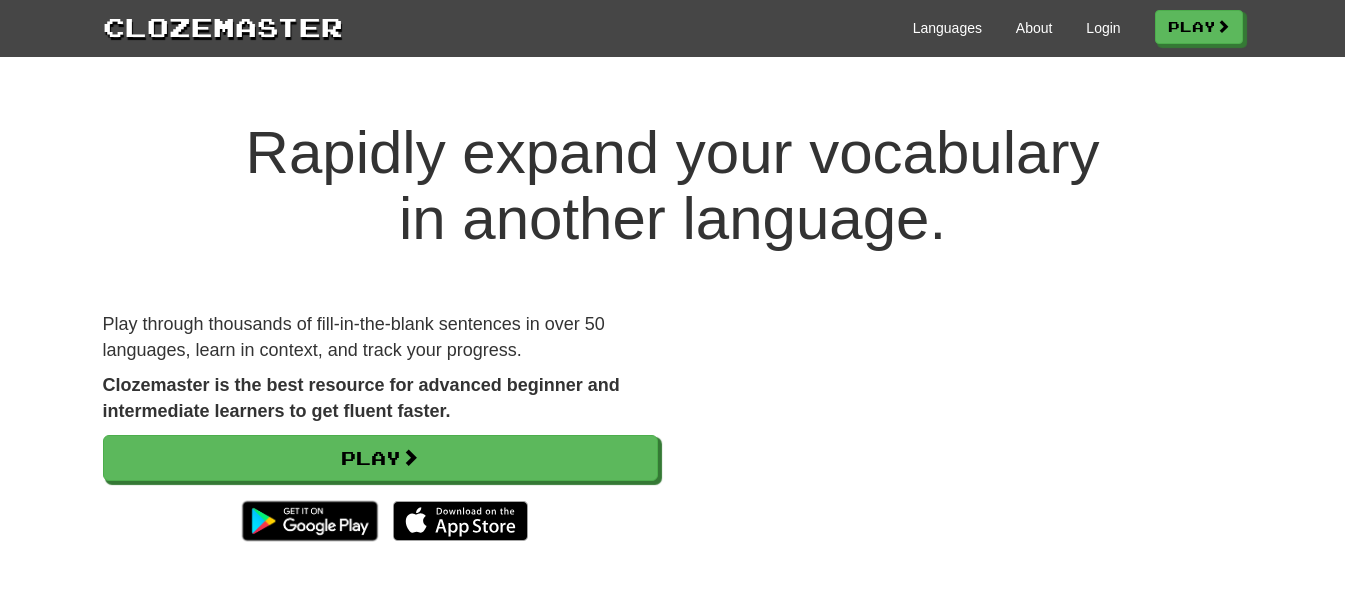 scroll, scrollTop: 0, scrollLeft: 0, axis: both 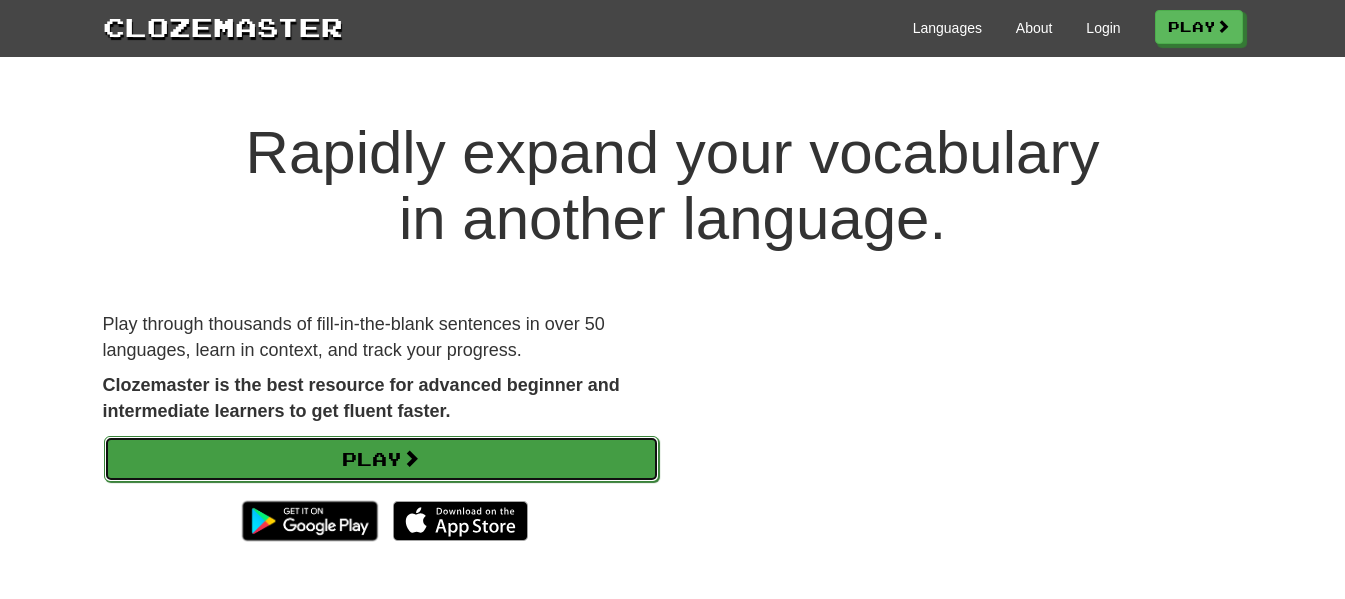click on "Play" at bounding box center (381, 459) 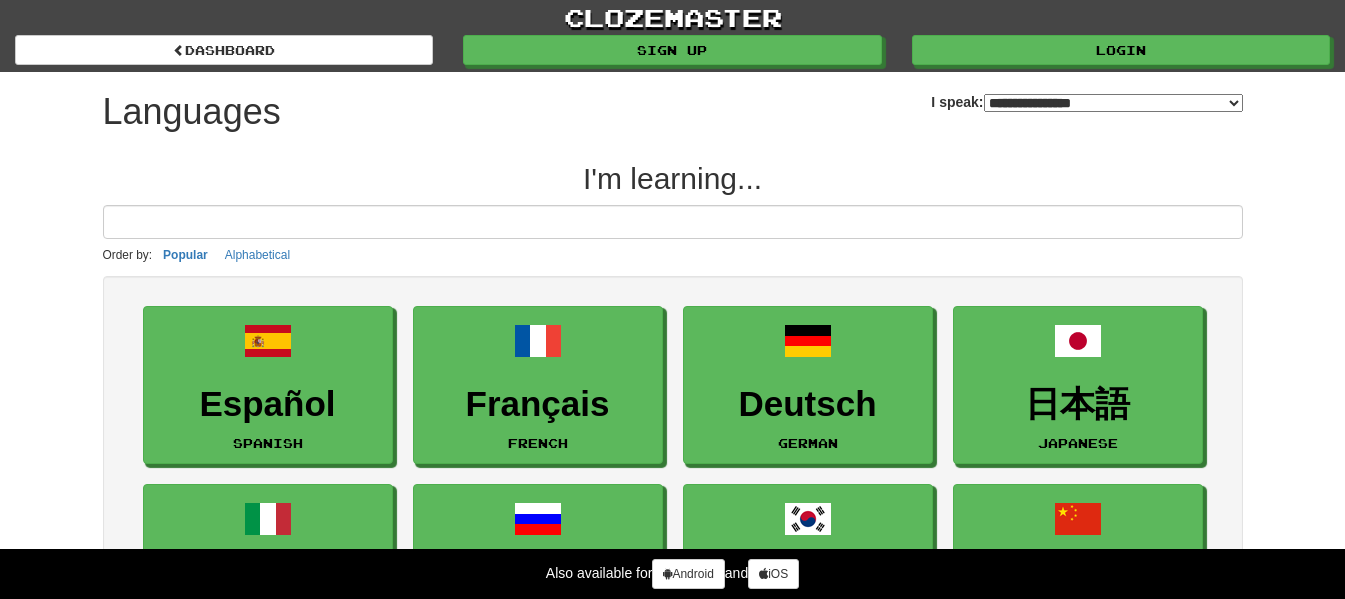 select on "*******" 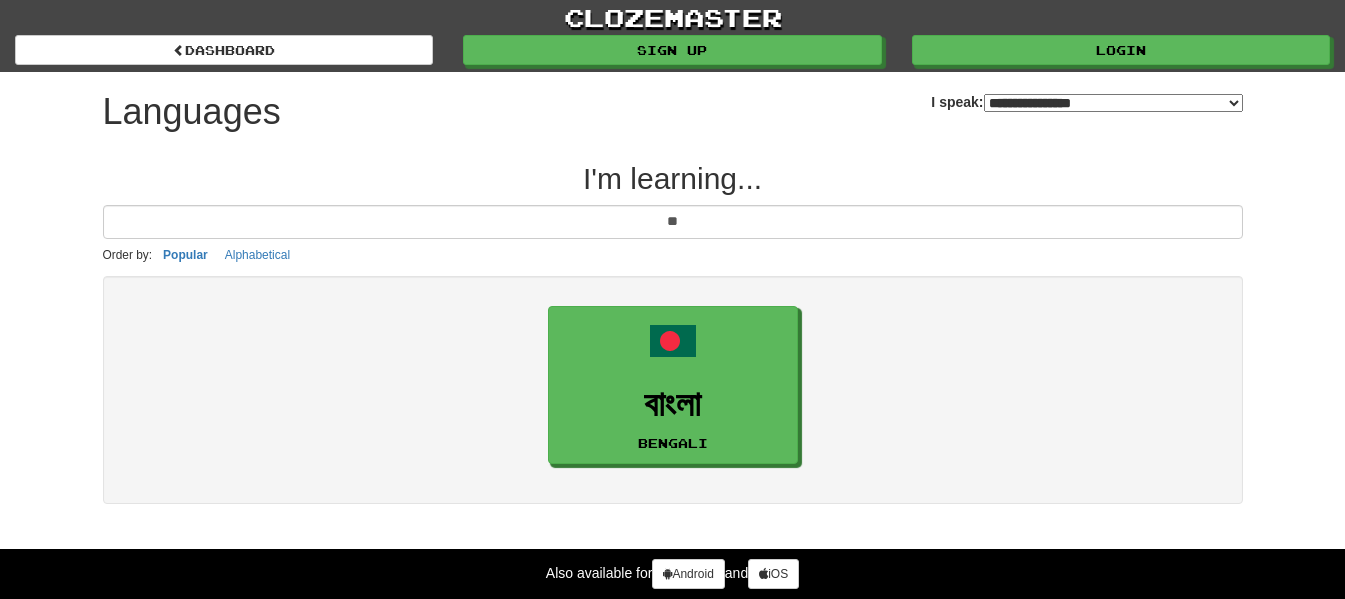 type on "*" 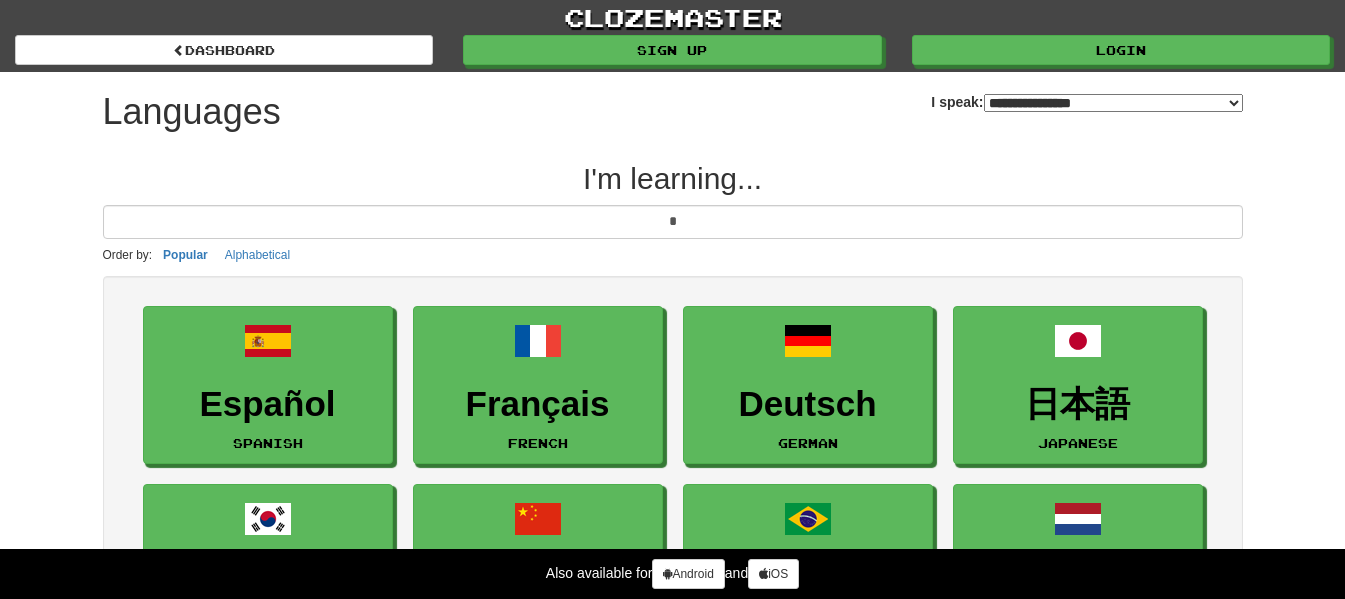 type 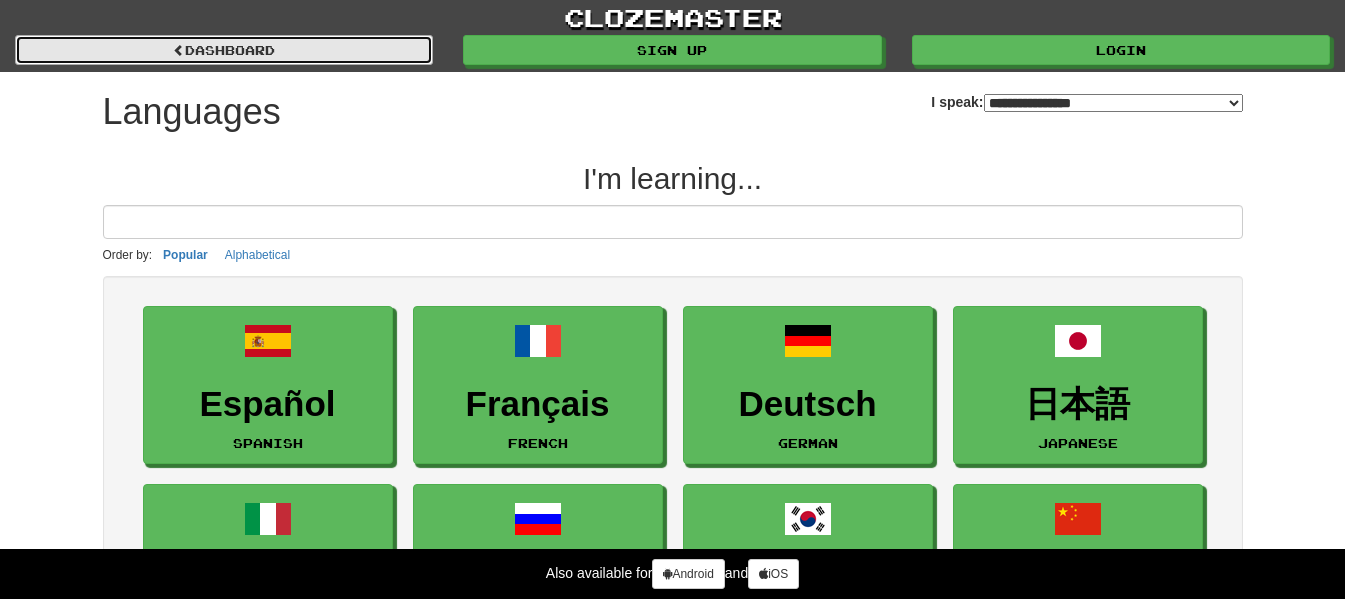 click on "dashboard" at bounding box center (224, 50) 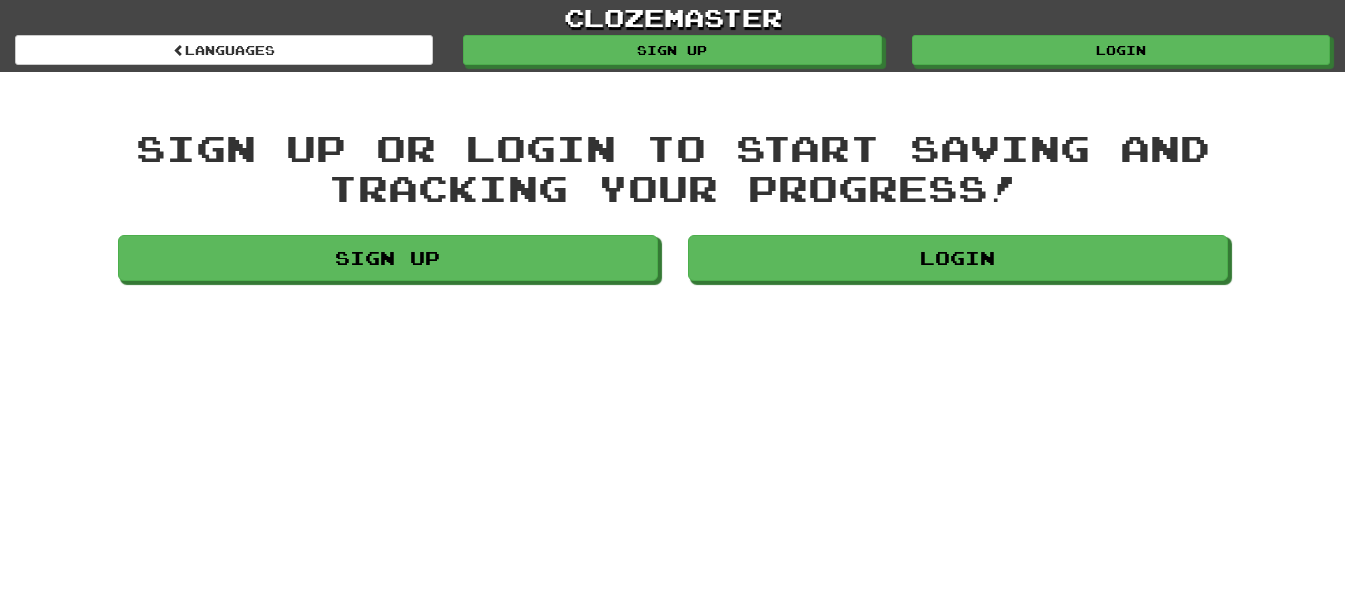 scroll, scrollTop: 0, scrollLeft: 0, axis: both 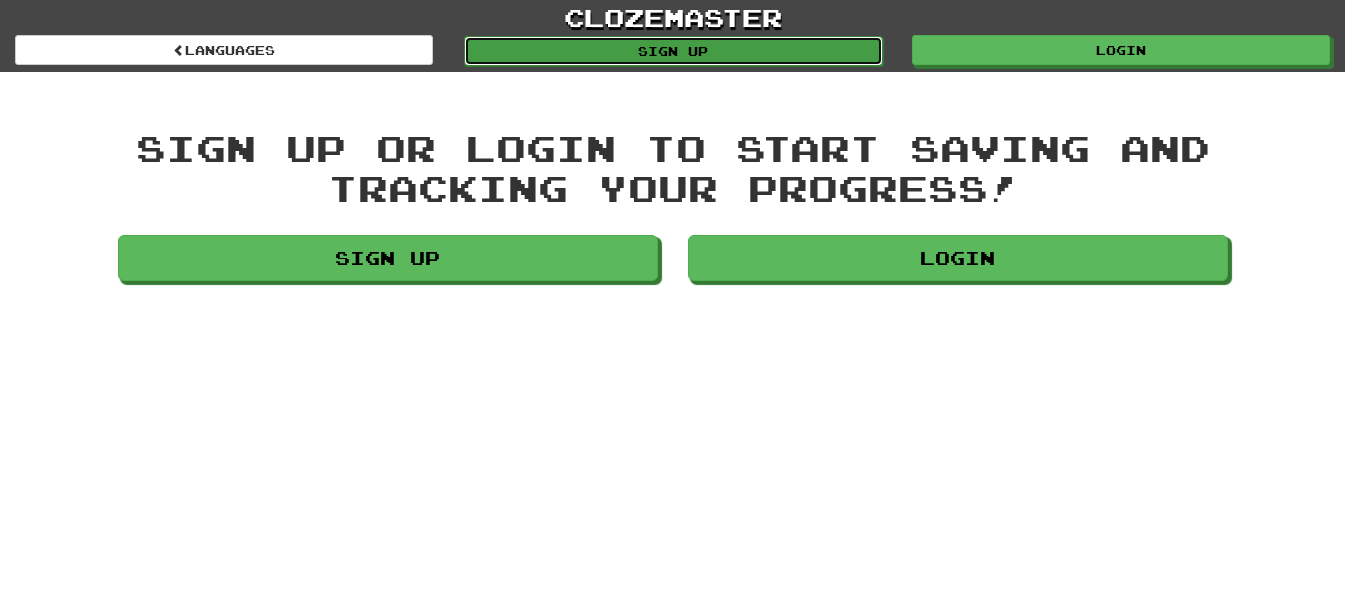 click on "Sign up" at bounding box center [673, 51] 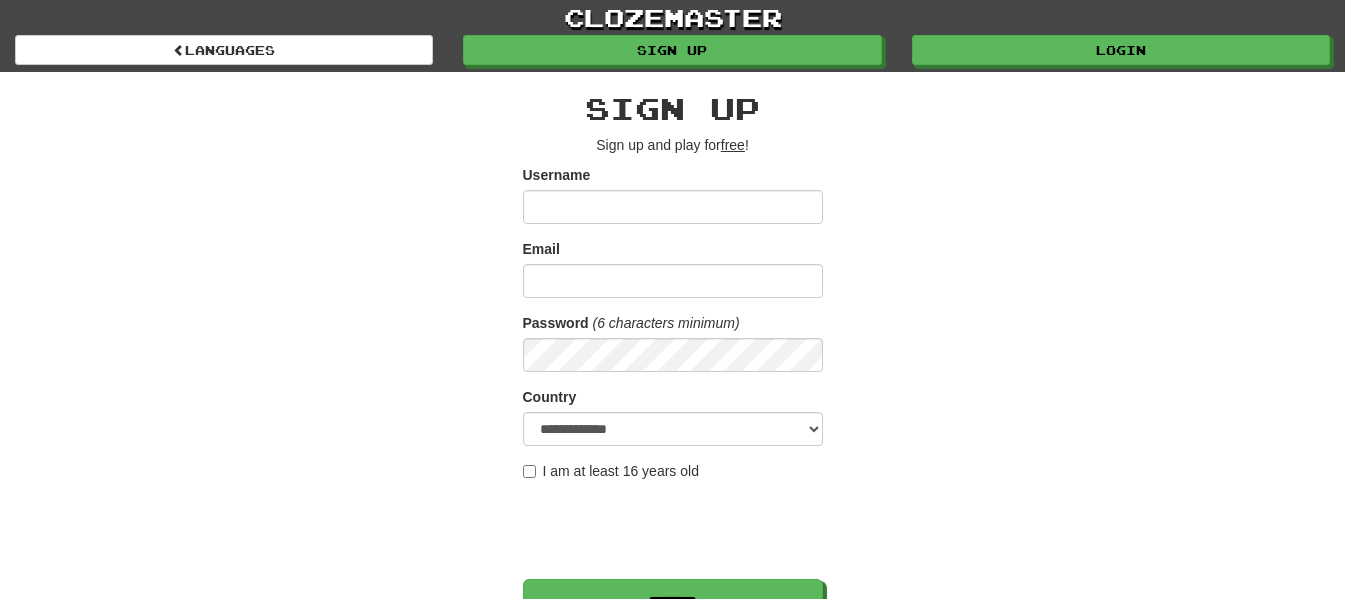 scroll, scrollTop: 0, scrollLeft: 0, axis: both 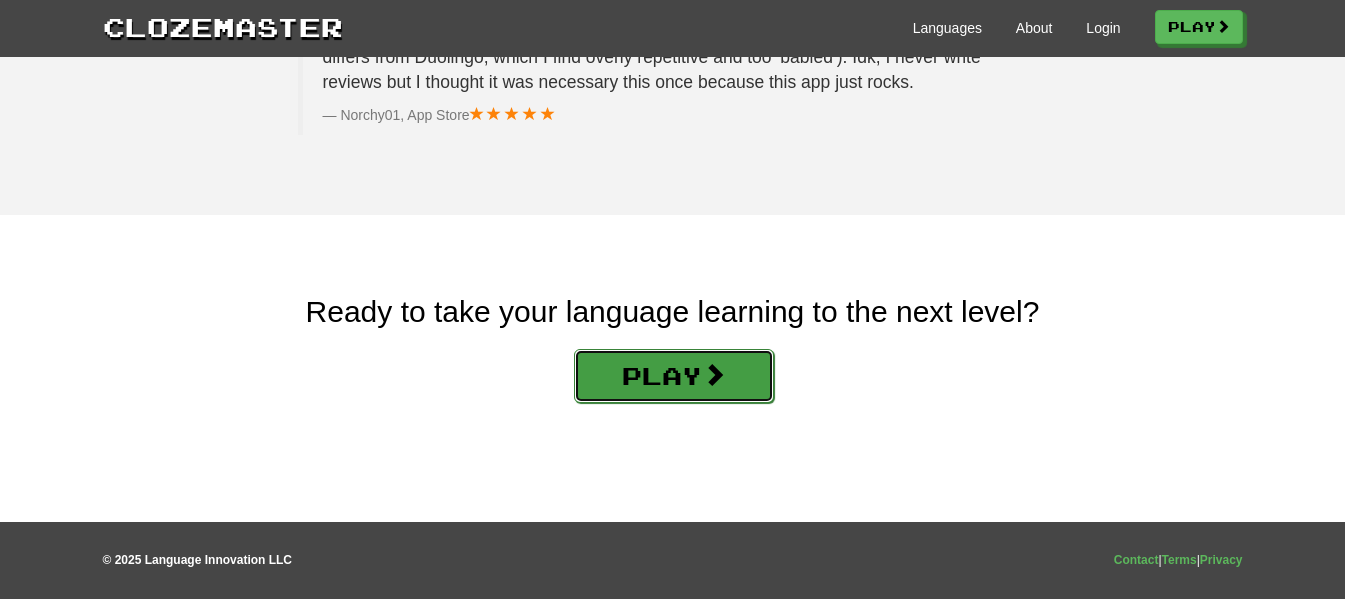 click on "Play" at bounding box center (674, 376) 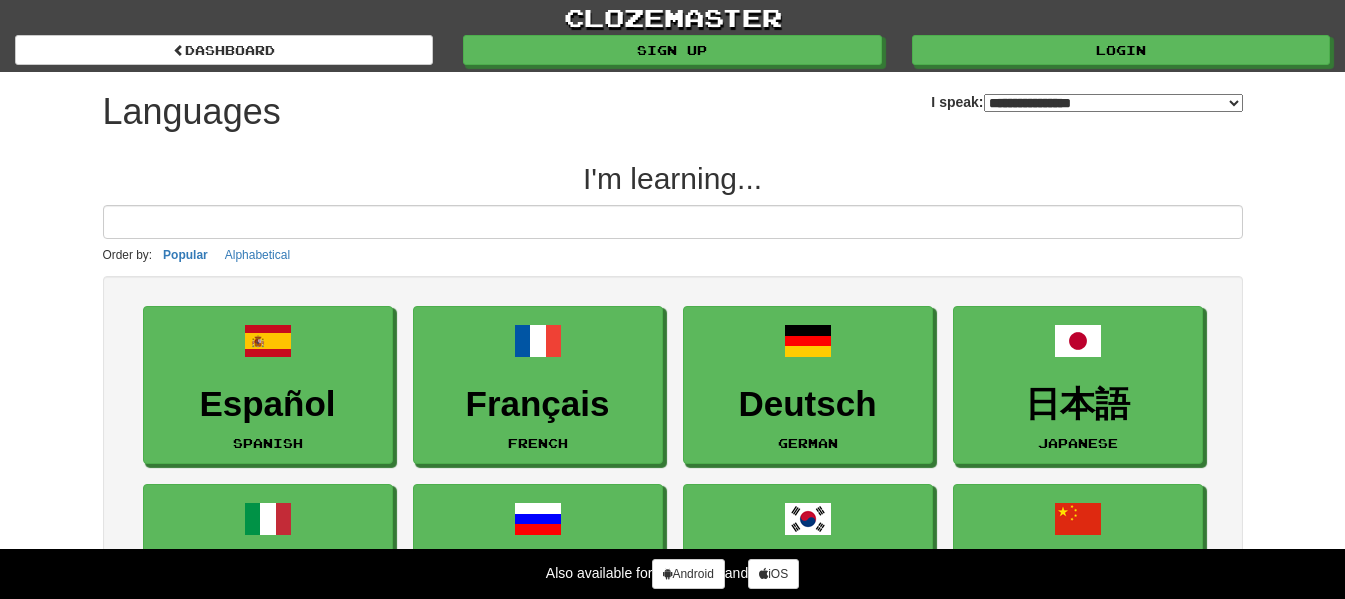 scroll, scrollTop: 0, scrollLeft: 0, axis: both 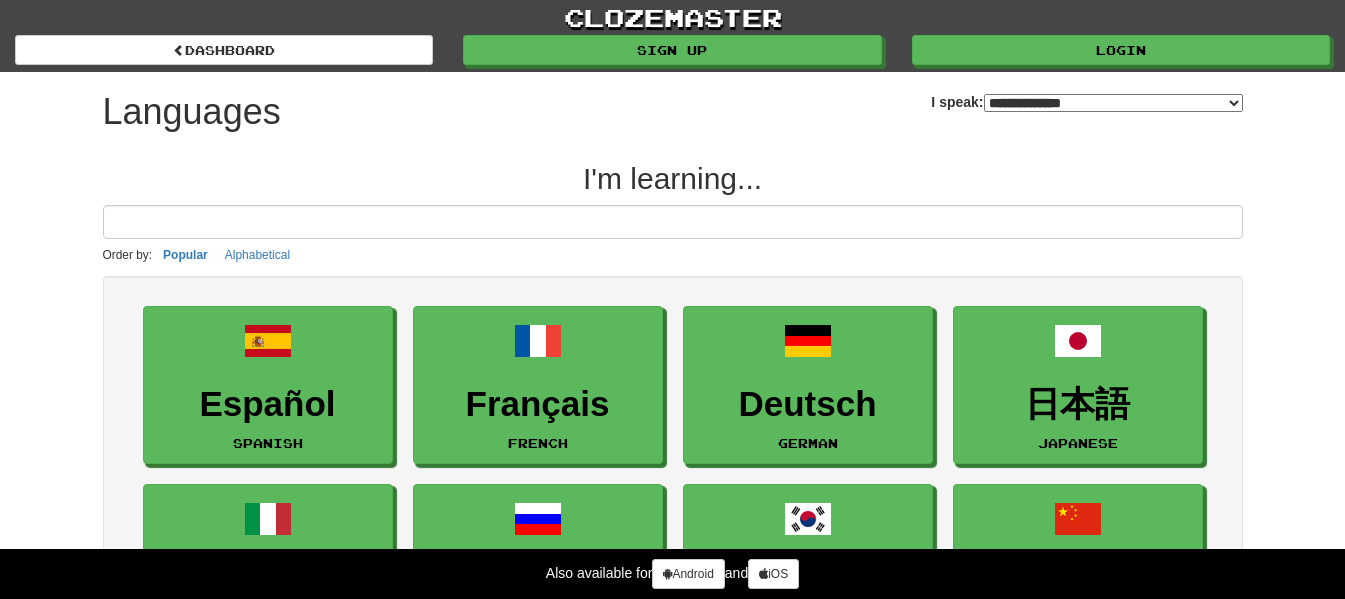 click on "**********" at bounding box center [1113, 103] 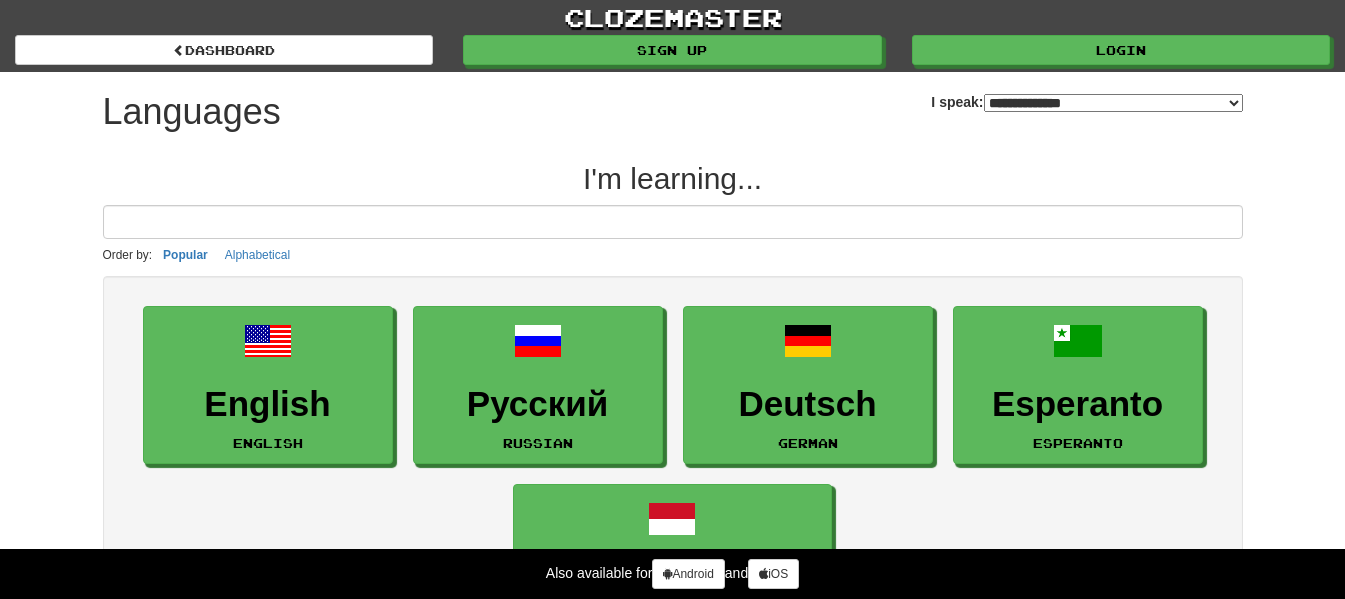 click on "**********" at bounding box center (1113, 103) 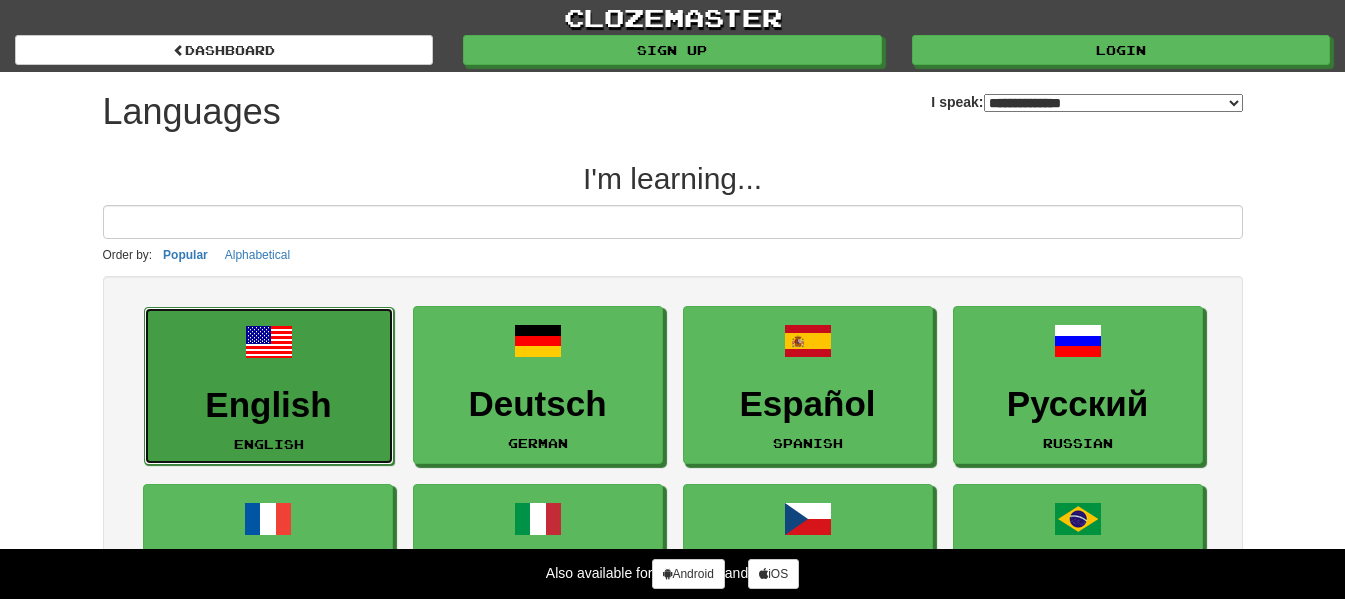 click on "English" at bounding box center (269, 405) 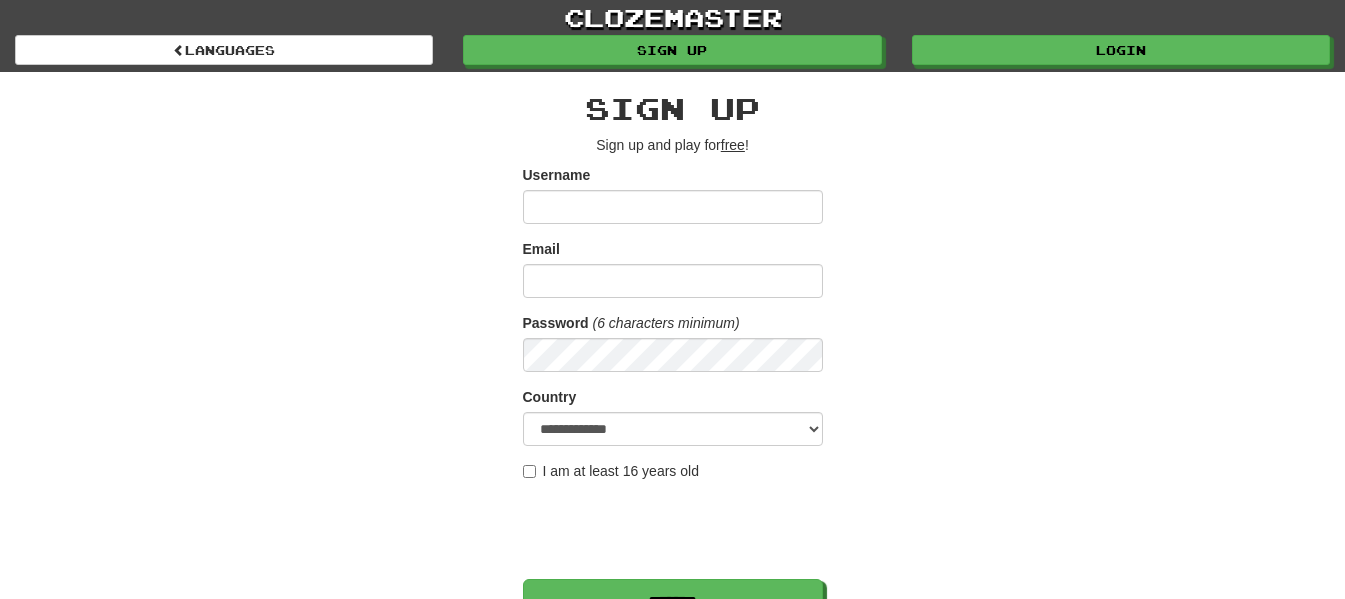 scroll, scrollTop: 0, scrollLeft: 0, axis: both 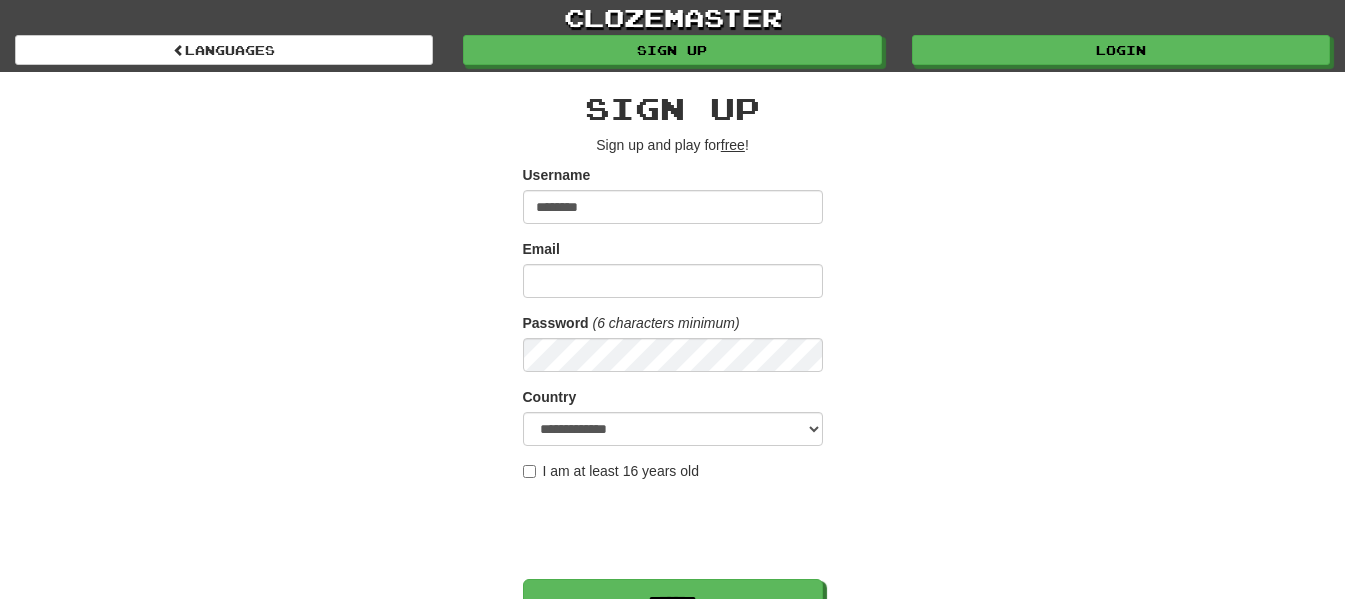 type on "********" 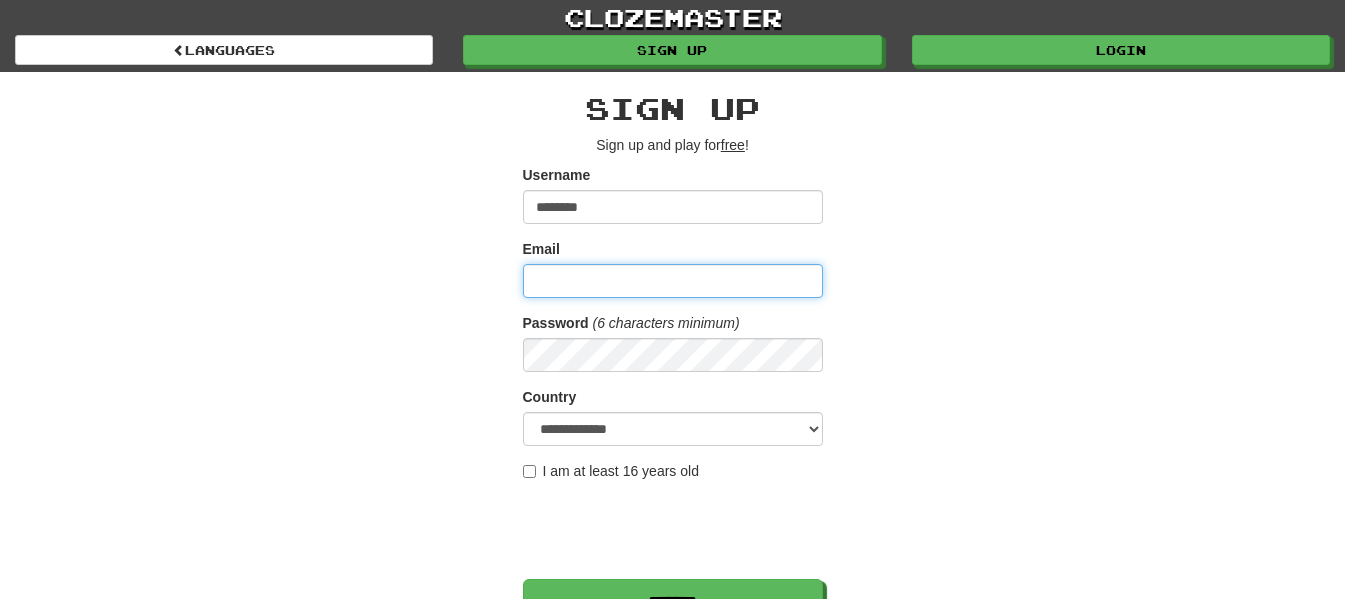 click on "Email" at bounding box center [673, 281] 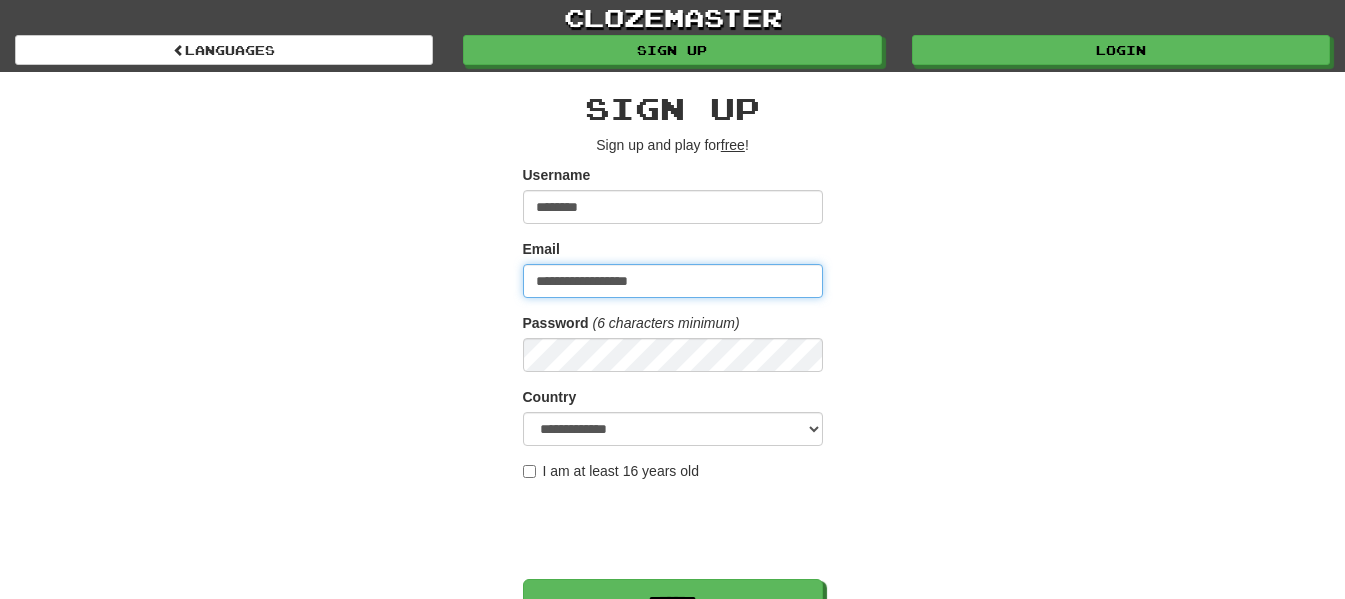 type on "**********" 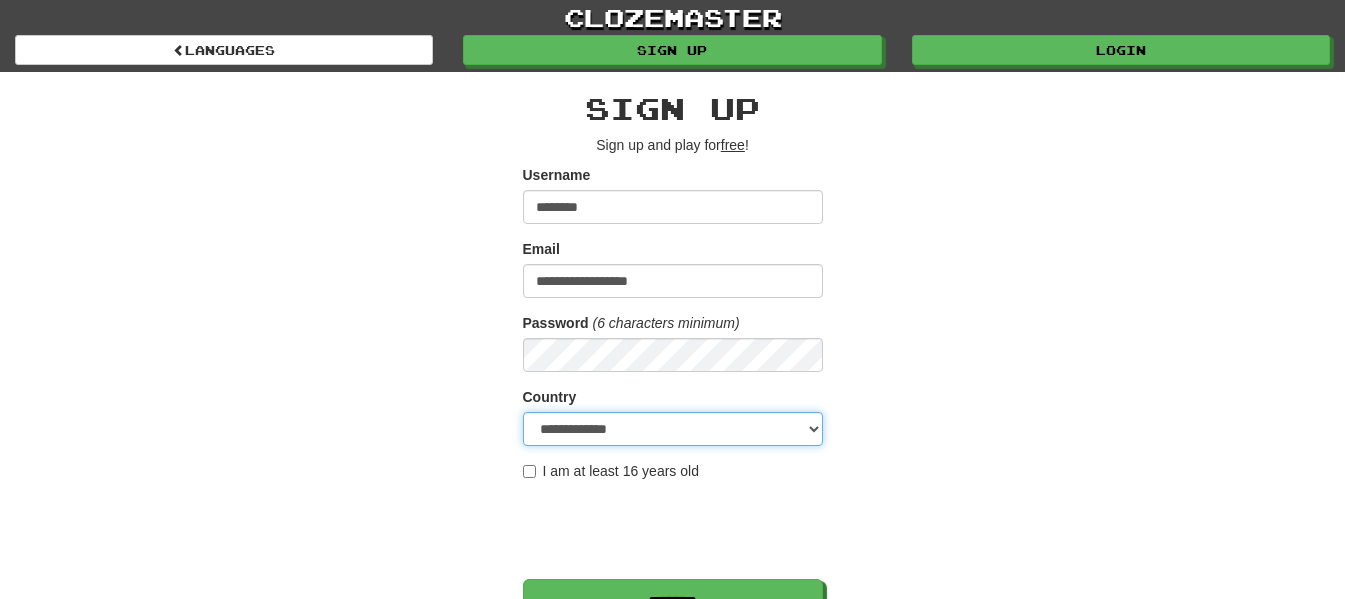 click on "**********" at bounding box center (673, 429) 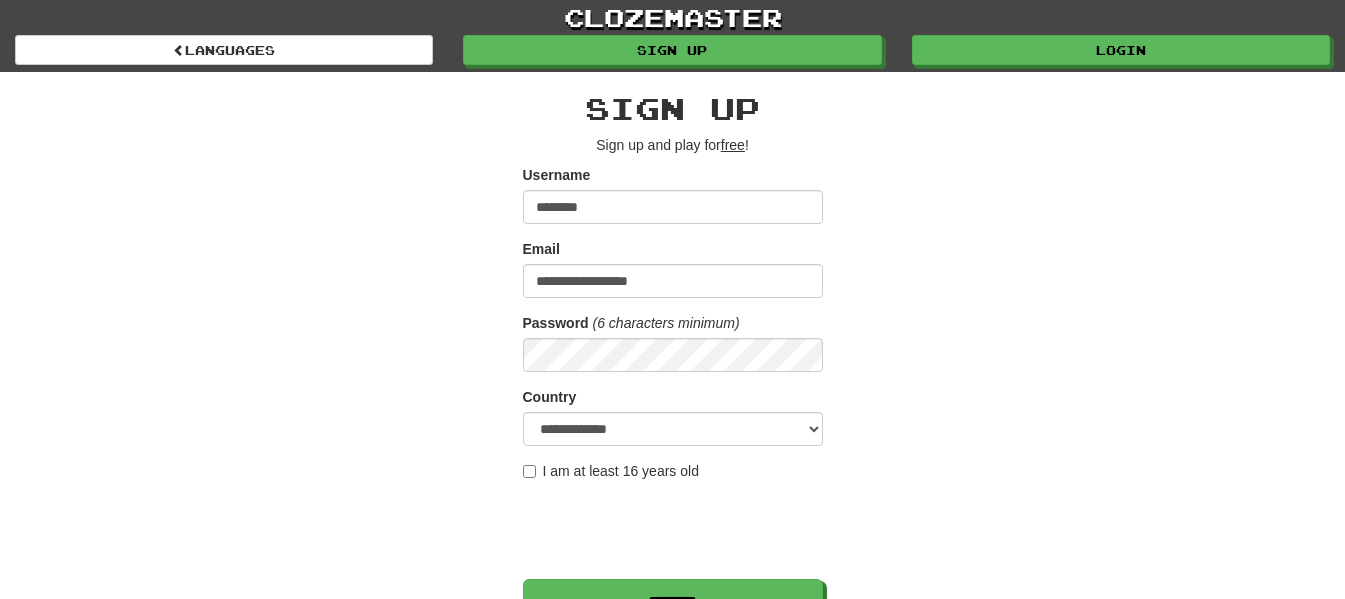 scroll, scrollTop: 213, scrollLeft: 0, axis: vertical 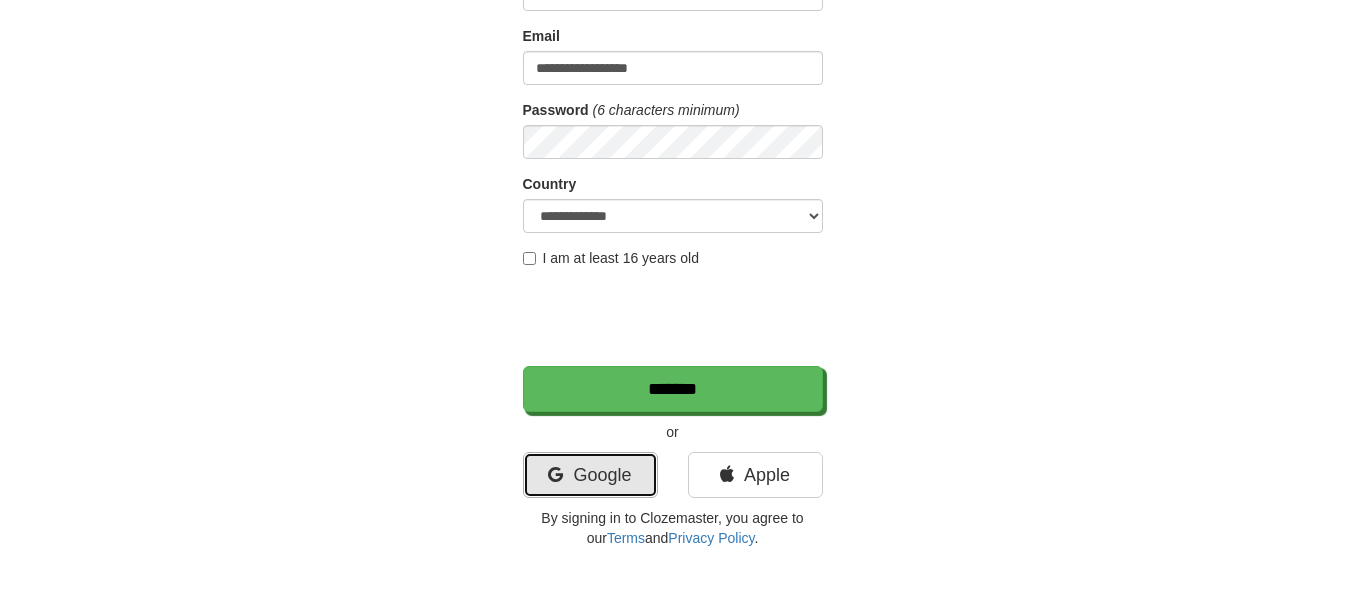click on "Google" at bounding box center (590, 475) 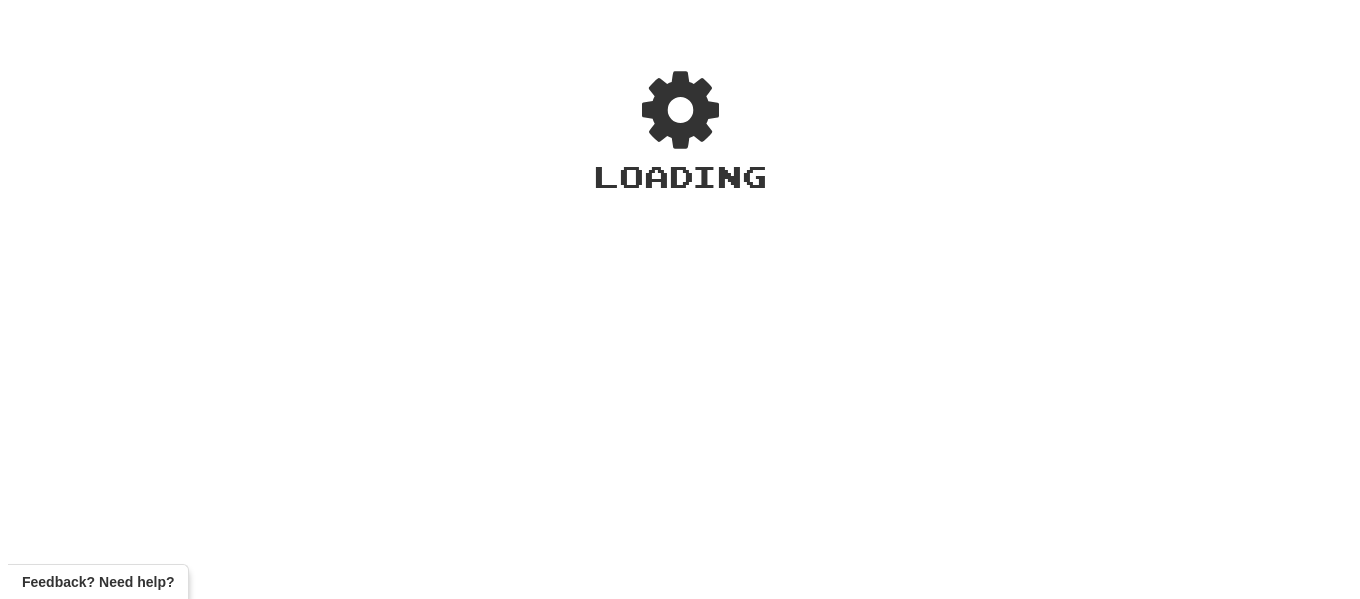 scroll, scrollTop: 0, scrollLeft: 0, axis: both 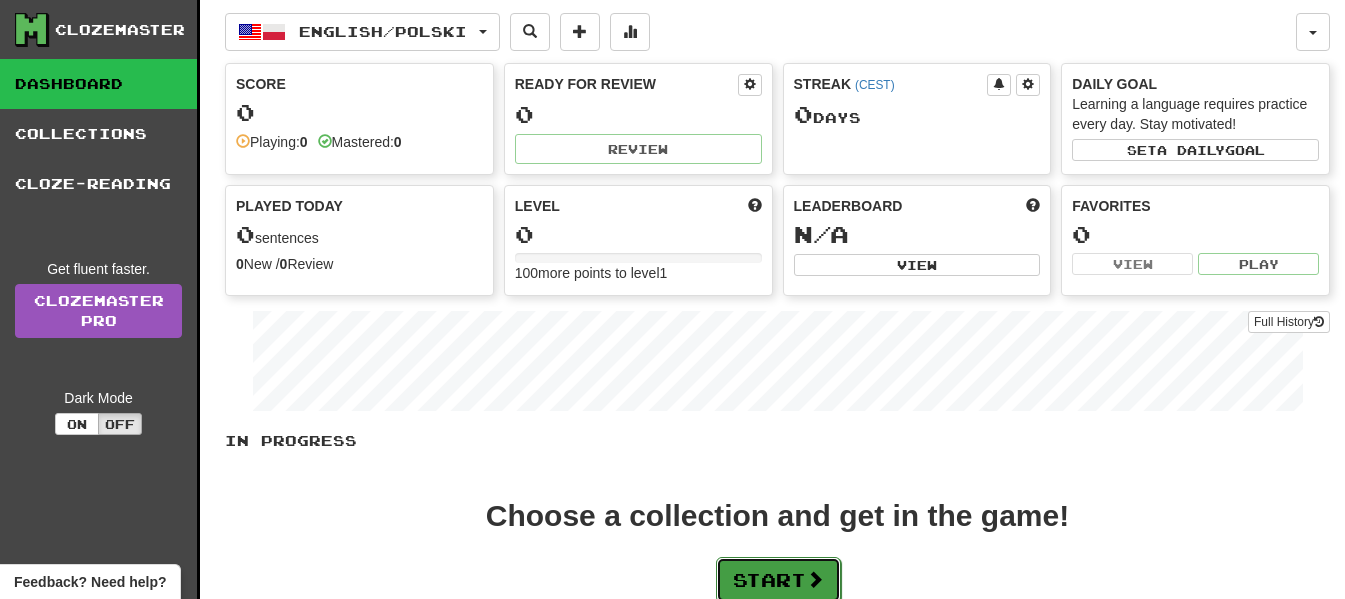 click on "Start" at bounding box center [778, 580] 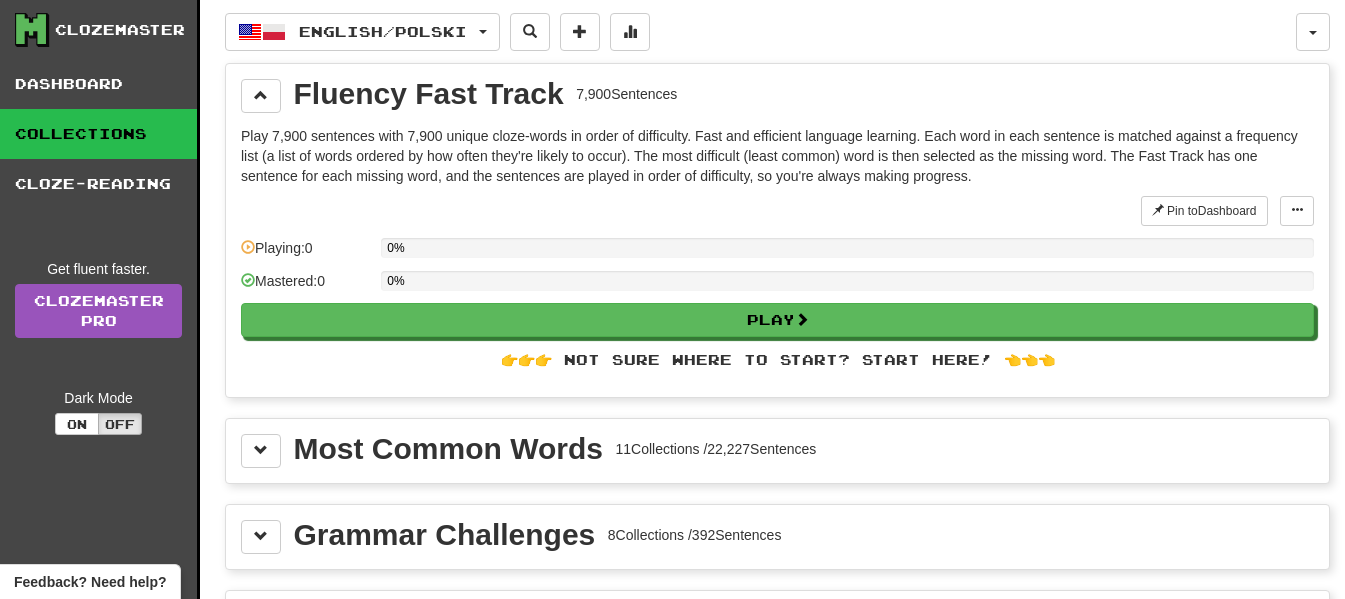drag, startPoint x: 584, startPoint y: 318, endPoint x: 383, endPoint y: 183, distance: 242.12807 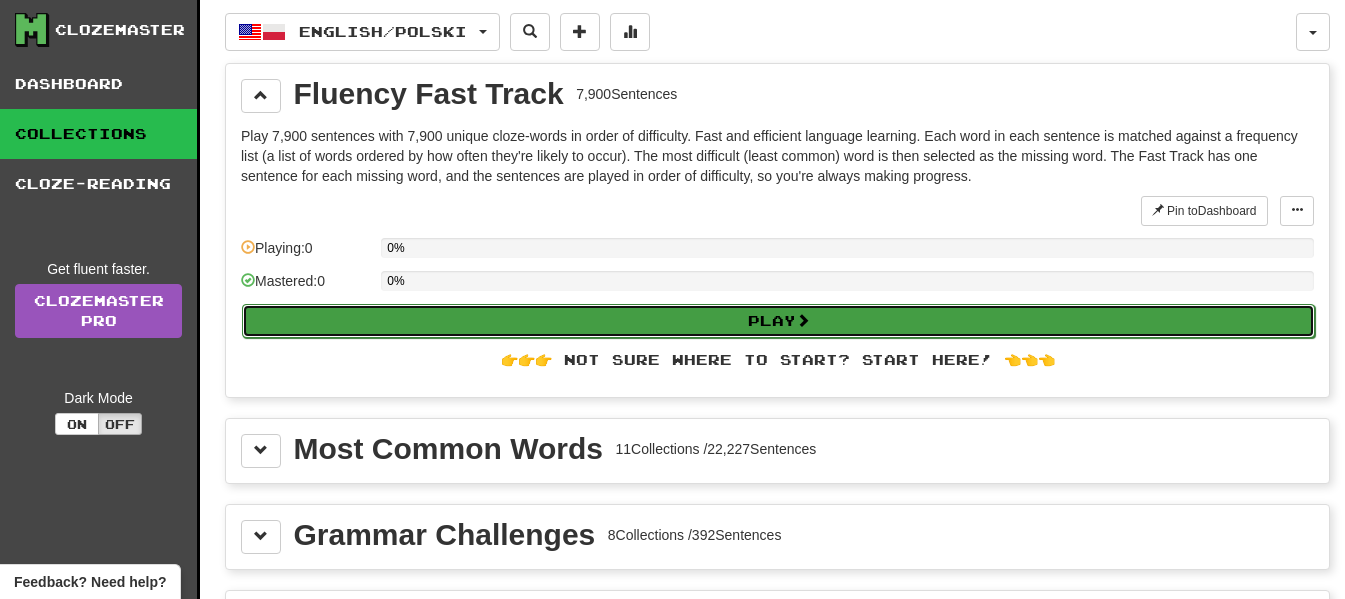 click on "Play" at bounding box center [778, 321] 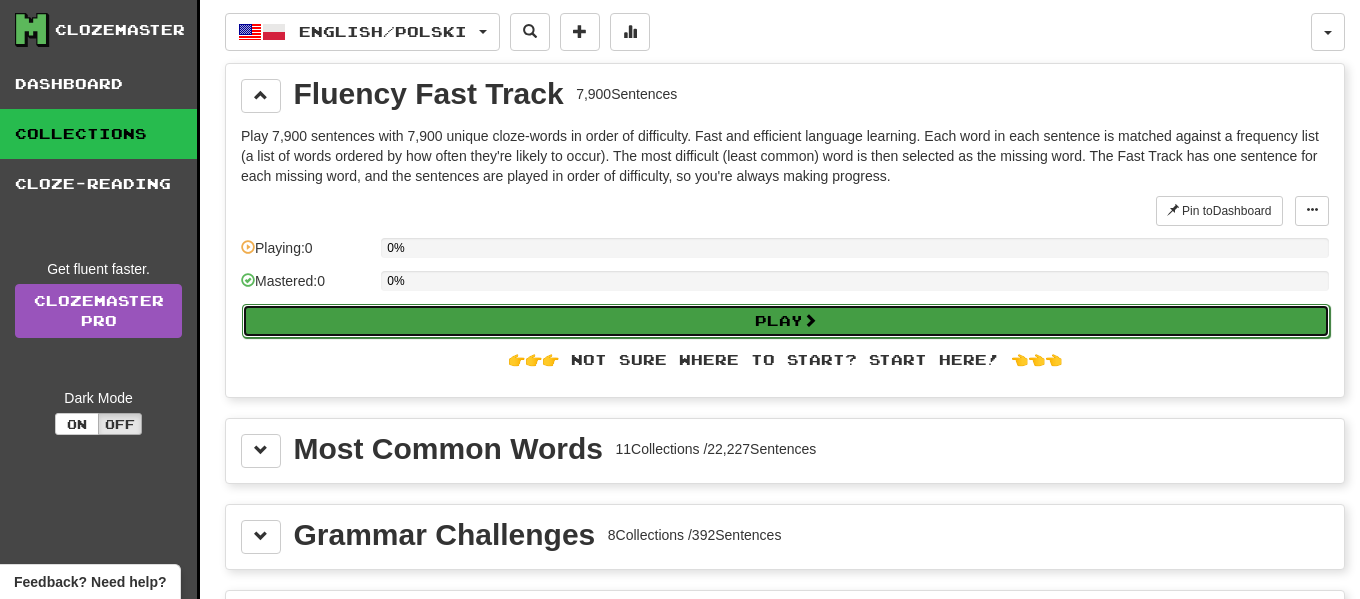 select on "**" 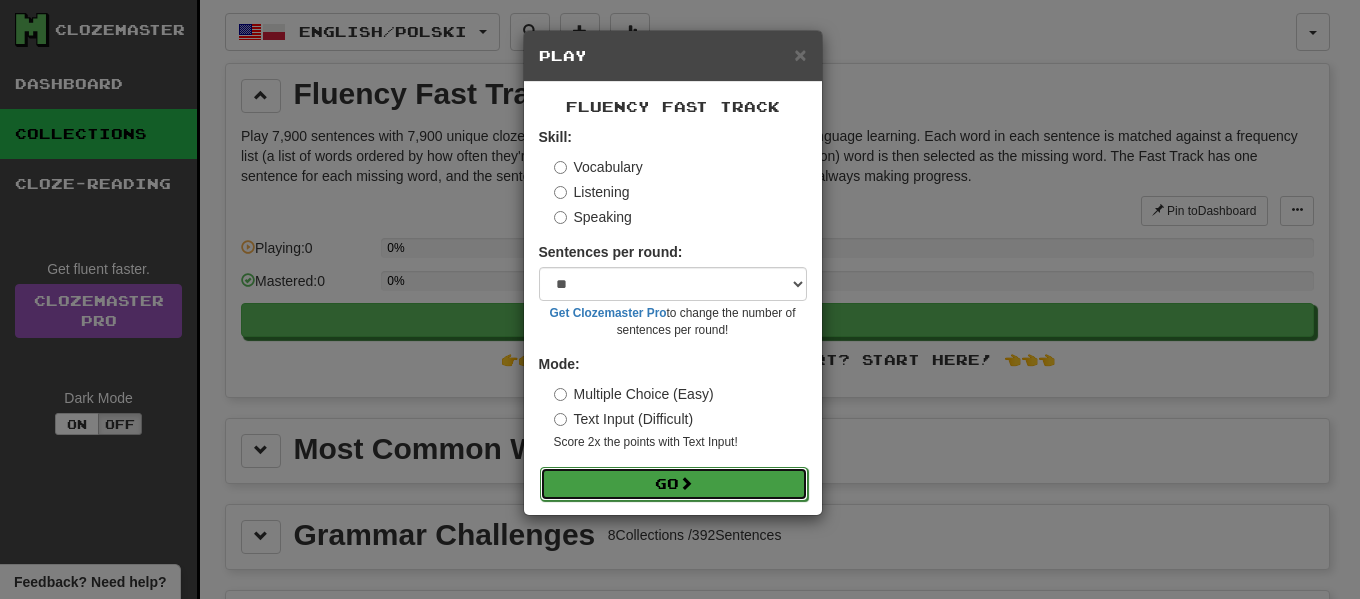 click on "Go" at bounding box center [674, 484] 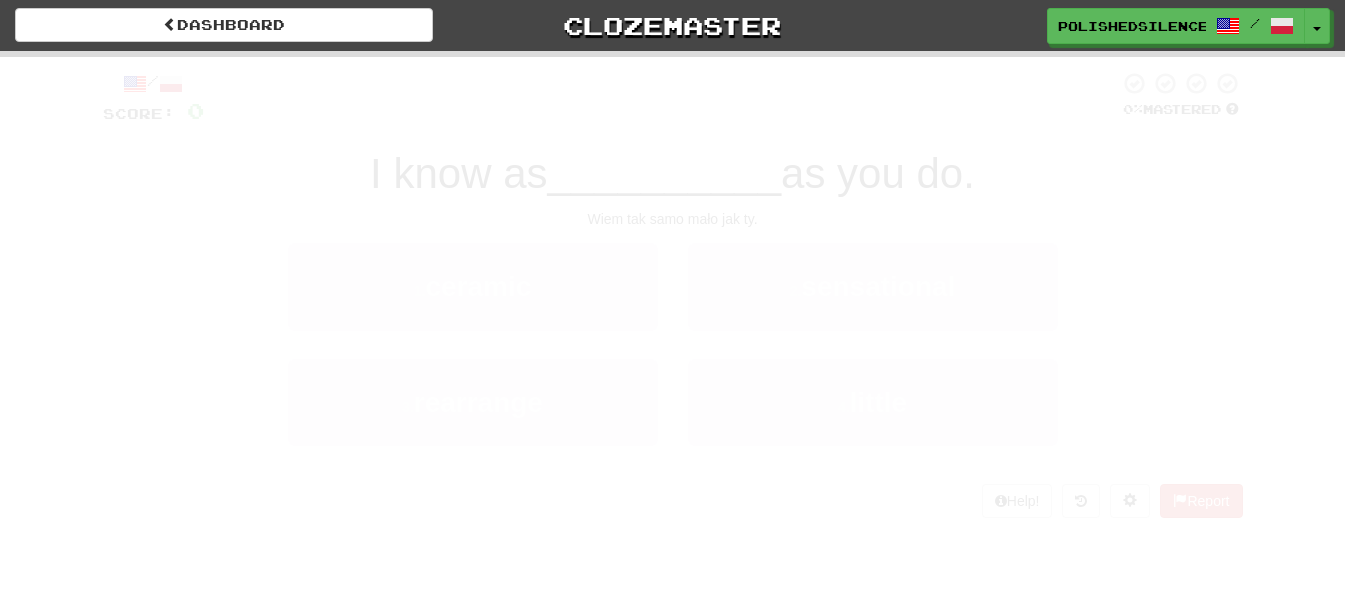 scroll, scrollTop: 0, scrollLeft: 0, axis: both 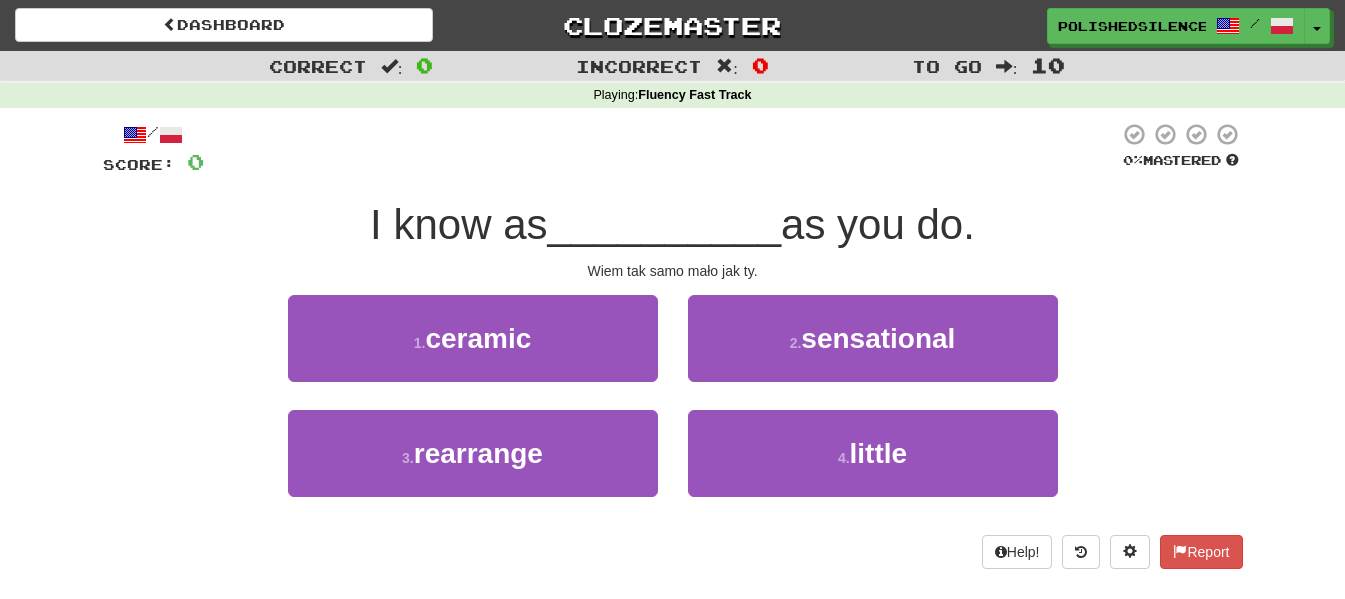 click on "1 .  ceramic" at bounding box center (473, 352) 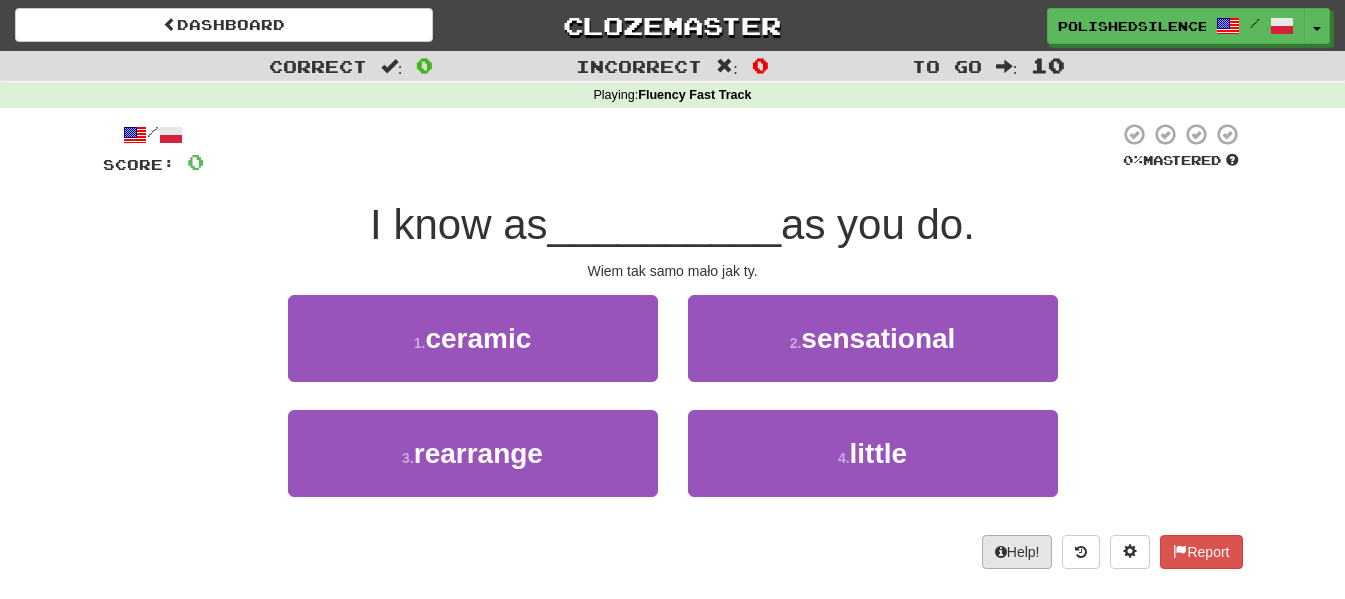 drag, startPoint x: 1024, startPoint y: 572, endPoint x: 1023, endPoint y: 549, distance: 23.021729 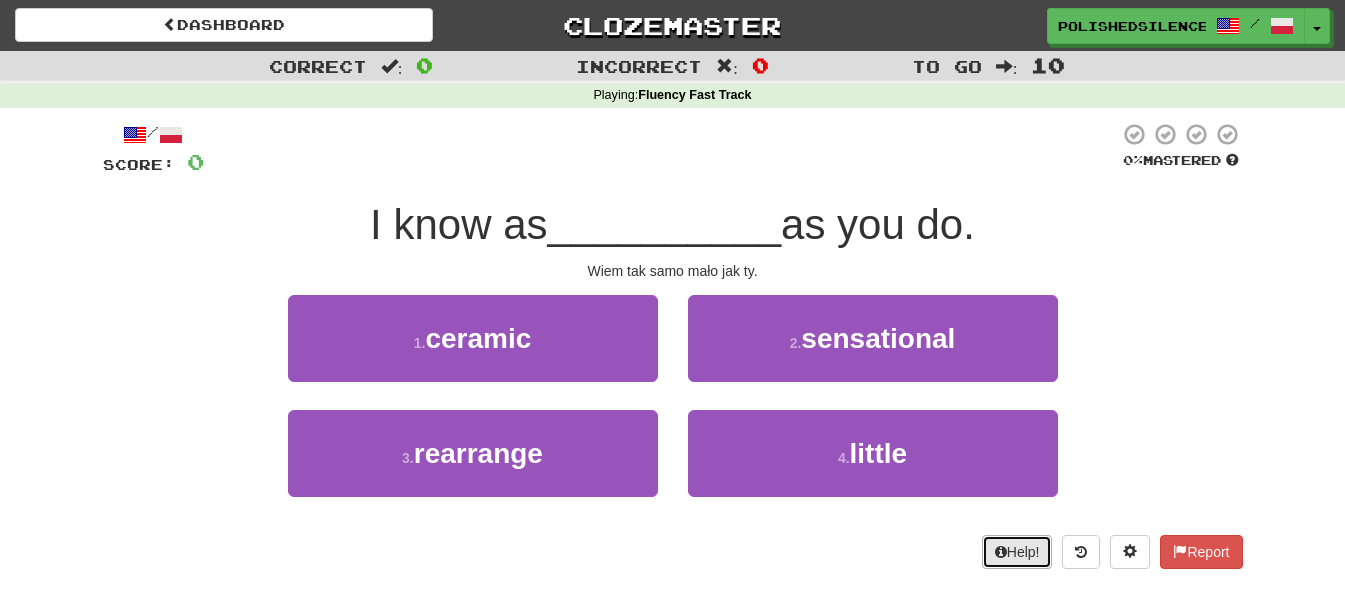click on "Help!" at bounding box center (1017, 552) 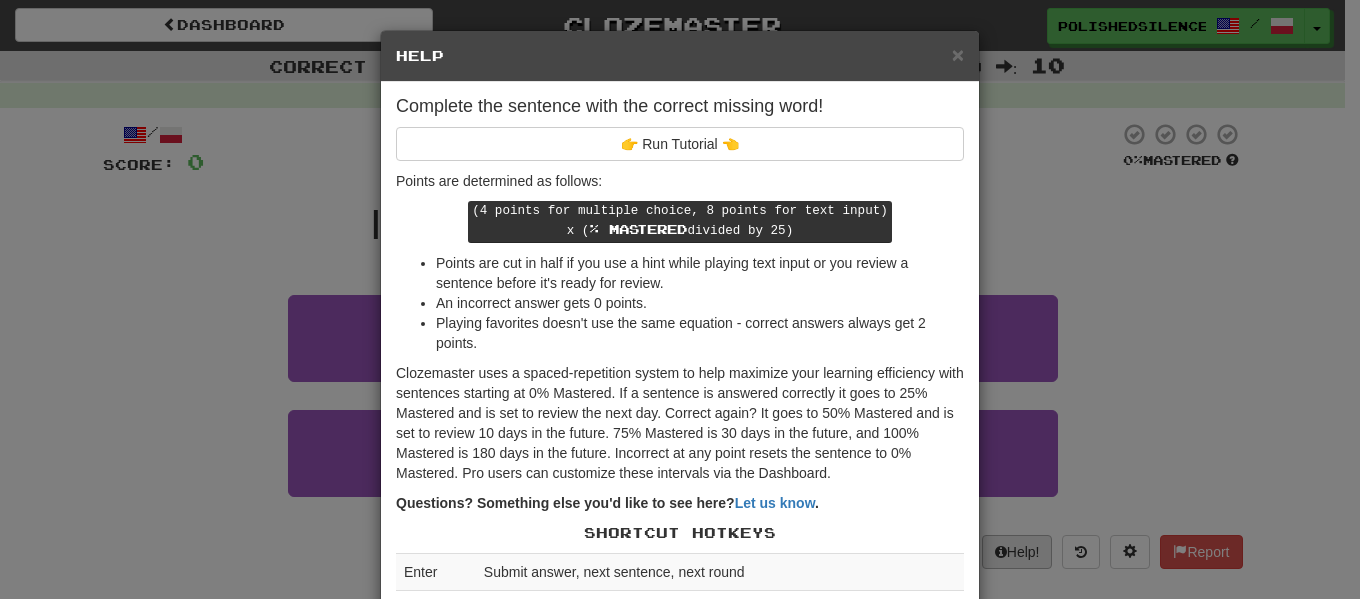 click on "× Help Complete the sentence with the correct missing word! 👉 Run Tutorial 👈 Points are determined as follows: (4 points for multiple choice, 8 points for text input)  x ( % Mastered  divided by 25) Points are cut in half if you use a hint while playing text input or you review a sentence before it's ready for review. An incorrect answer gets 0 points. Playing favorites doesn't use the same equation - correct answers always get 2 points. Clozemaster uses a spaced-repetition system to help maximize your learning efficiency with sentences starting at 0% Mastered. If a sentence is answered correctly it goes to 25% Mastered and is set to review the next day. Correct again? It goes to 50% Mastered and is set to review 10 days in the future. 75% Mastered is 30 days in the future, and 100% Mastered is 180 days in the future. Incorrect at any point resets the sentence to 0% Mastered. Pro users can customize these intervals via the Dashboard. Questions? Something else you'd like to see here?  Let us know . 1-4" at bounding box center [680, 299] 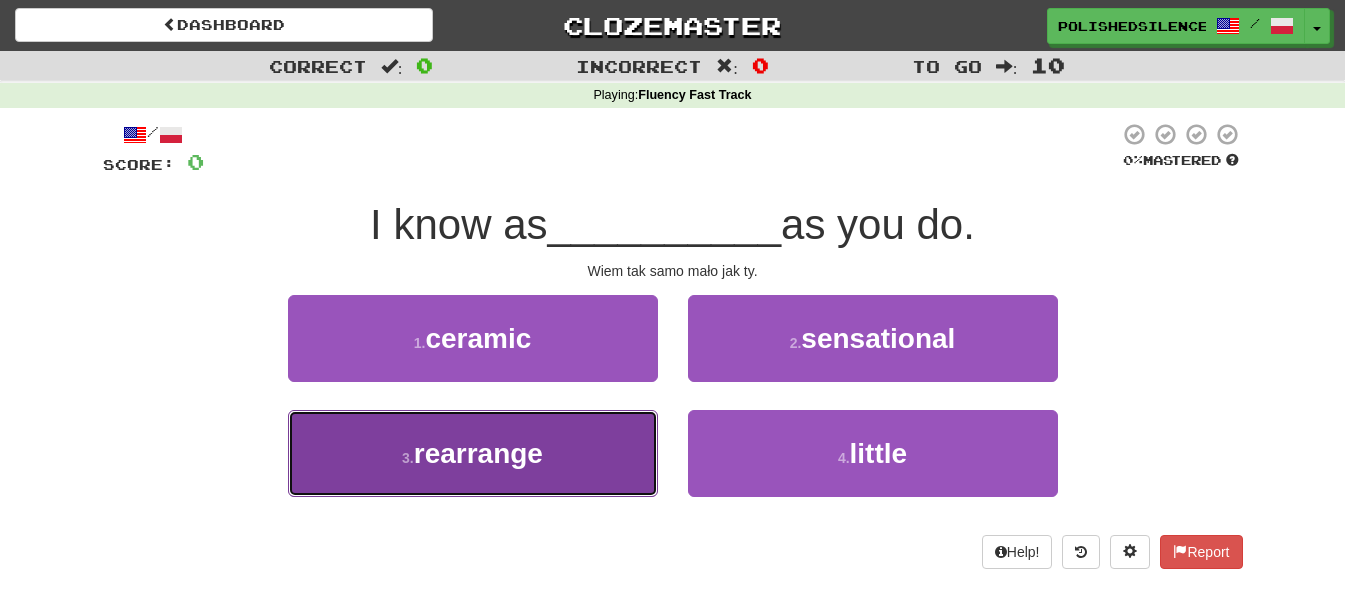 click on "3 .  rearrange" at bounding box center [473, 453] 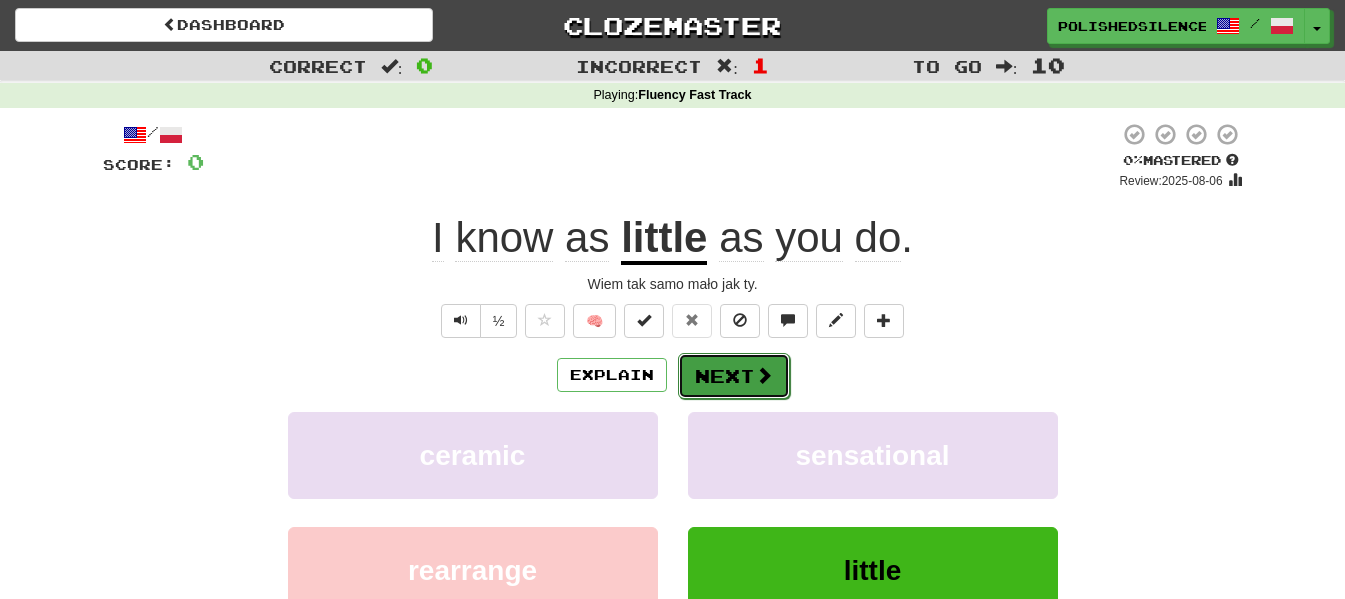 click on "Next" at bounding box center (734, 376) 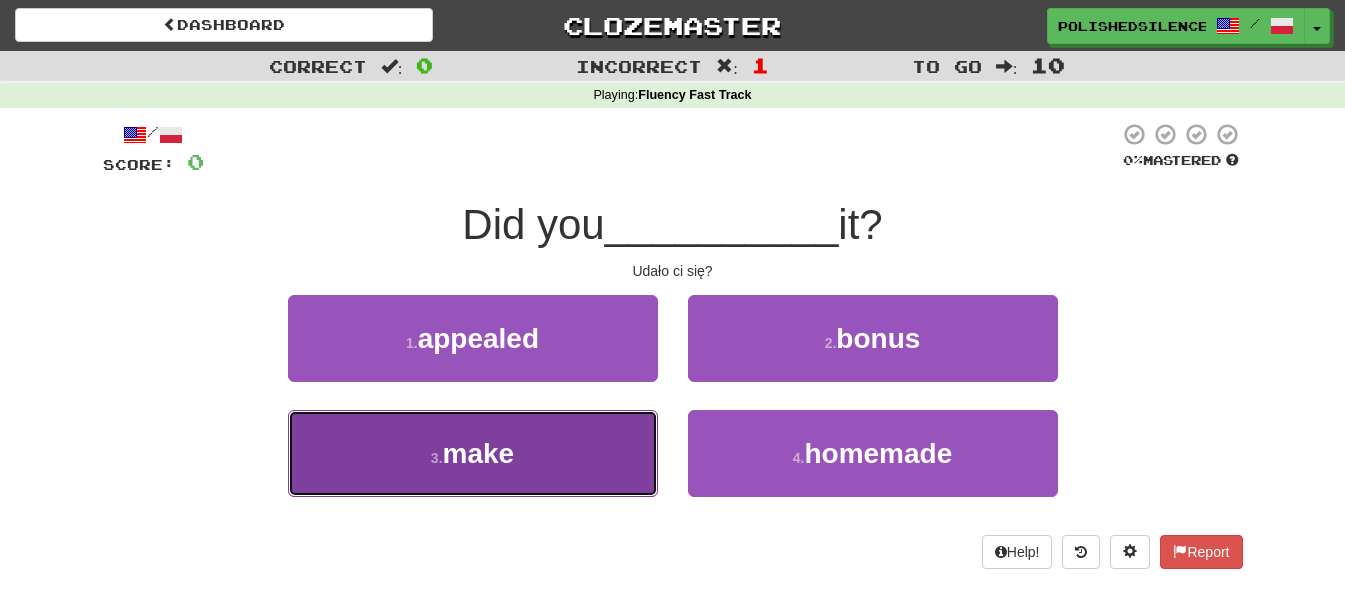 click on "3 .  make" at bounding box center (473, 453) 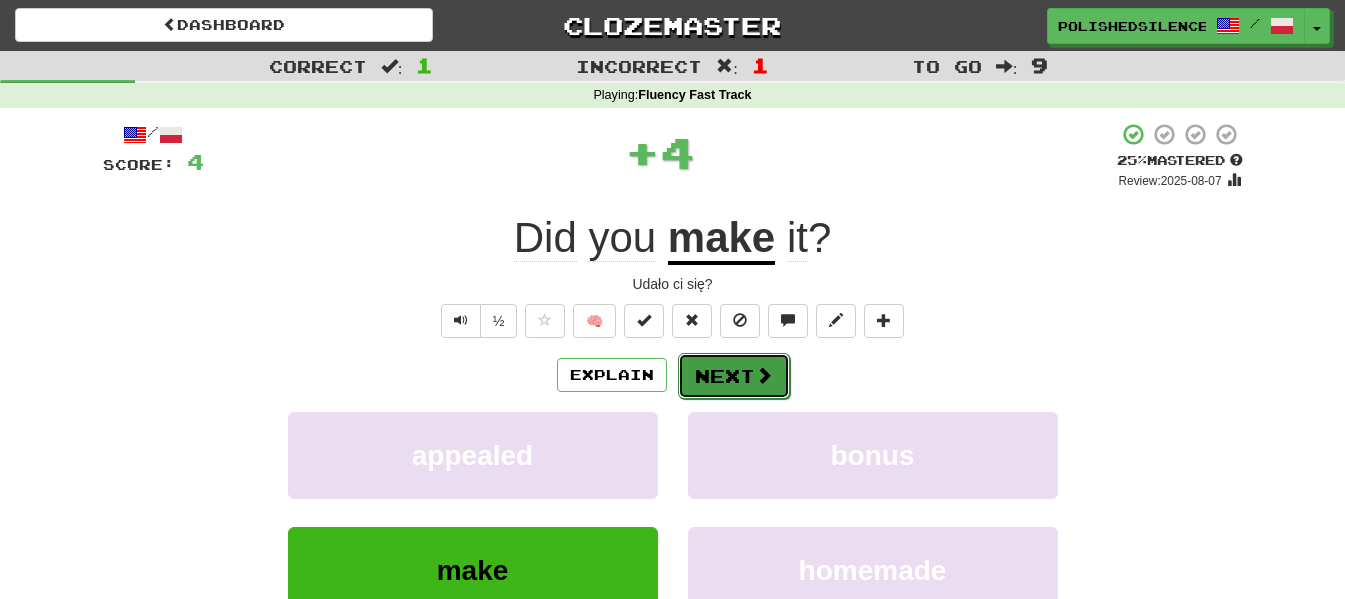 click at bounding box center (764, 375) 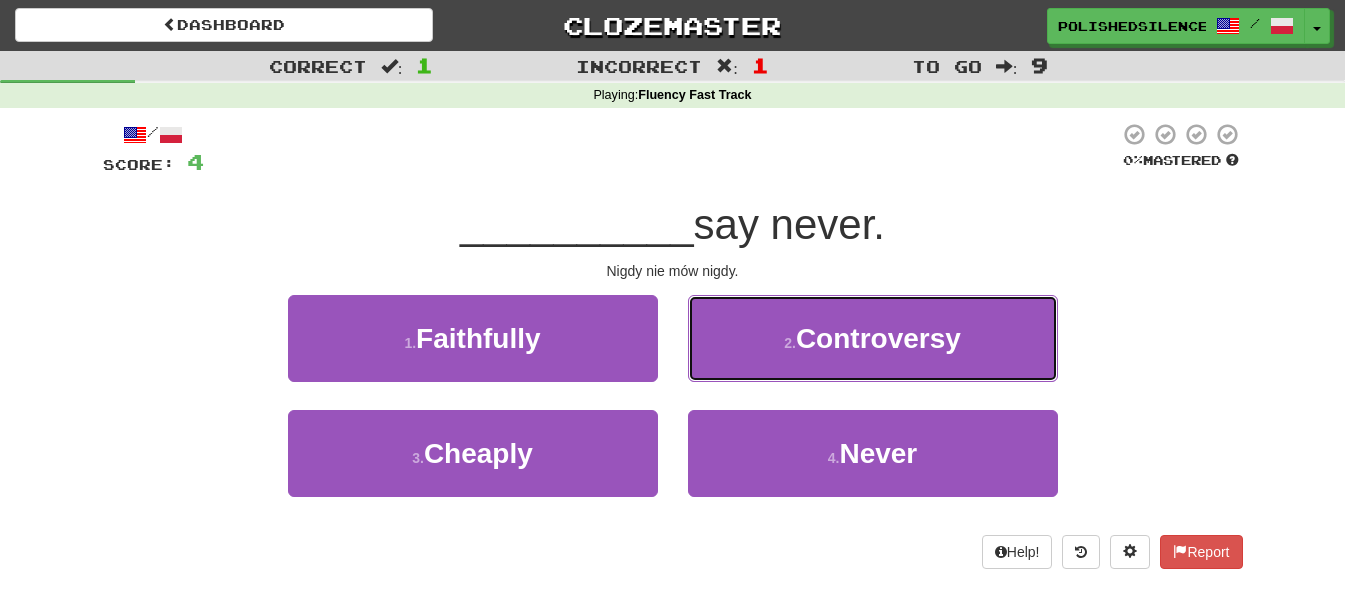 drag, startPoint x: 752, startPoint y: 374, endPoint x: 691, endPoint y: 188, distance: 195.74728 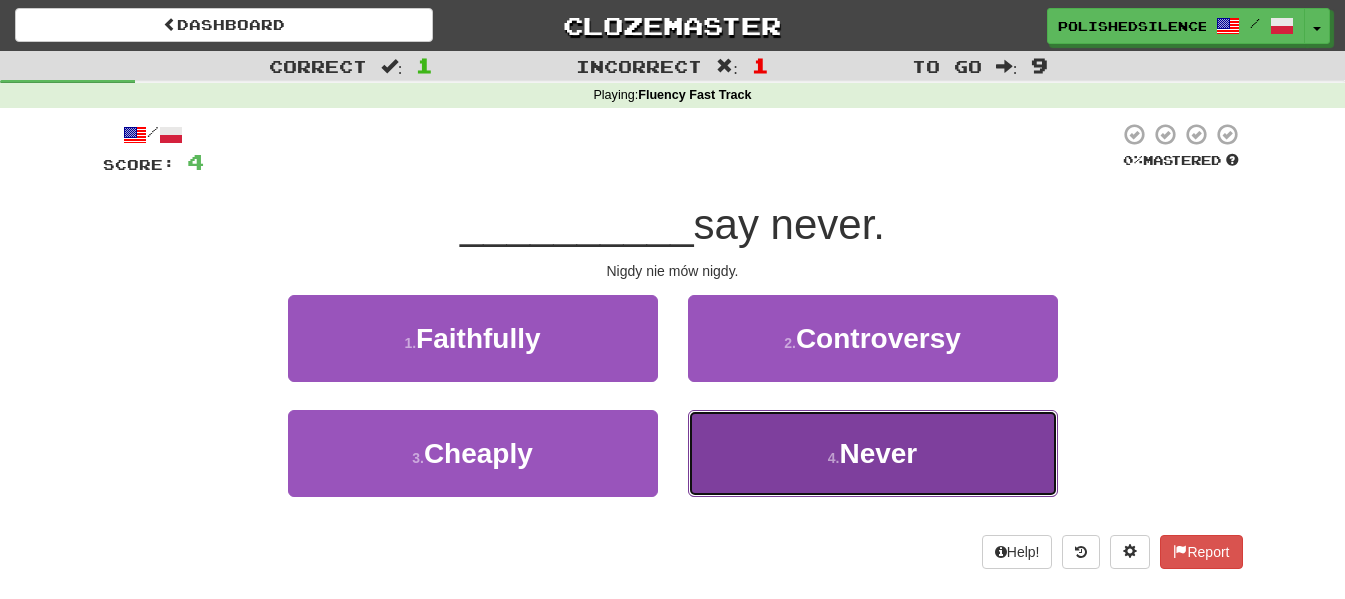 click on "4 .  Never" at bounding box center [873, 453] 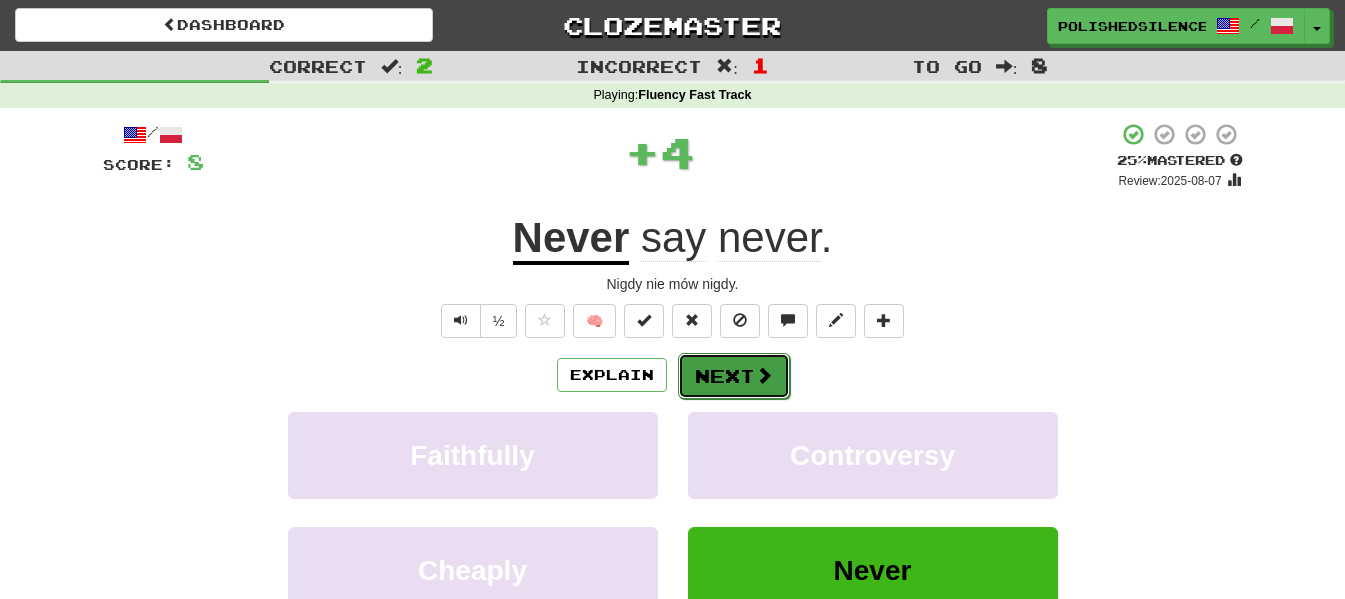 click on "Next" at bounding box center [734, 376] 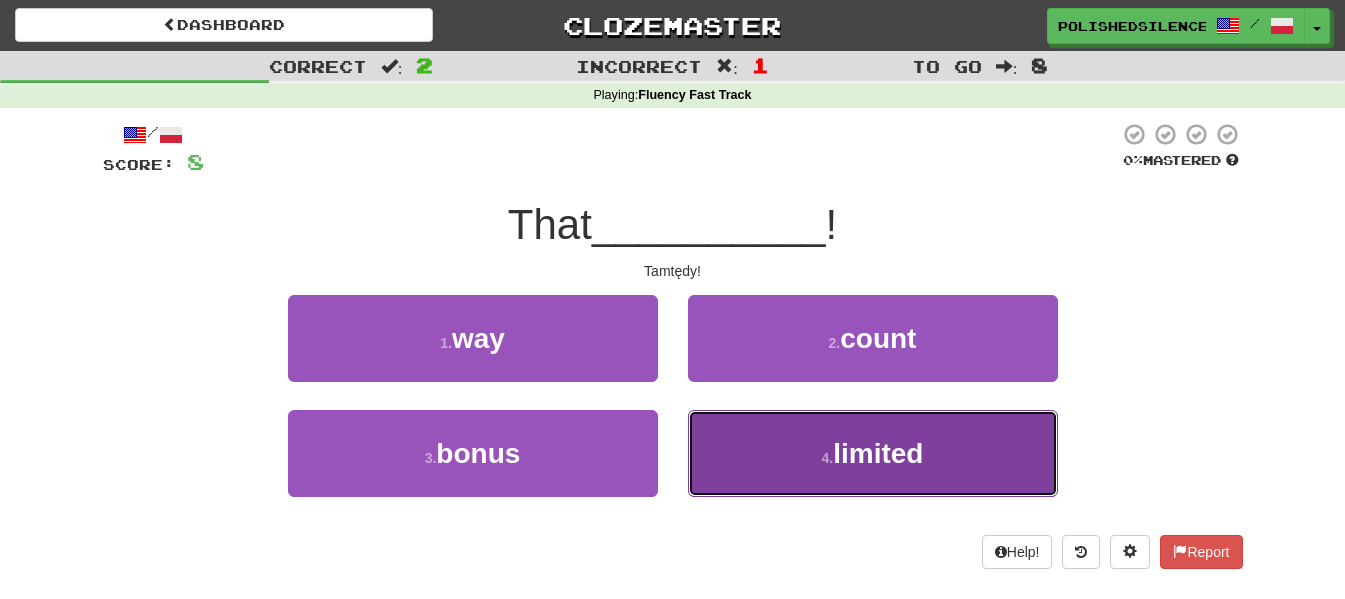 click on "4 .  limited" at bounding box center [873, 453] 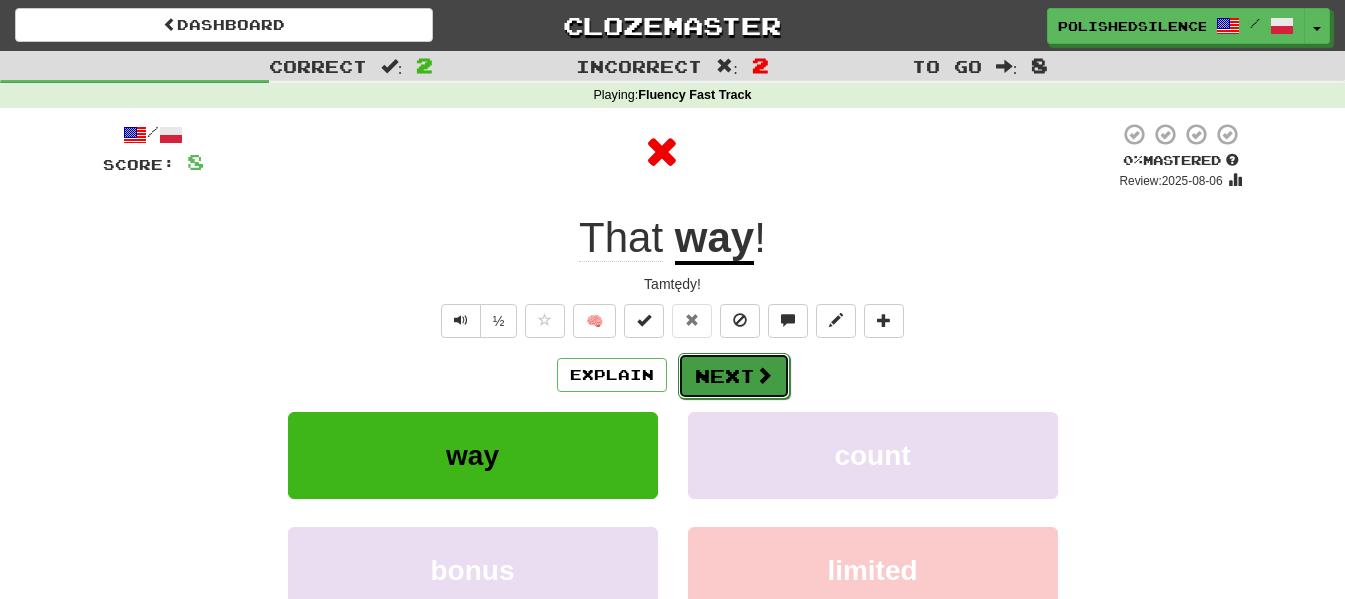 click on "Next" at bounding box center (734, 376) 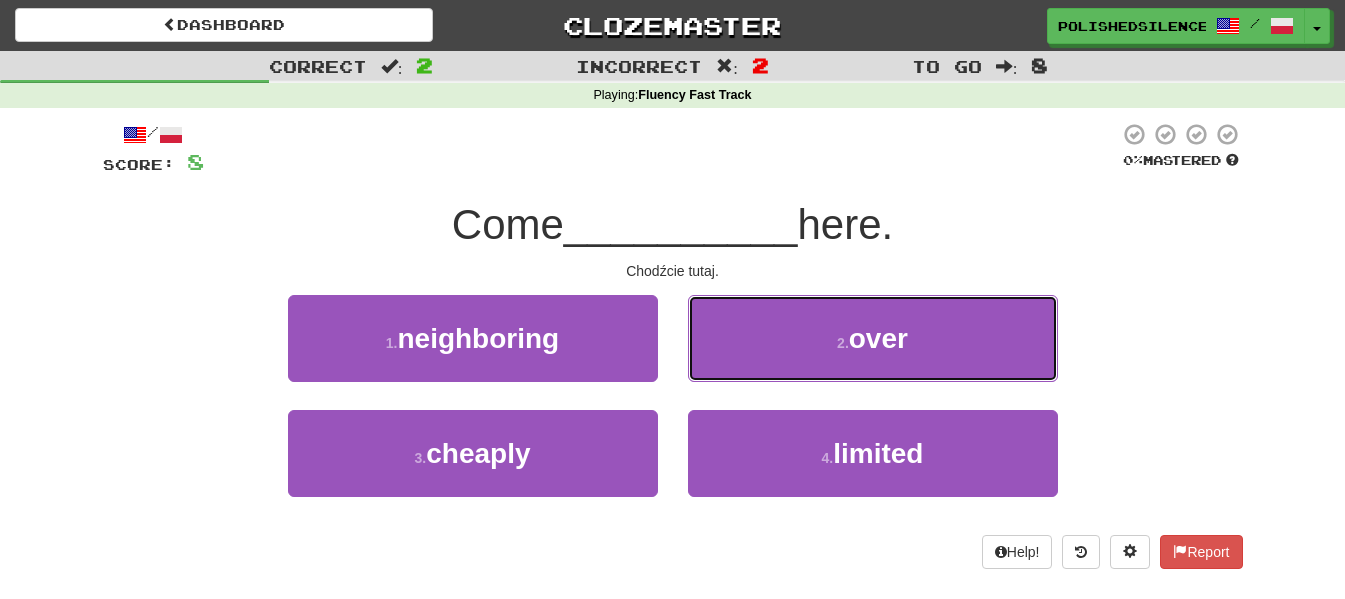 click on "2 .  over" at bounding box center (873, 338) 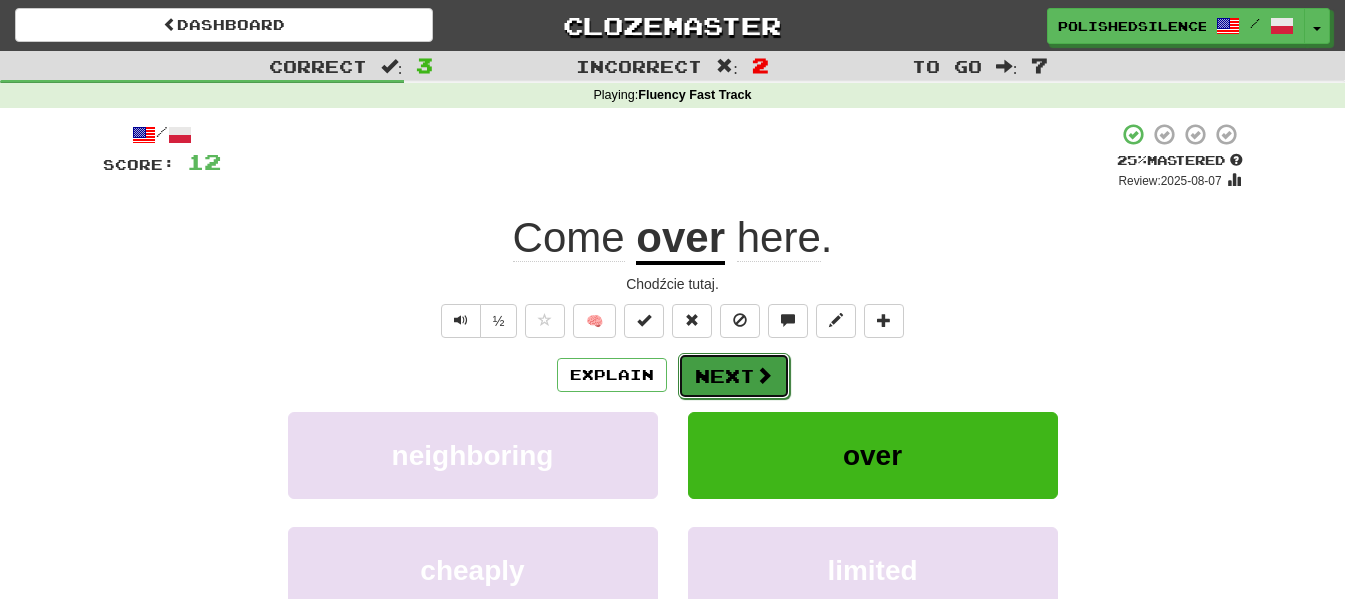 click on "Next" at bounding box center (734, 376) 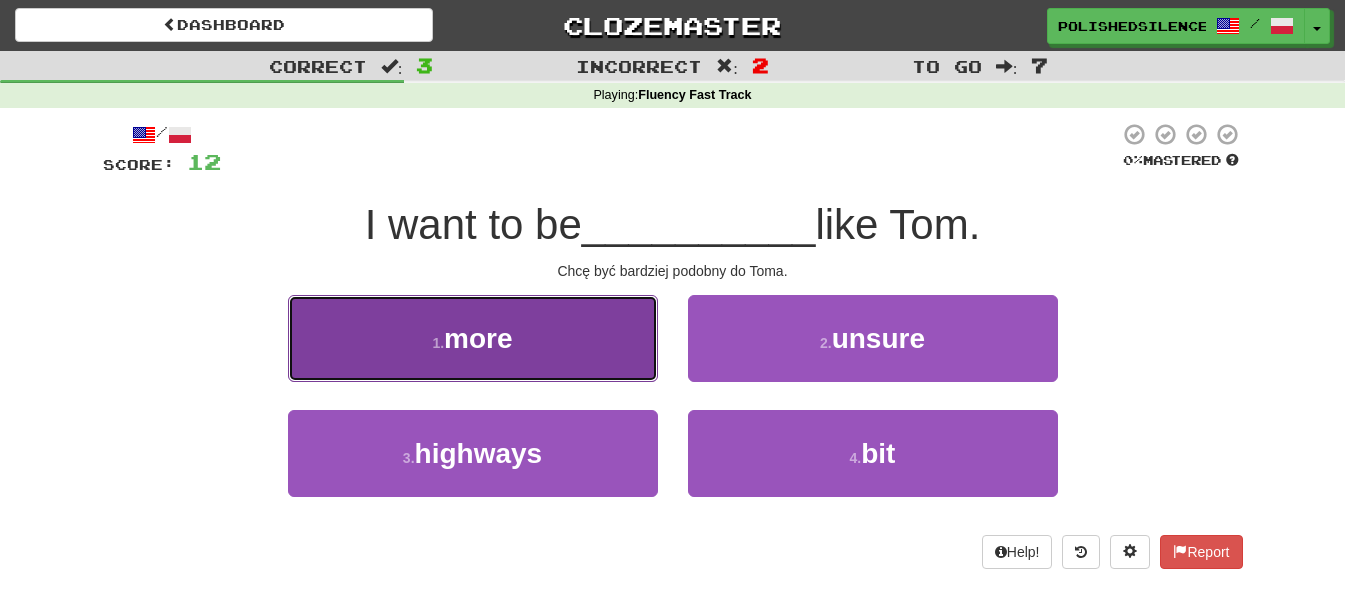 click on "1 .  more" at bounding box center [473, 338] 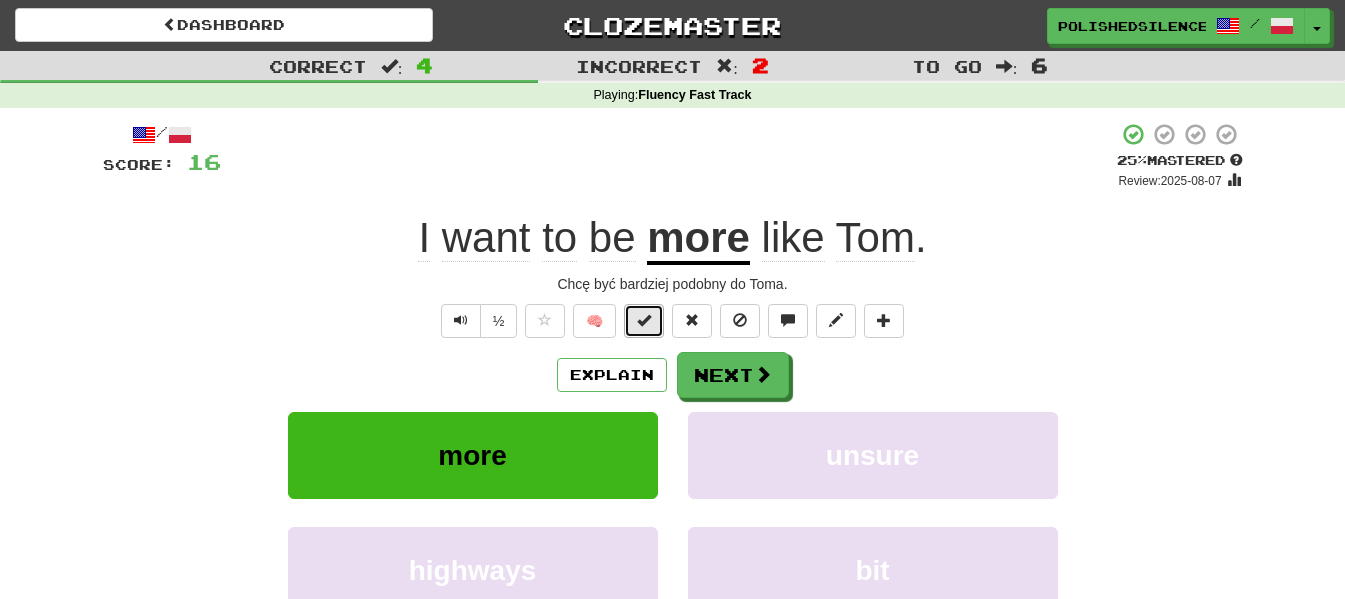 click at bounding box center (644, 321) 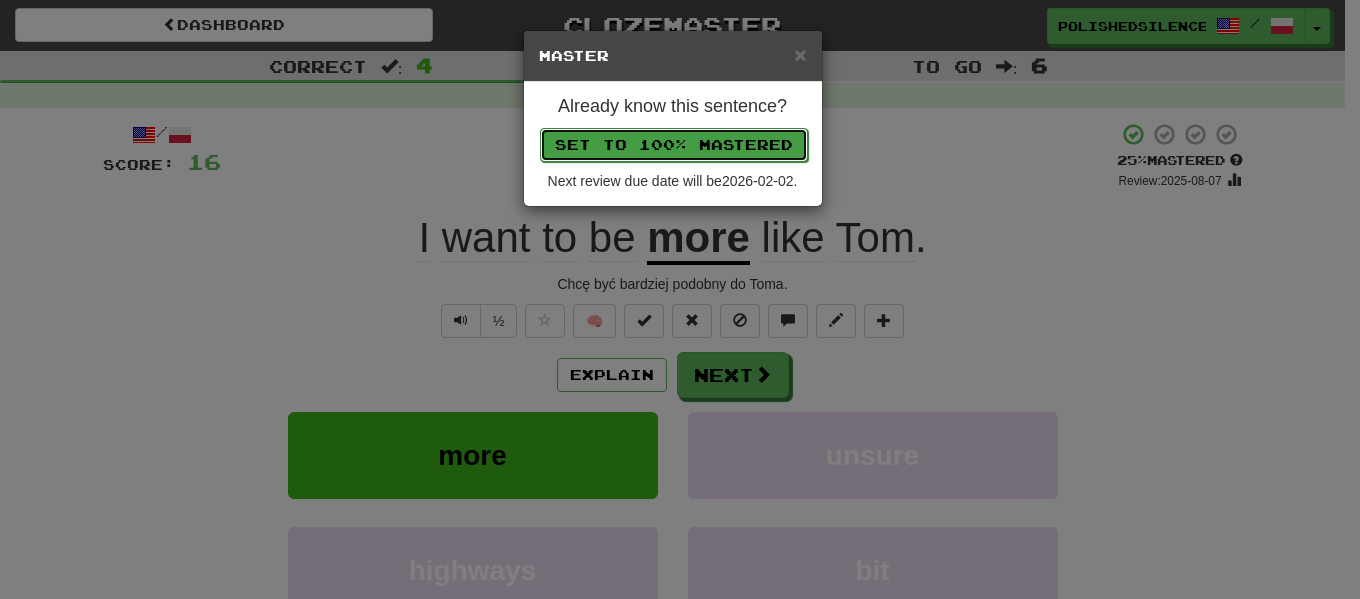 click on "Set to 100% Mastered" at bounding box center (674, 145) 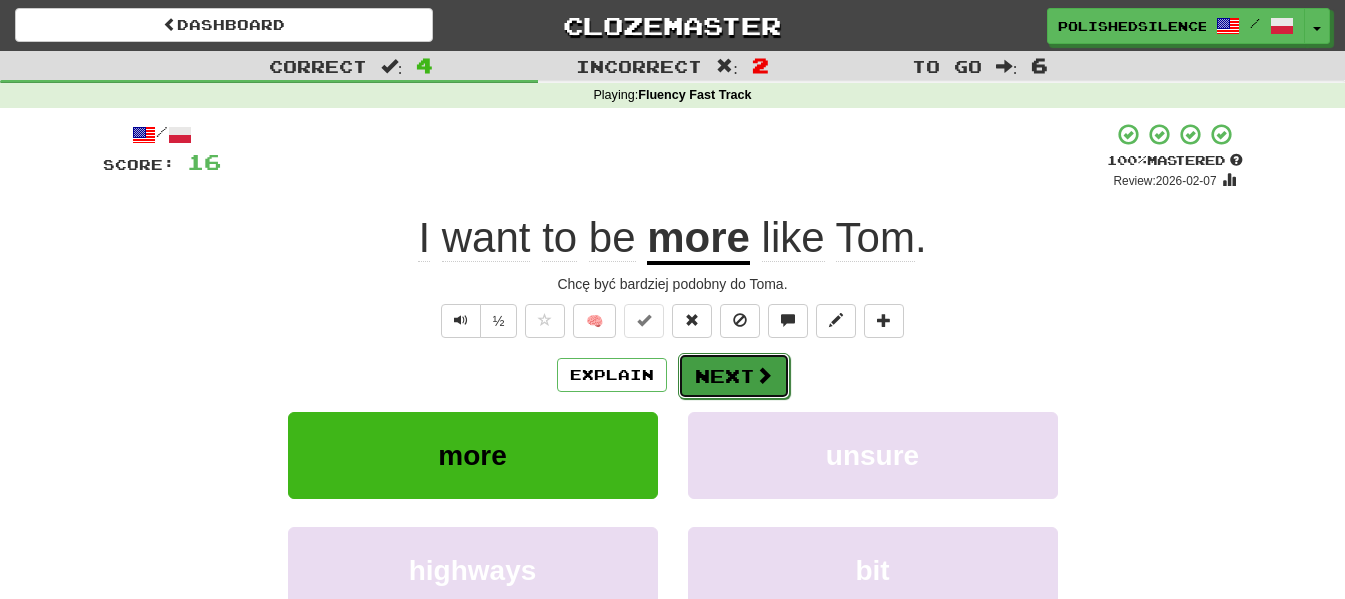 click on "Next" at bounding box center (734, 376) 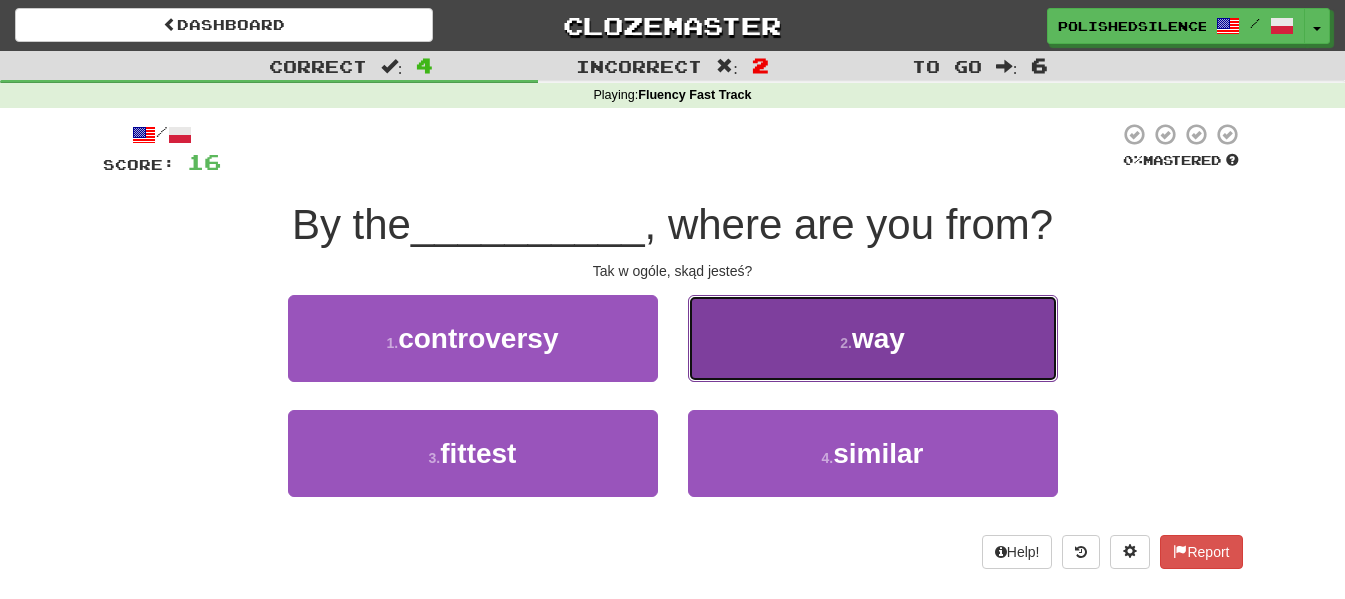 click on "2 .  way" at bounding box center [873, 338] 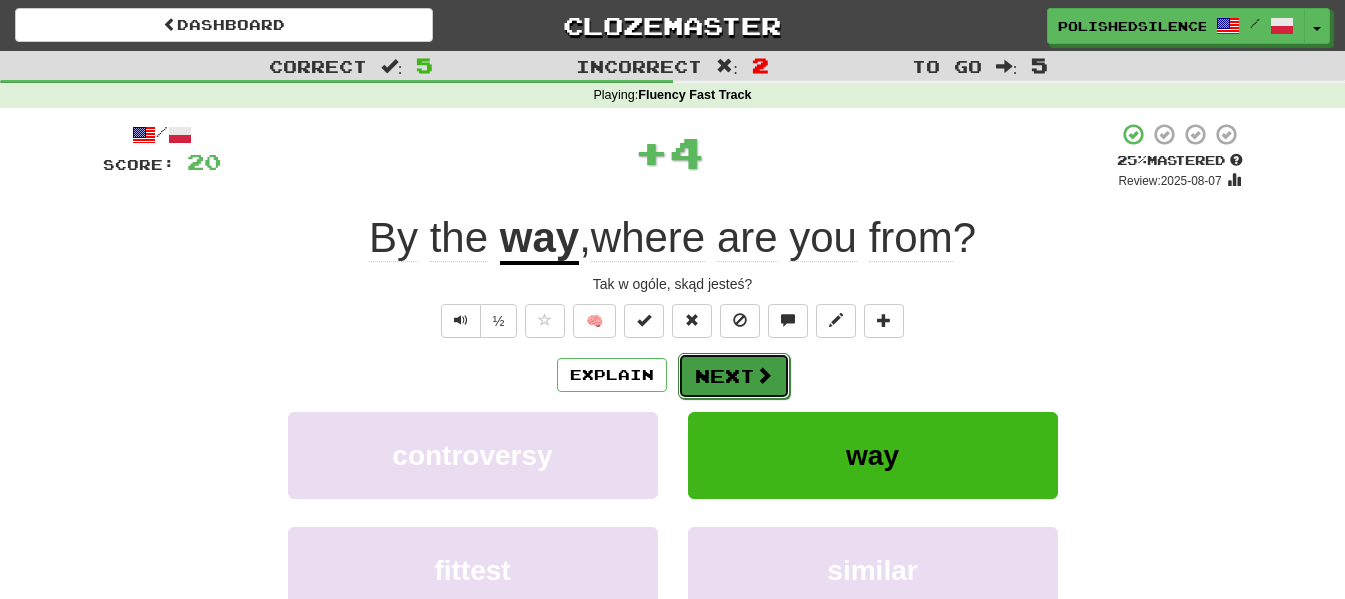 click on "Next" at bounding box center (734, 376) 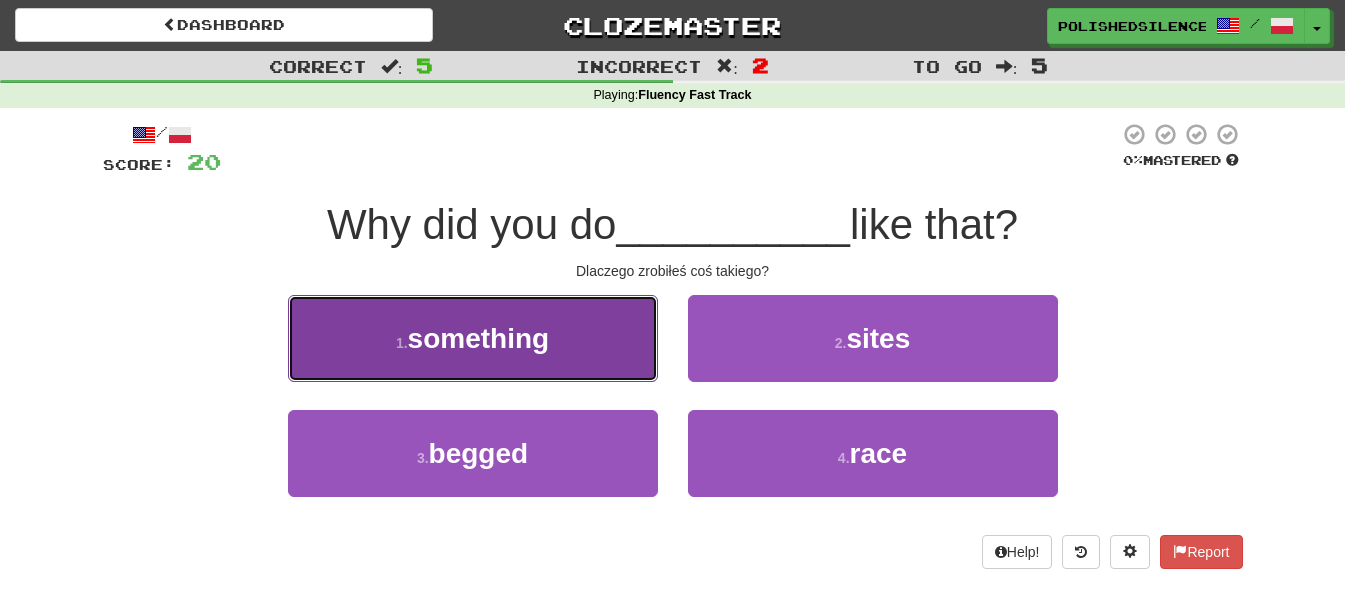 click on "1 .  something" at bounding box center (473, 338) 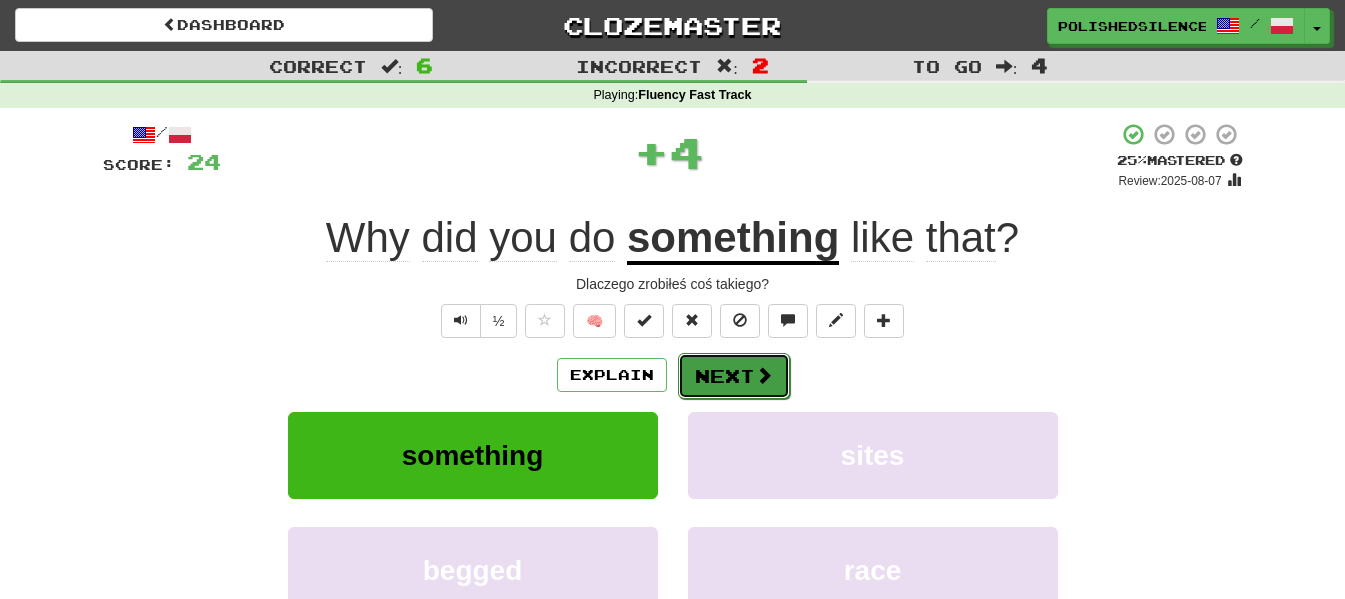click at bounding box center [764, 375] 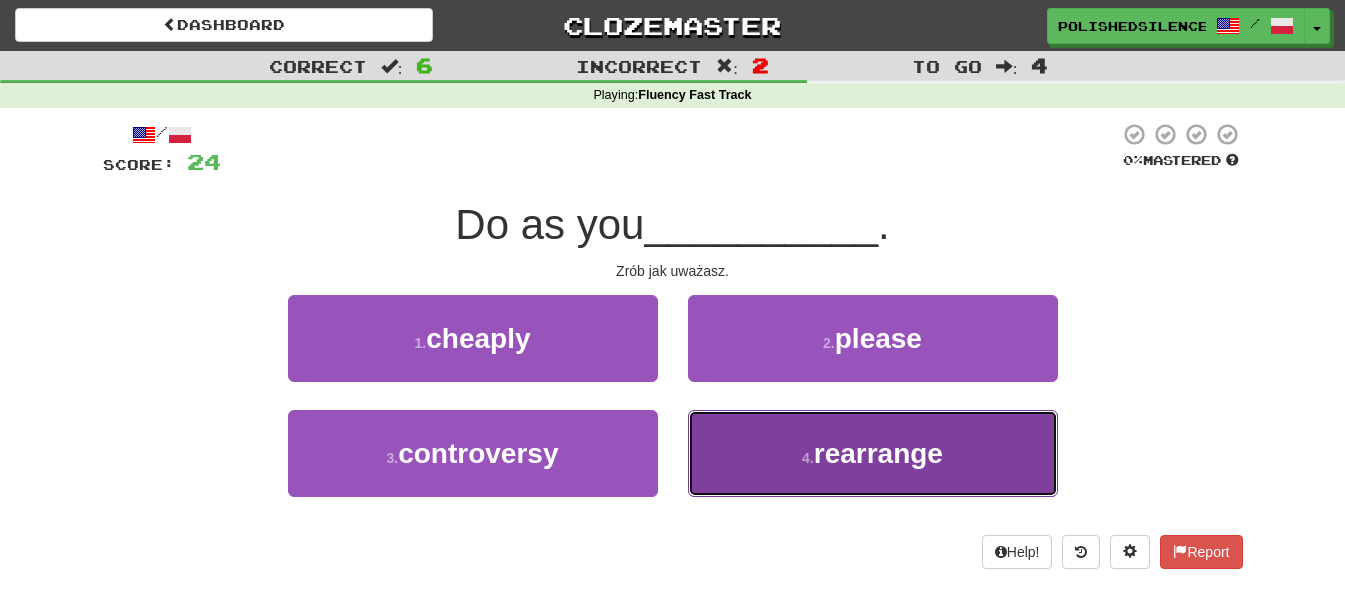 click on "4 .  rearrange" at bounding box center [873, 453] 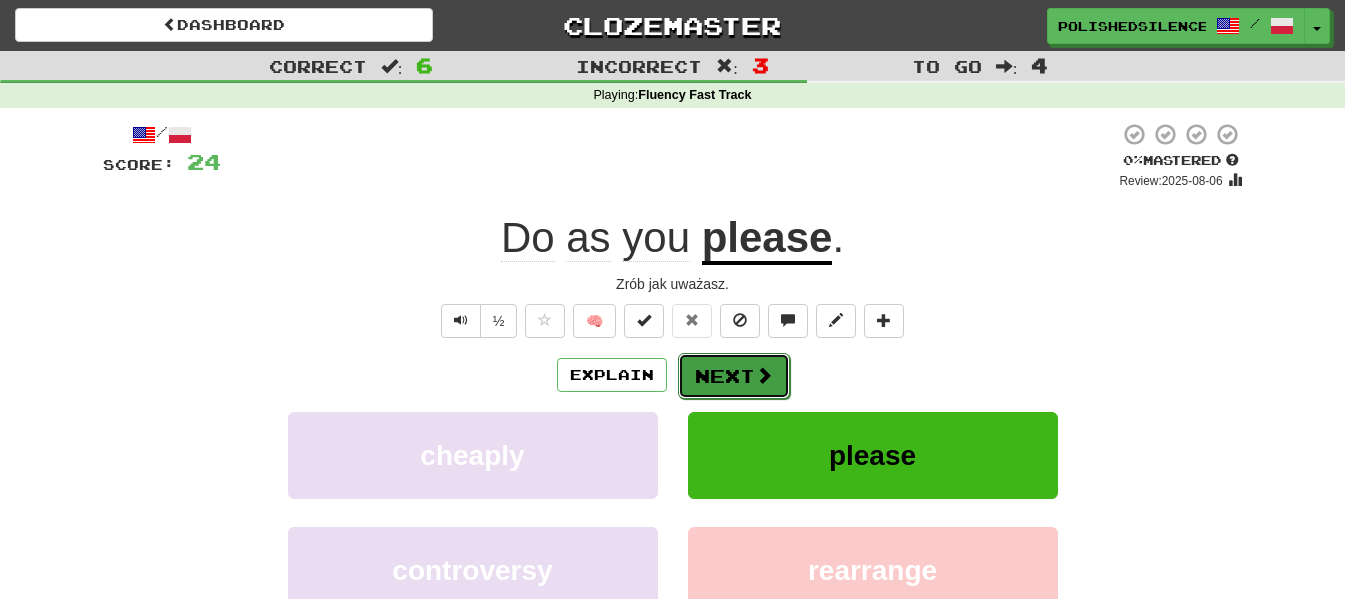 click on "Next" at bounding box center (734, 376) 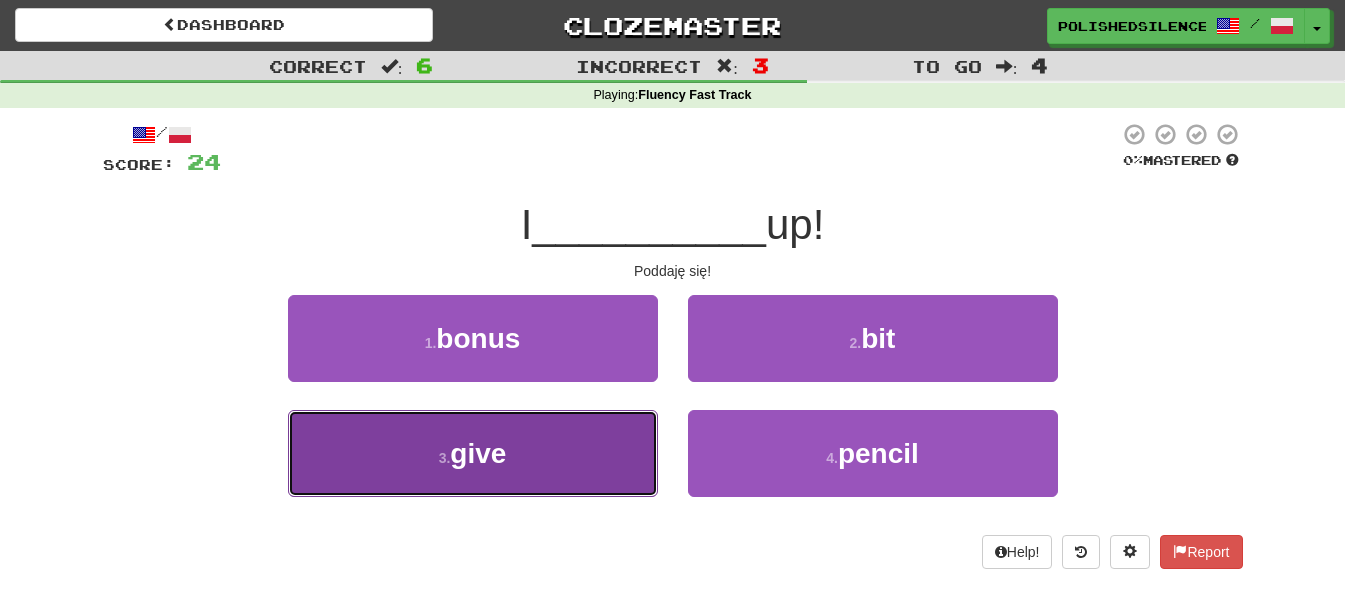 click on "3 .  give" at bounding box center (473, 453) 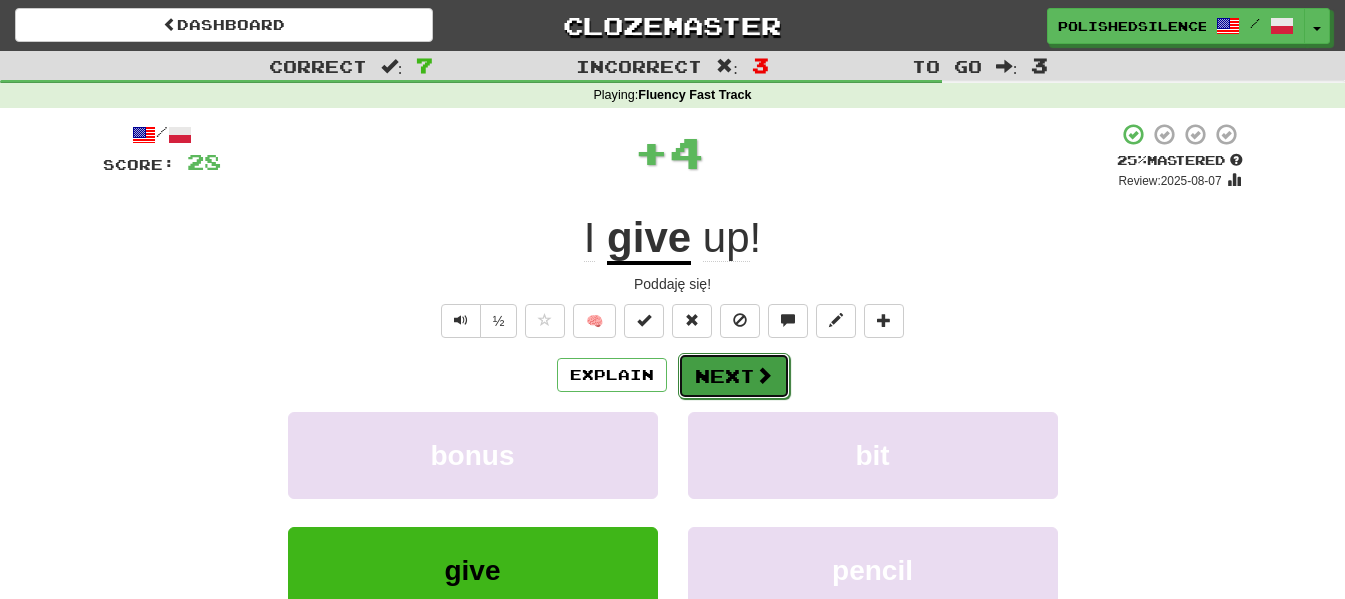 click on "Next" at bounding box center [734, 376] 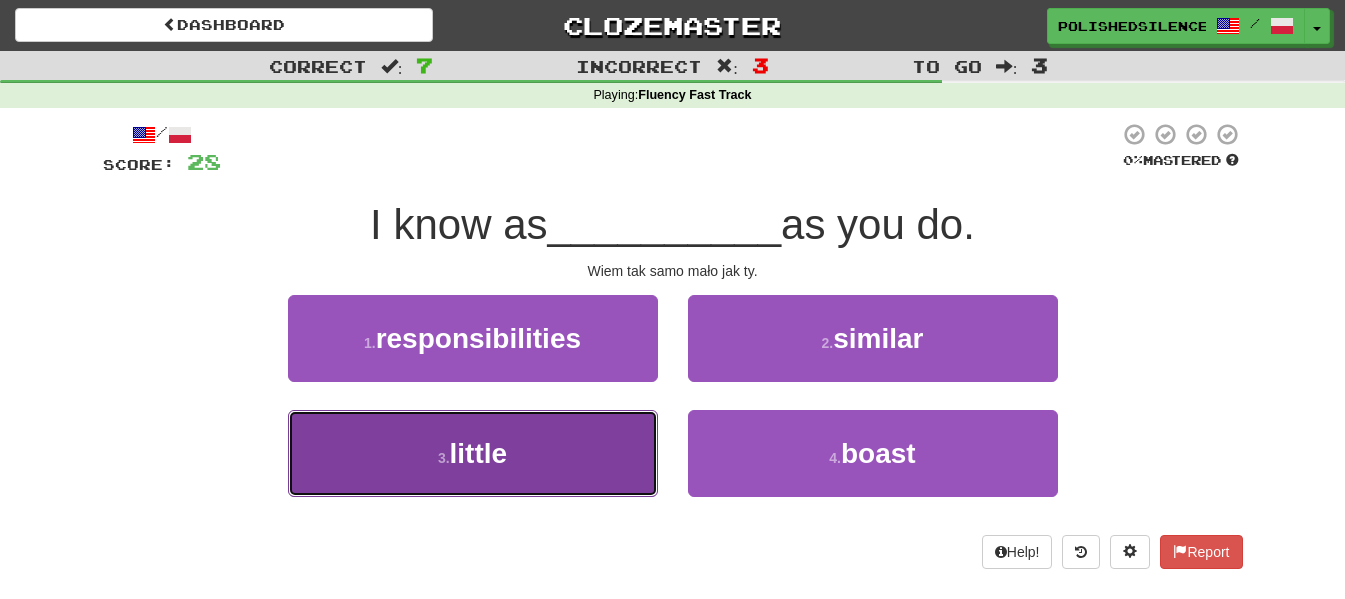 drag, startPoint x: 551, startPoint y: 244, endPoint x: 418, endPoint y: 471, distance: 263.09314 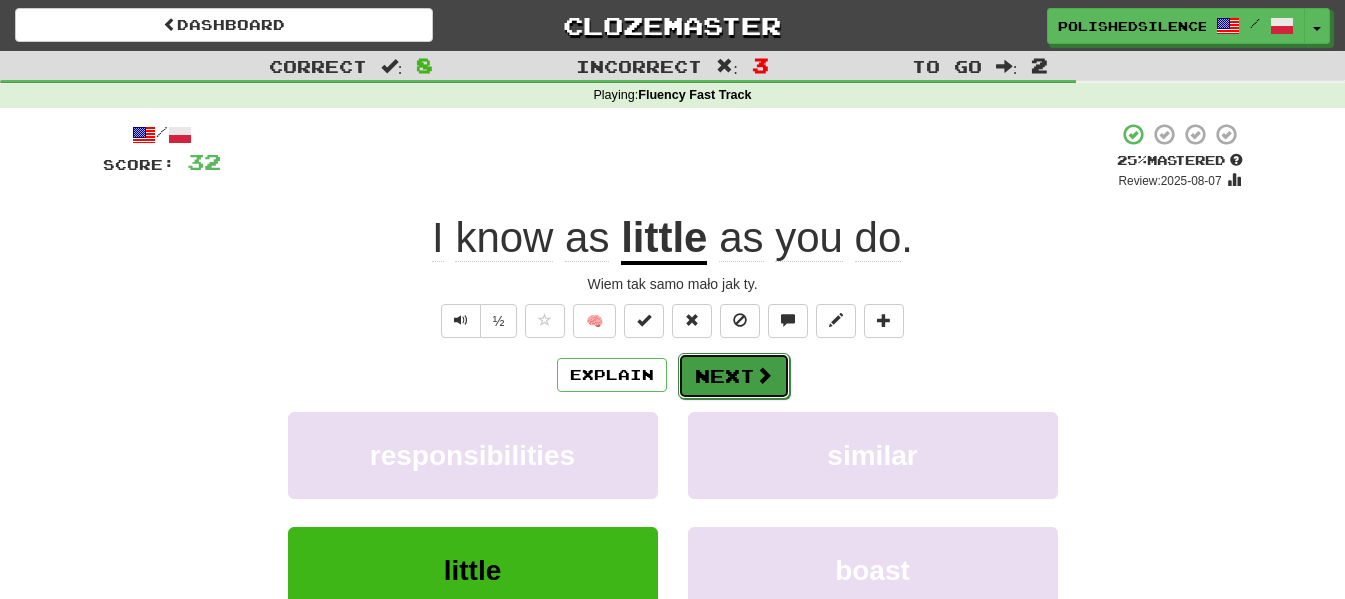 click on "Next" at bounding box center (734, 376) 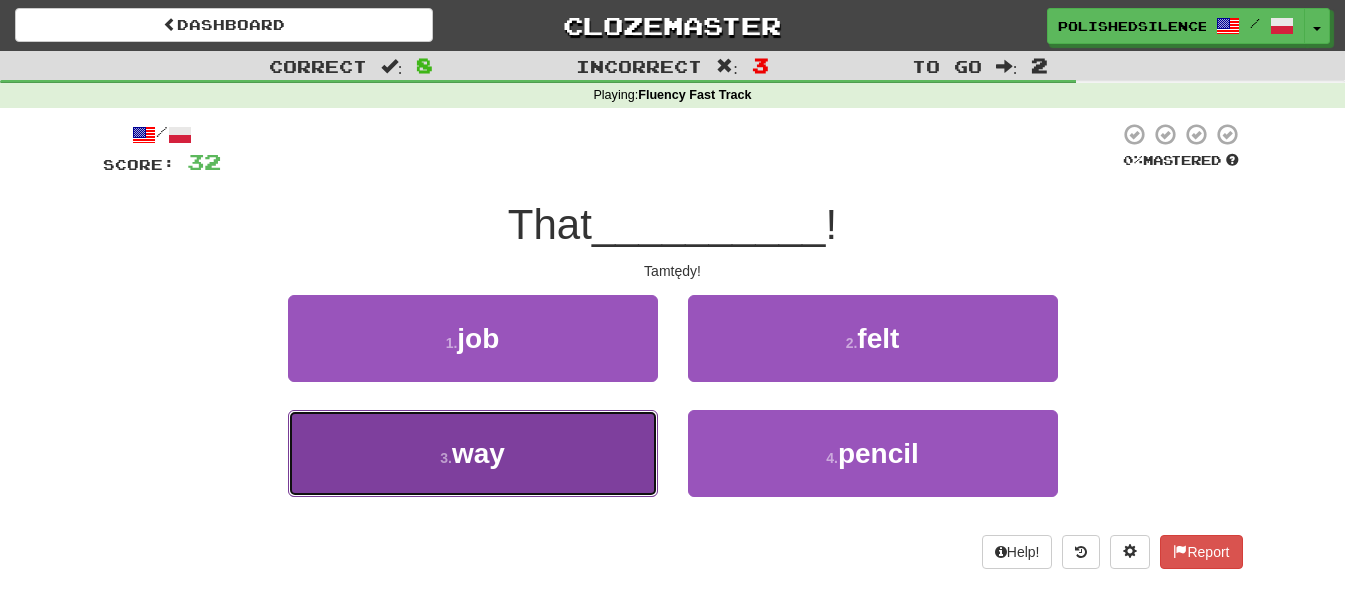 click on "3 .  way" at bounding box center (473, 453) 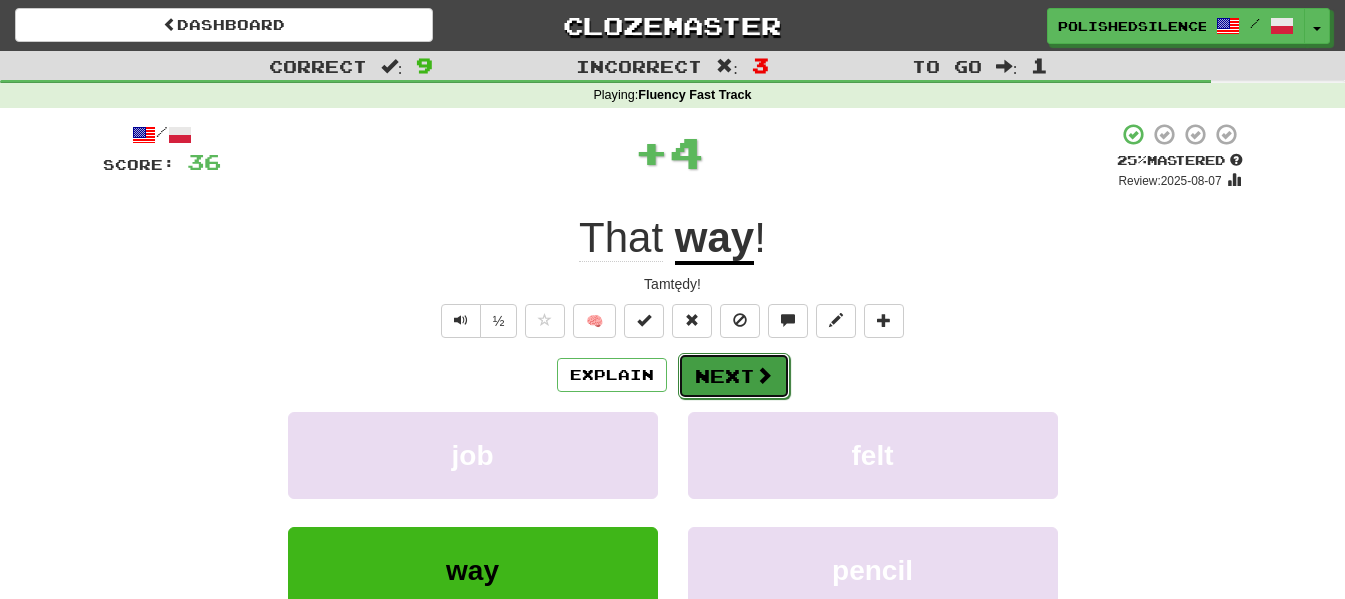 click on "Next" at bounding box center [734, 376] 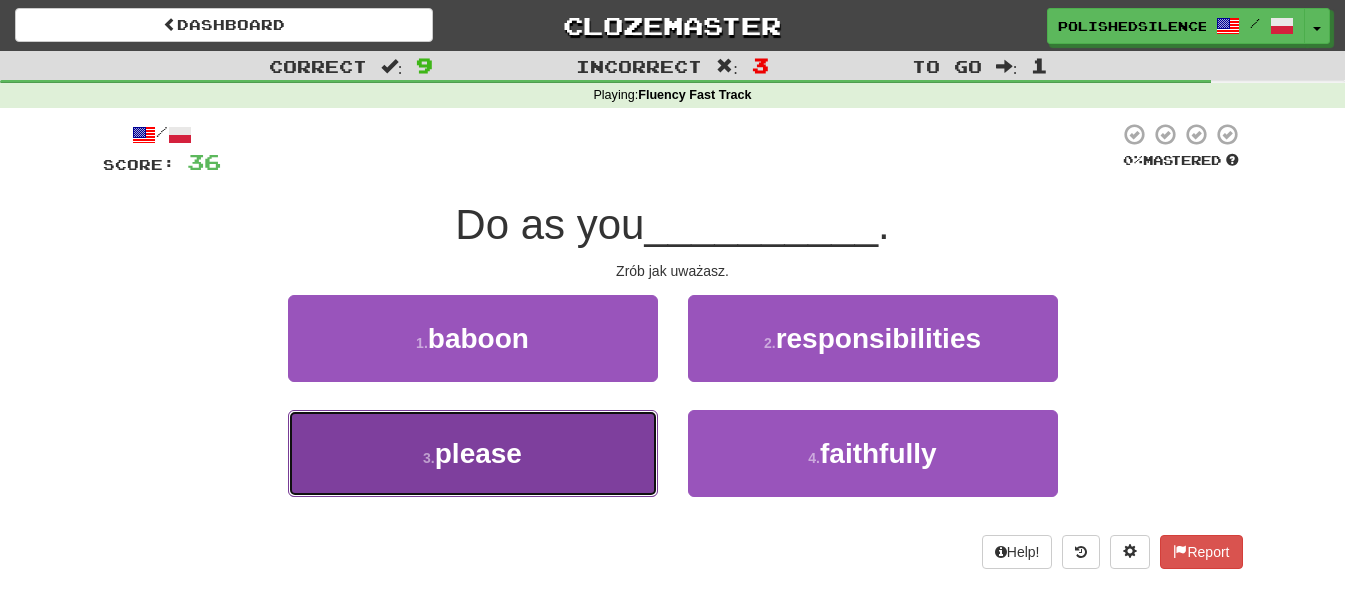 click on "3 .  please" at bounding box center (473, 453) 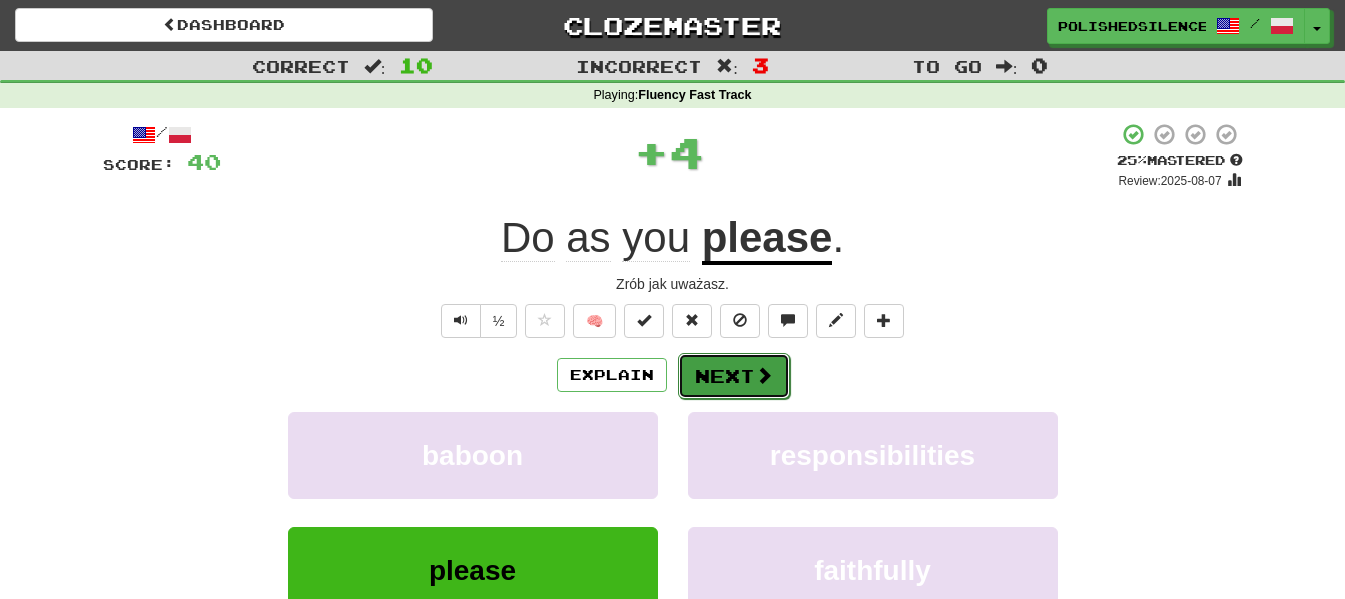 click on "Next" at bounding box center [734, 376] 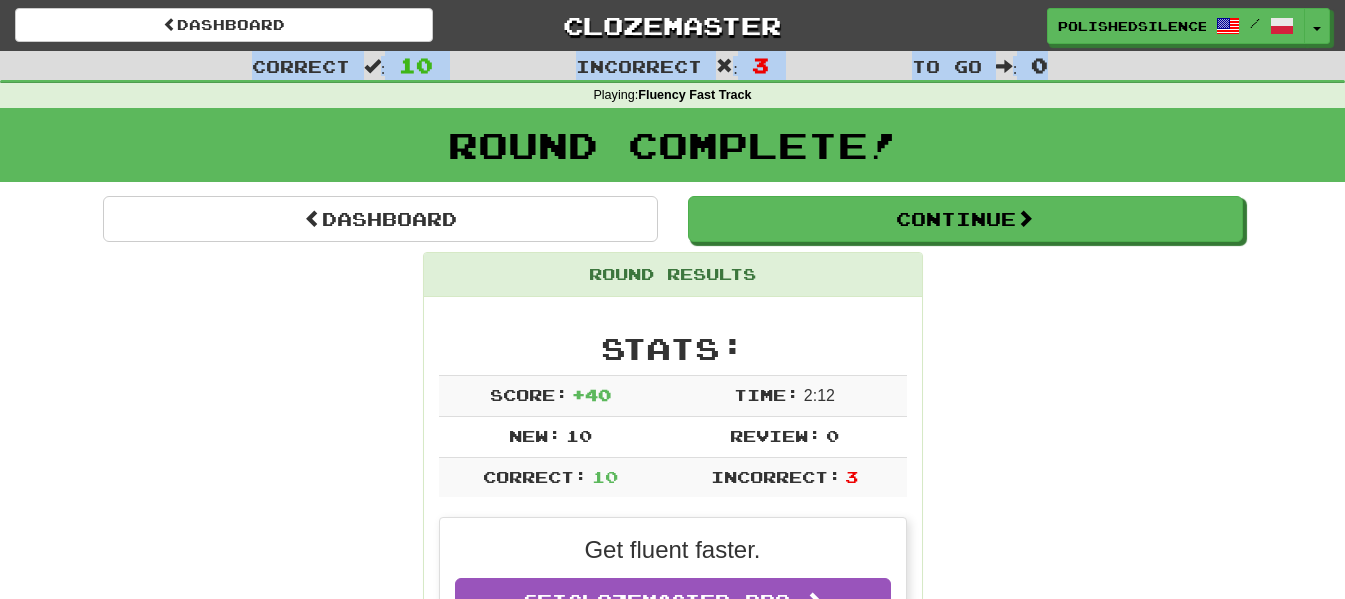 drag, startPoint x: 1344, startPoint y: 31, endPoint x: 1359, endPoint y: 52, distance: 25.806976 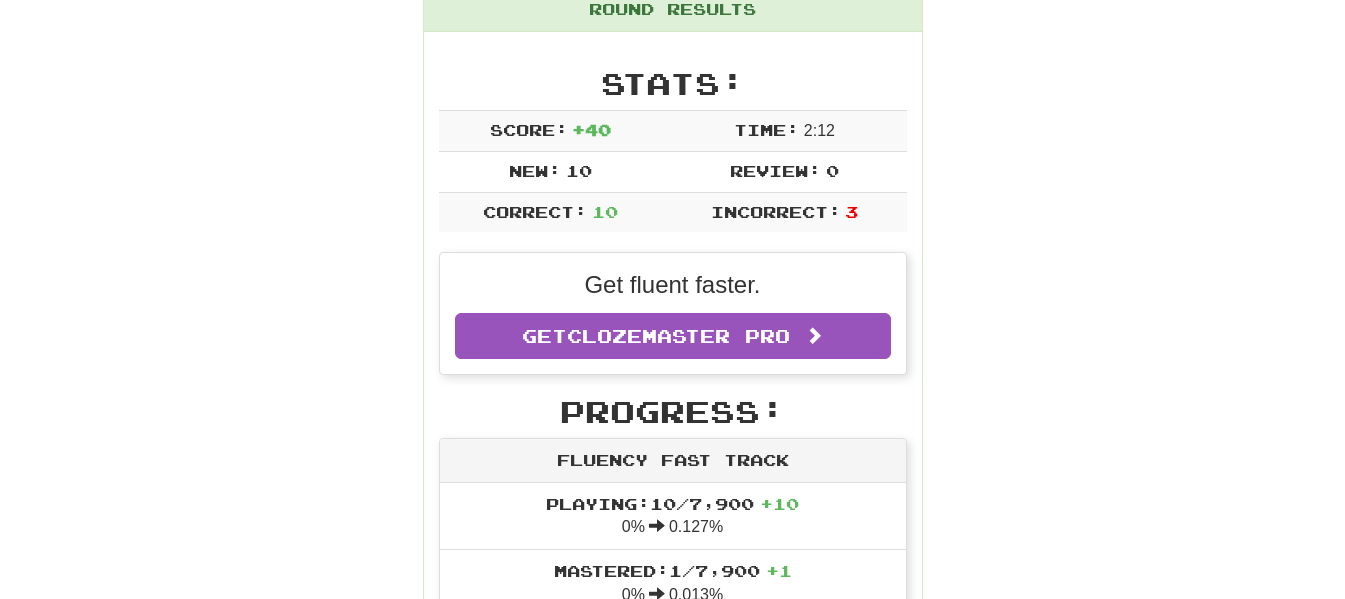 scroll, scrollTop: 275, scrollLeft: 0, axis: vertical 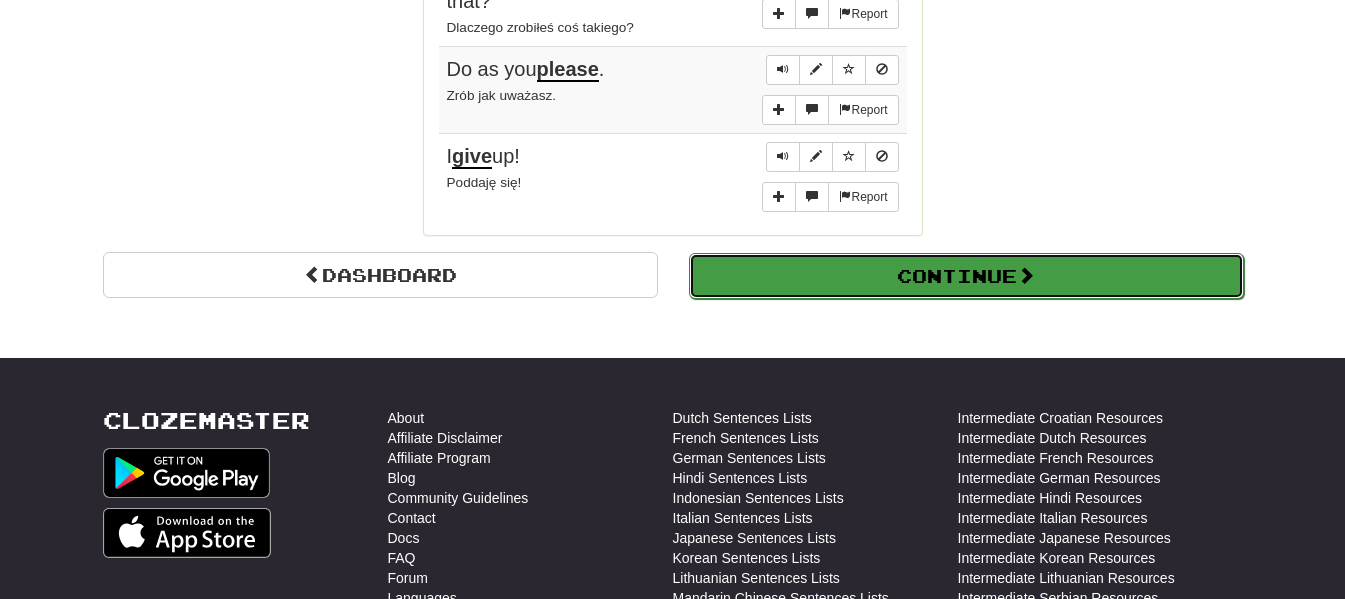 click on "Continue" at bounding box center (966, 276) 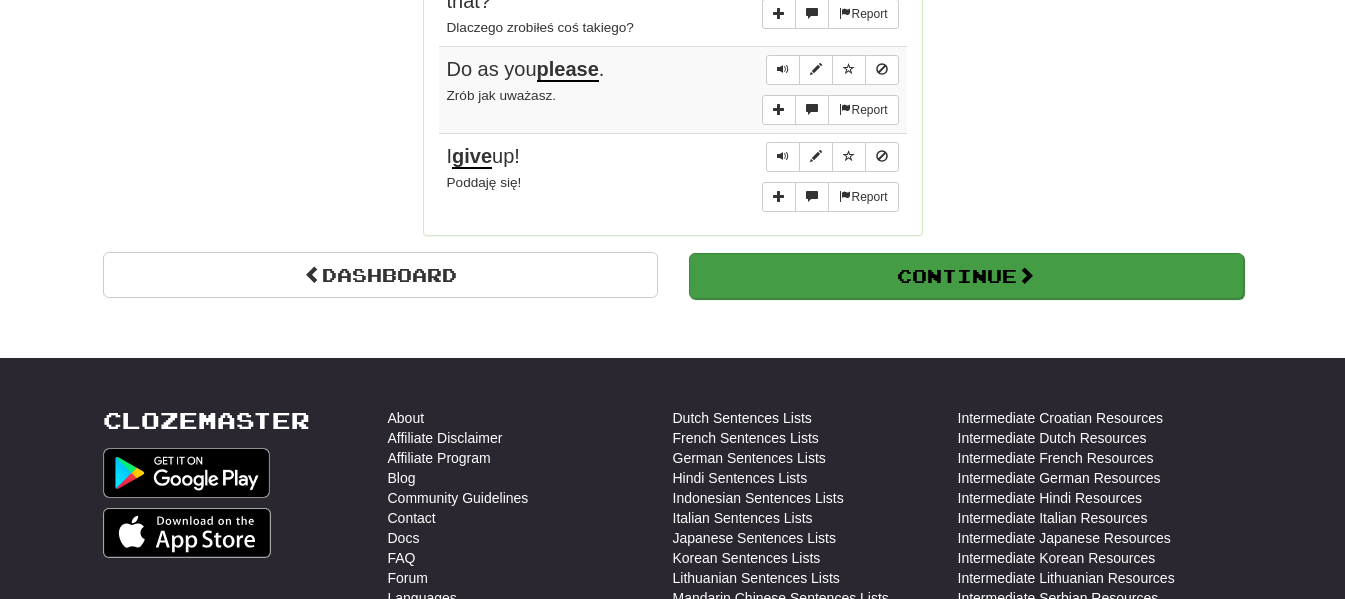 scroll, scrollTop: 710, scrollLeft: 0, axis: vertical 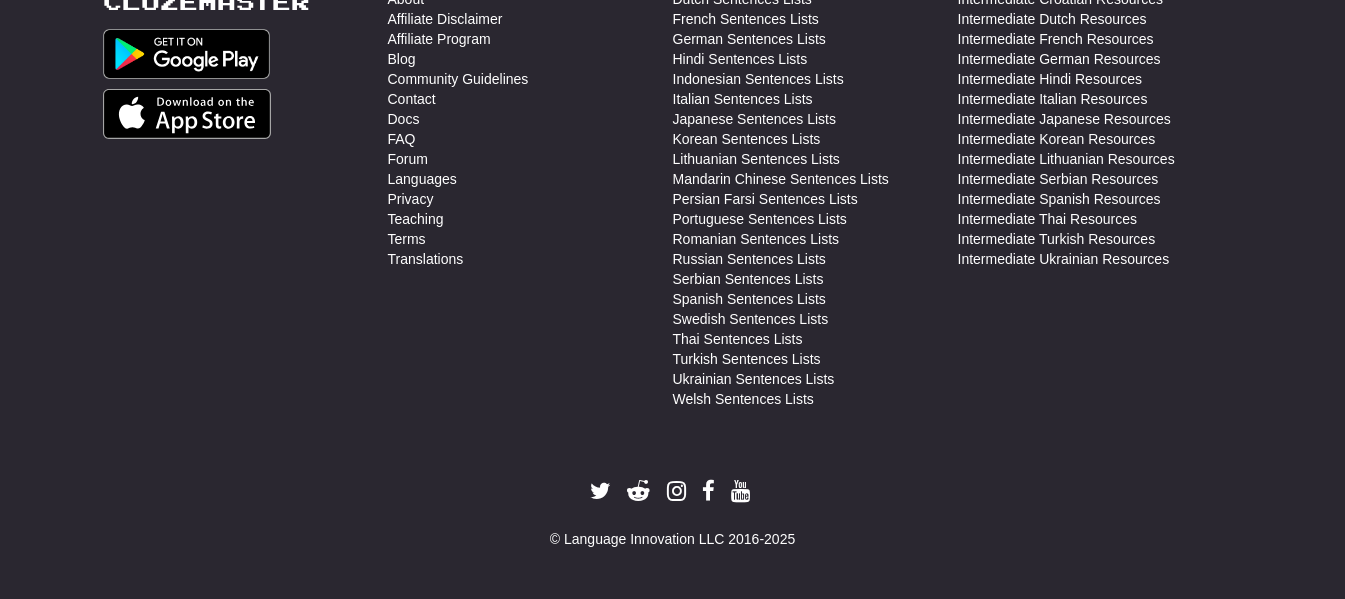 click on "Russian Sentences Lists" at bounding box center [815, 259] 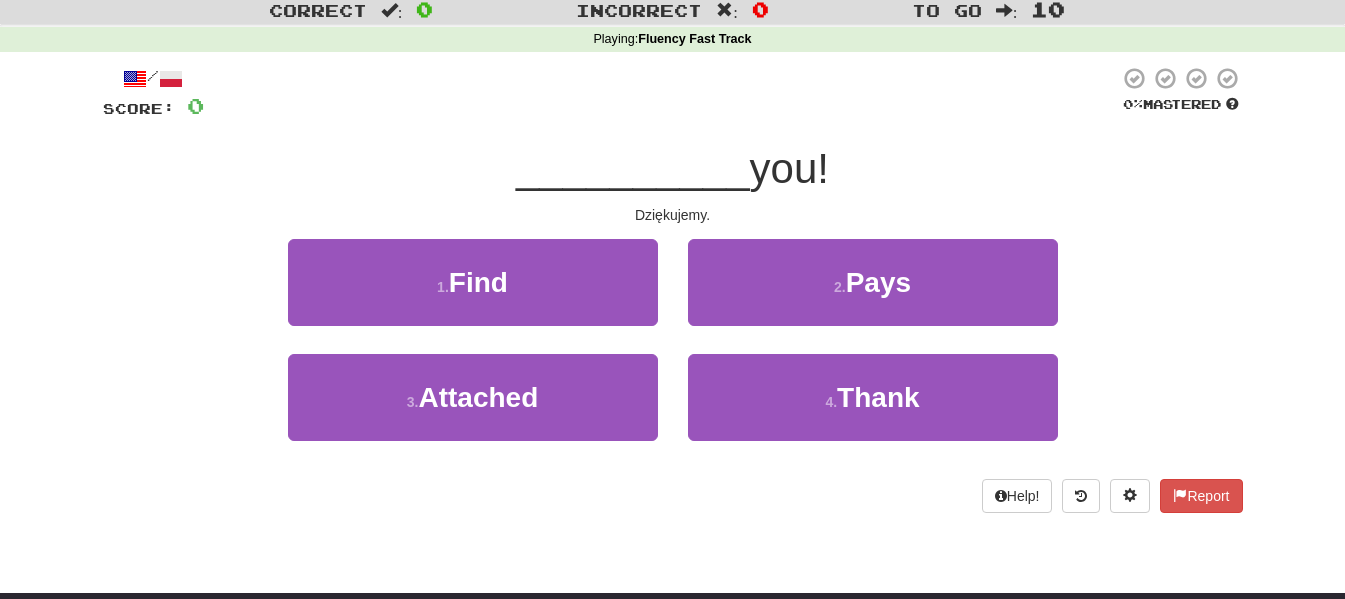 scroll, scrollTop: 0, scrollLeft: 0, axis: both 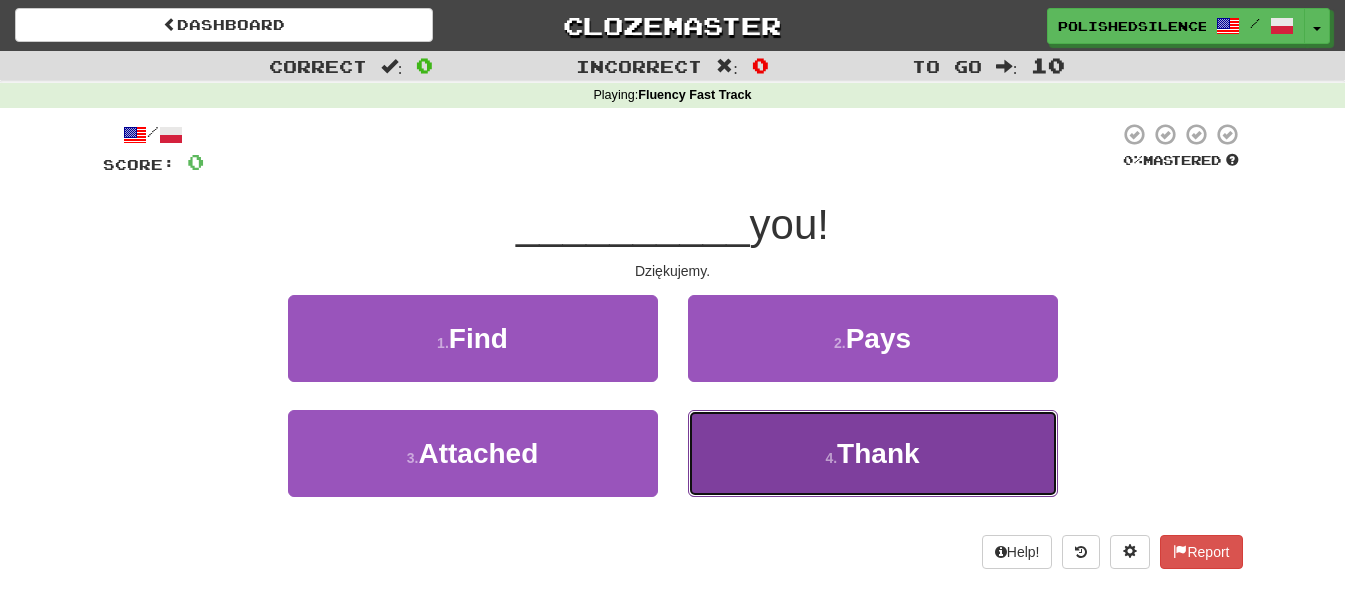 click on "4 .  Thank" at bounding box center (873, 453) 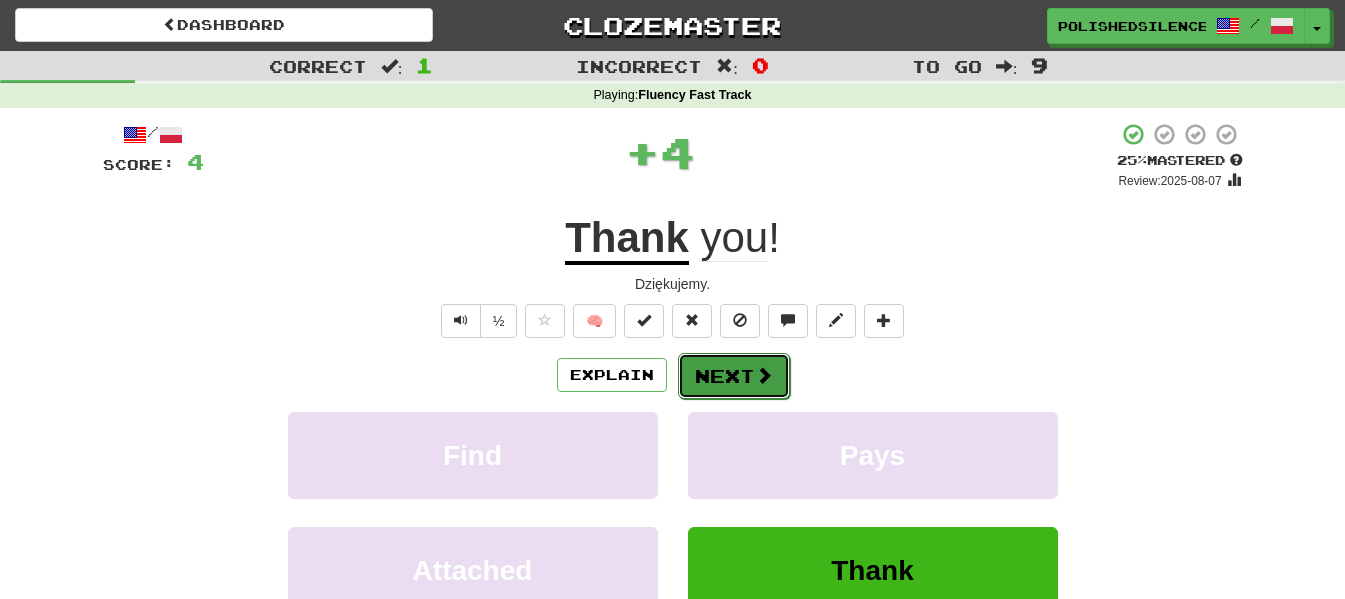 click on "Next" at bounding box center (734, 376) 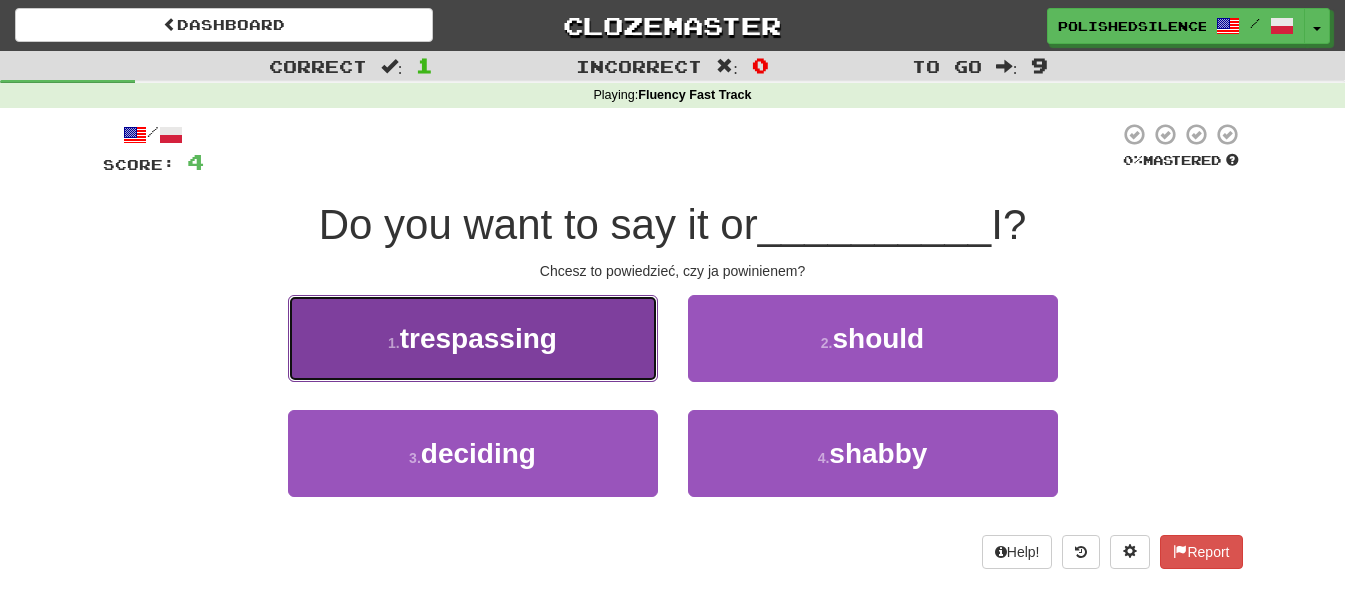 click on "1 .  trespassing" at bounding box center [473, 338] 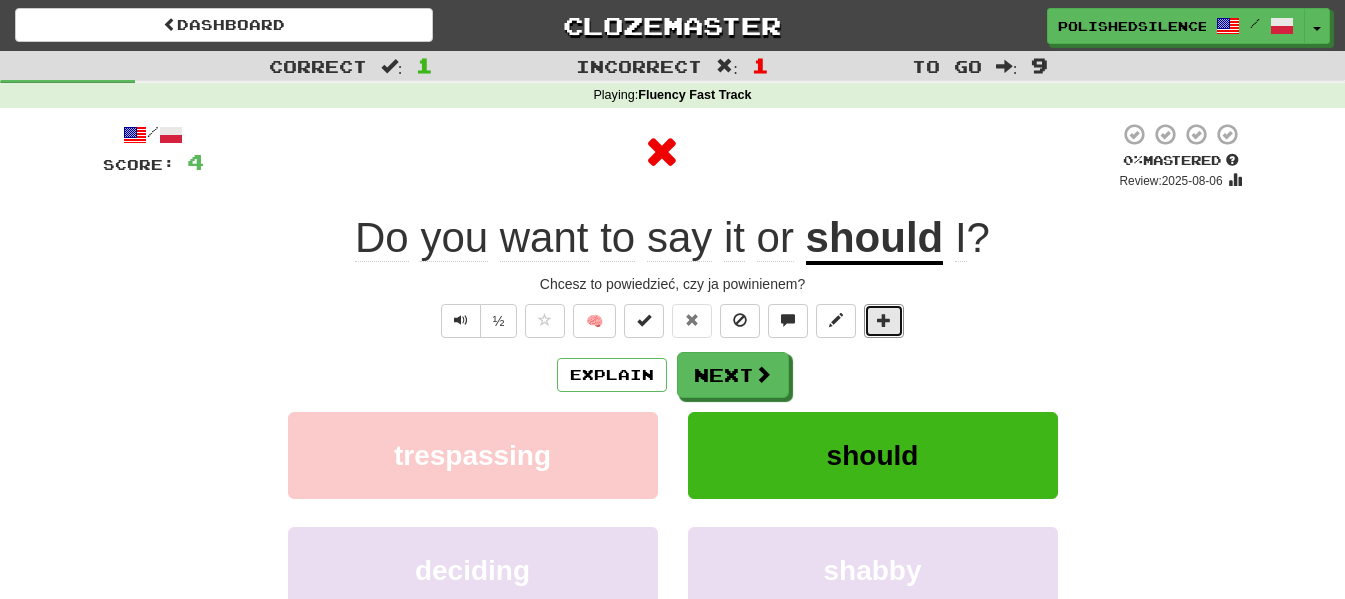 drag, startPoint x: 899, startPoint y: 331, endPoint x: 796, endPoint y: 371, distance: 110.49435 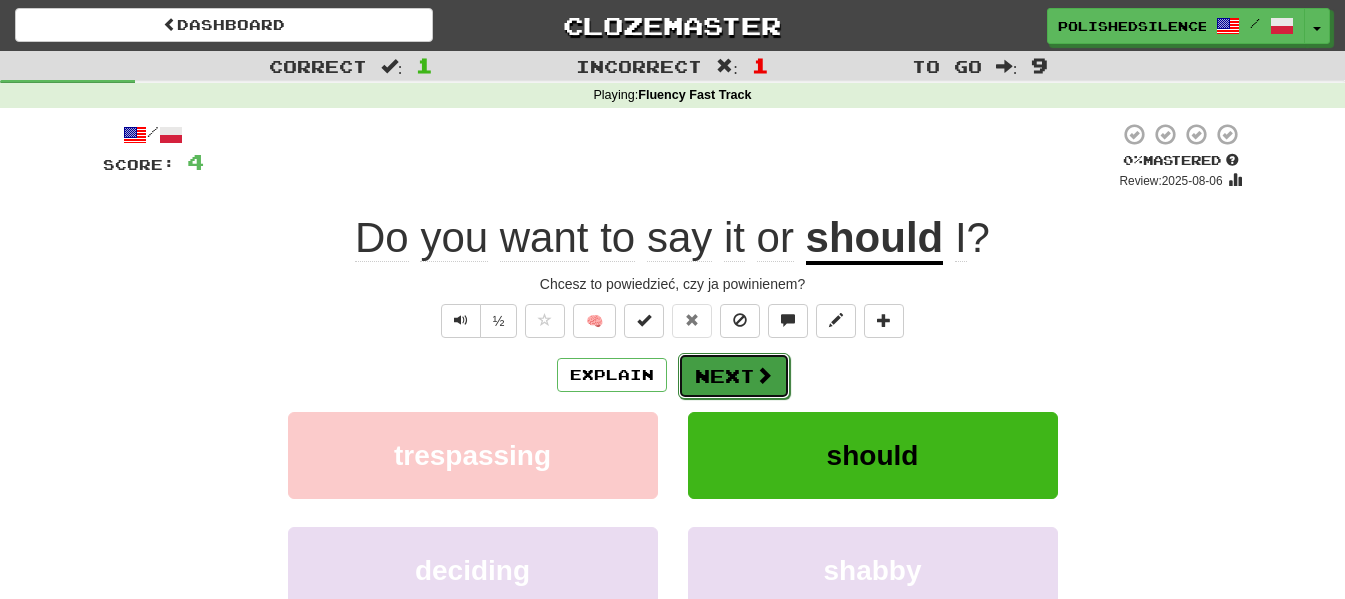 click on "Next" at bounding box center [734, 376] 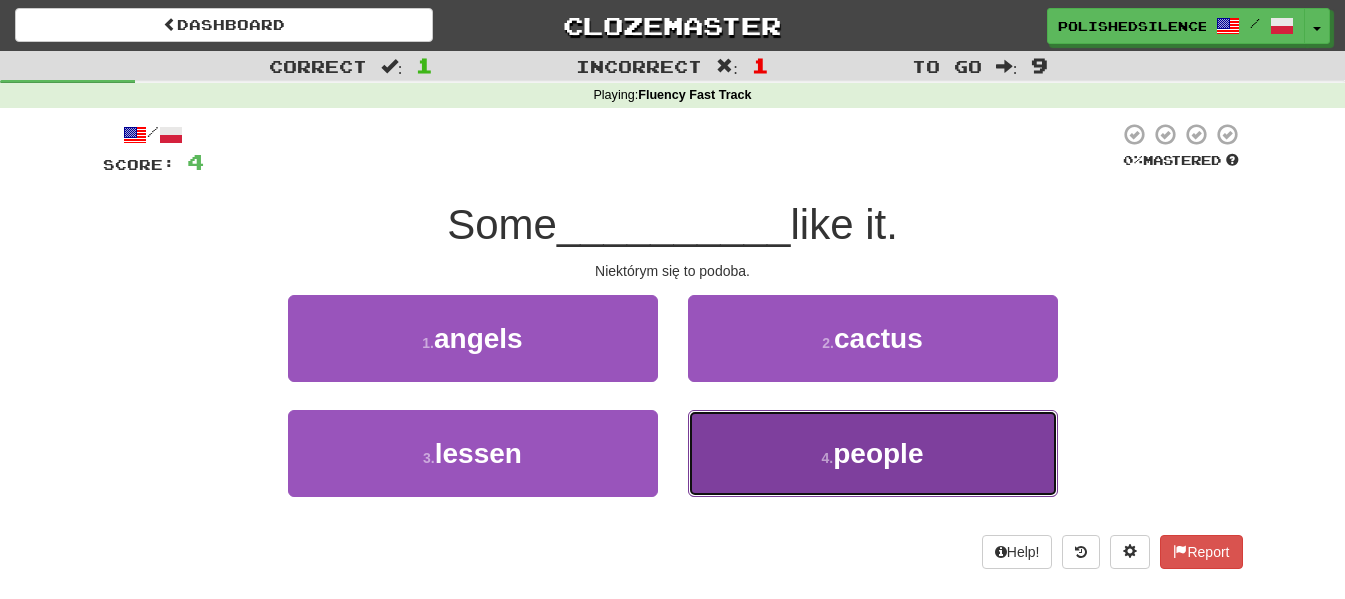 click on "4 .  people" at bounding box center (873, 453) 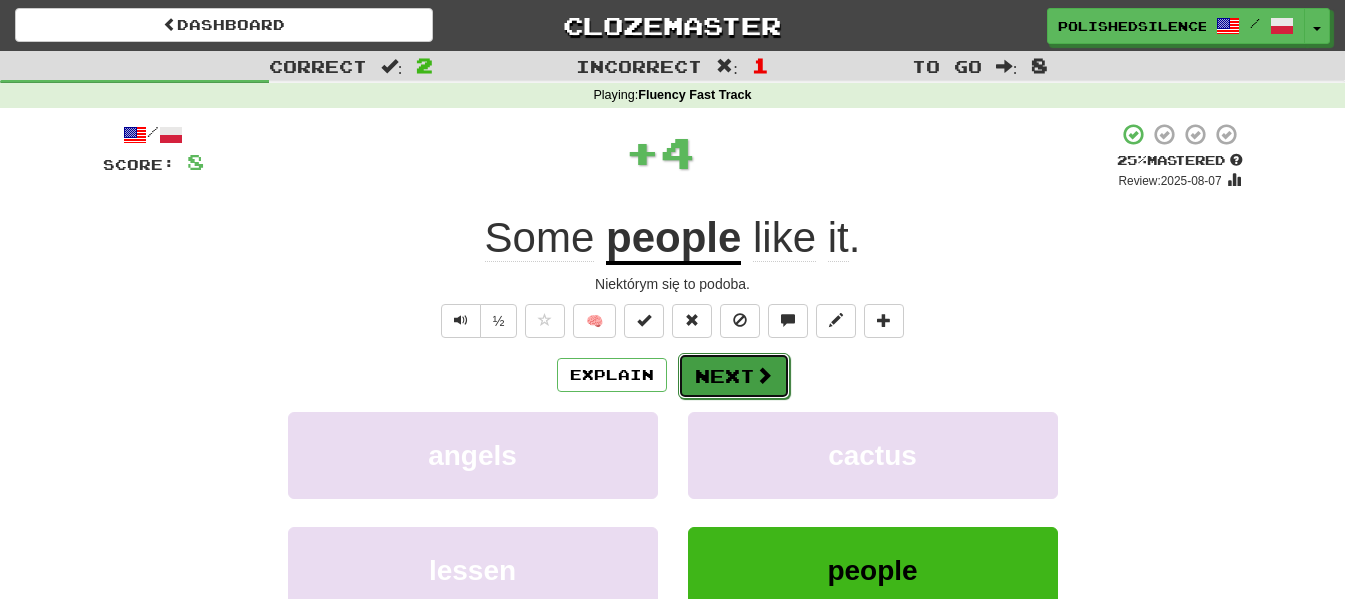 click at bounding box center [764, 375] 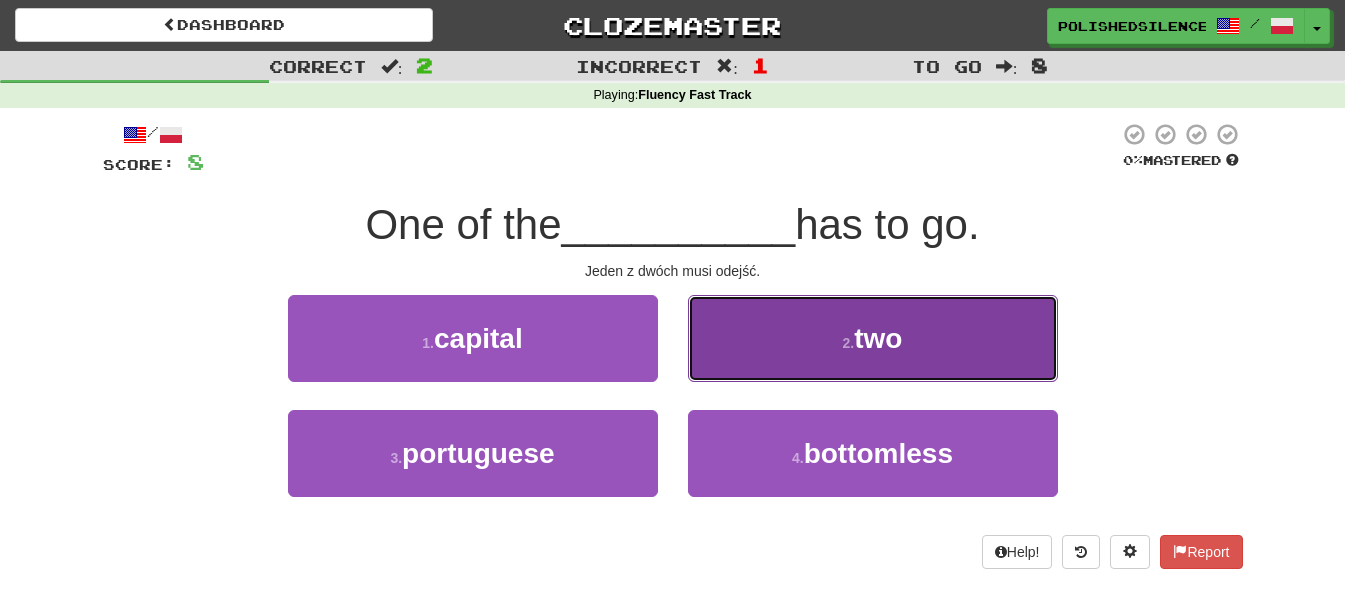 click on "2 .  two" at bounding box center (873, 338) 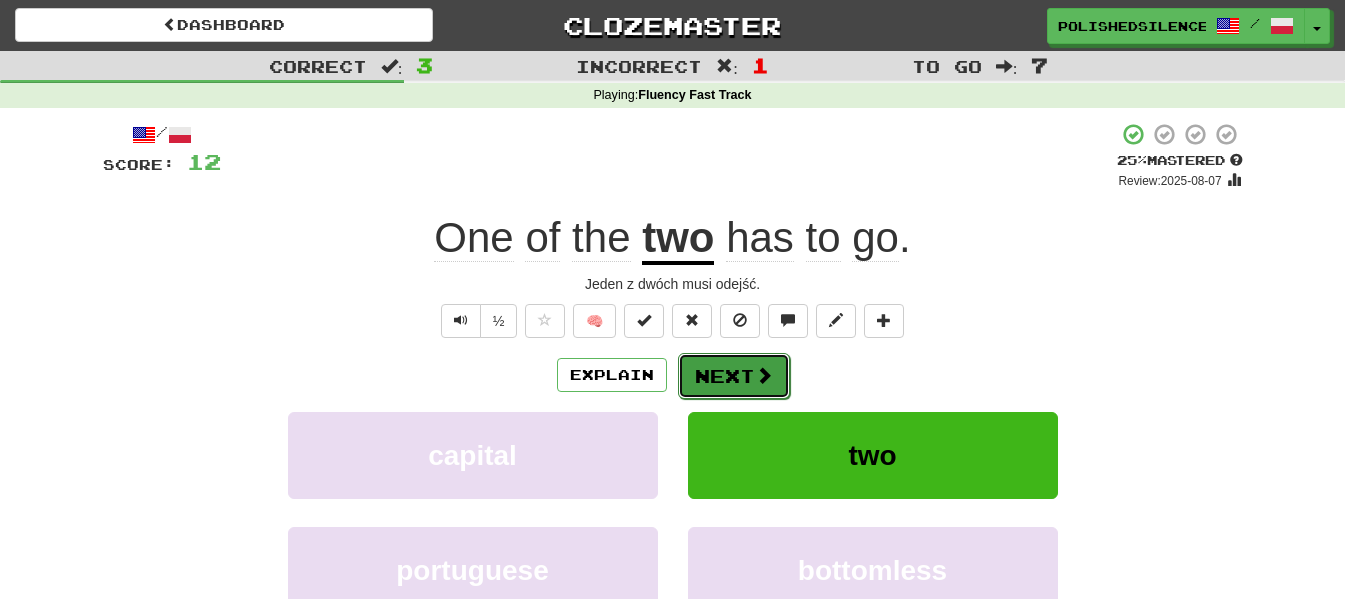 click on "Next" at bounding box center (734, 376) 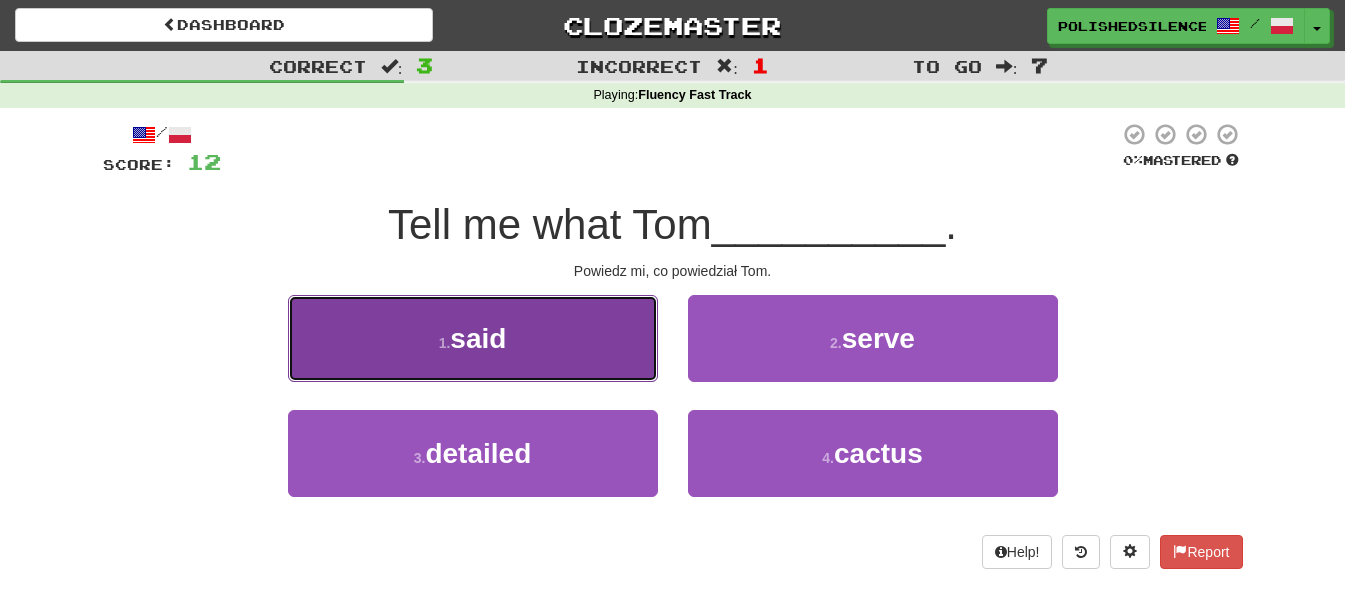 click on "said" at bounding box center (478, 338) 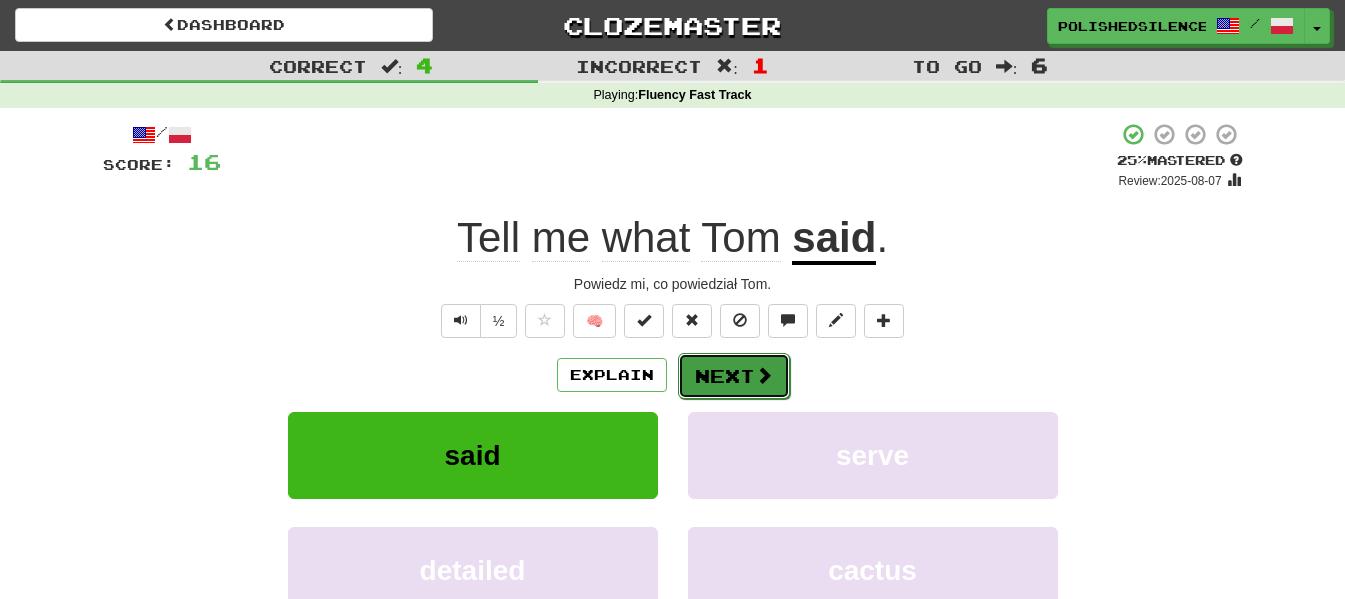 click on "Next" at bounding box center (734, 376) 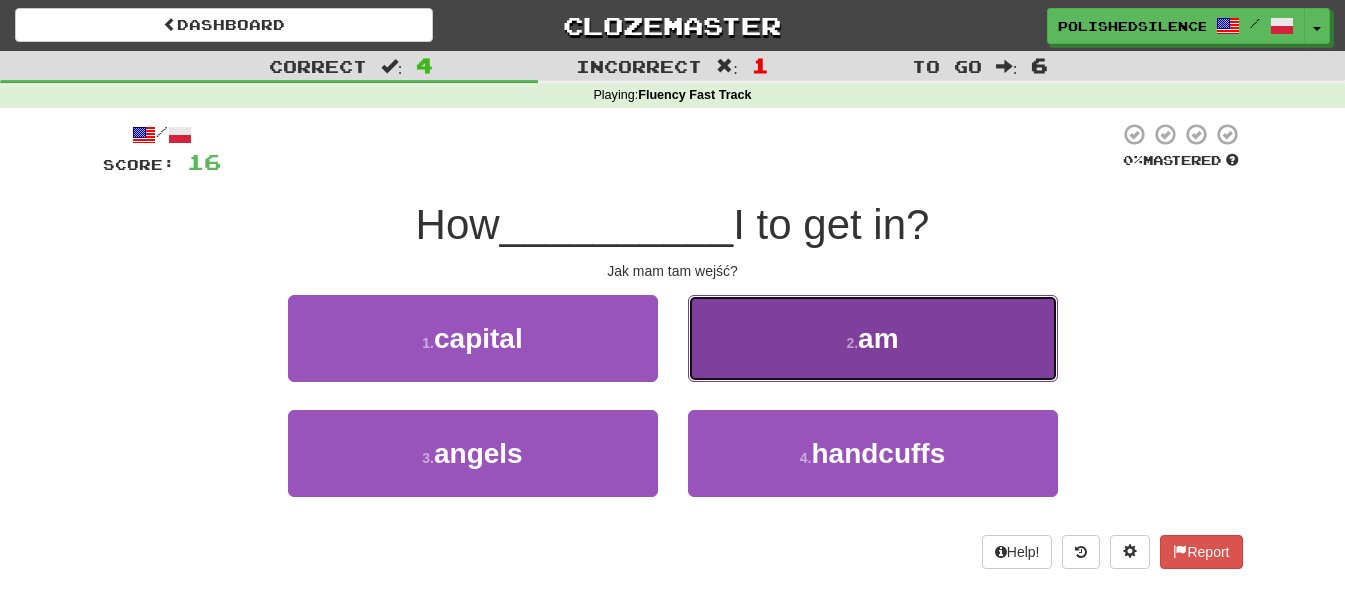 click on "2 .  am" at bounding box center (873, 338) 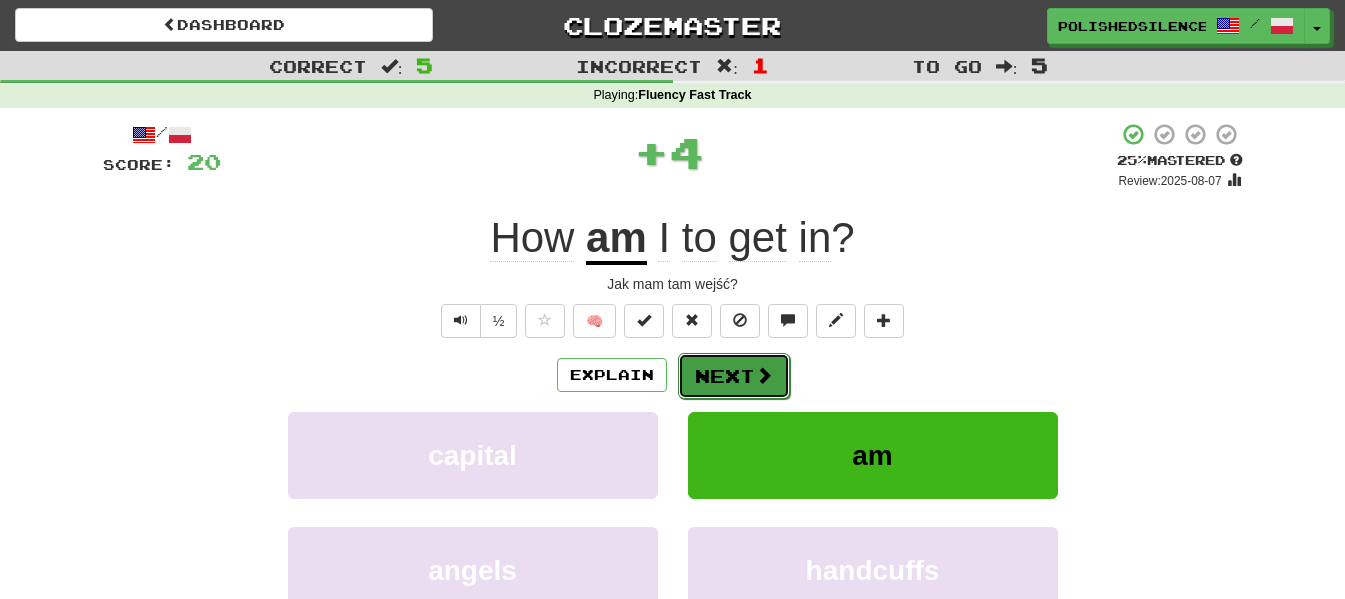 click on "Next" at bounding box center [734, 376] 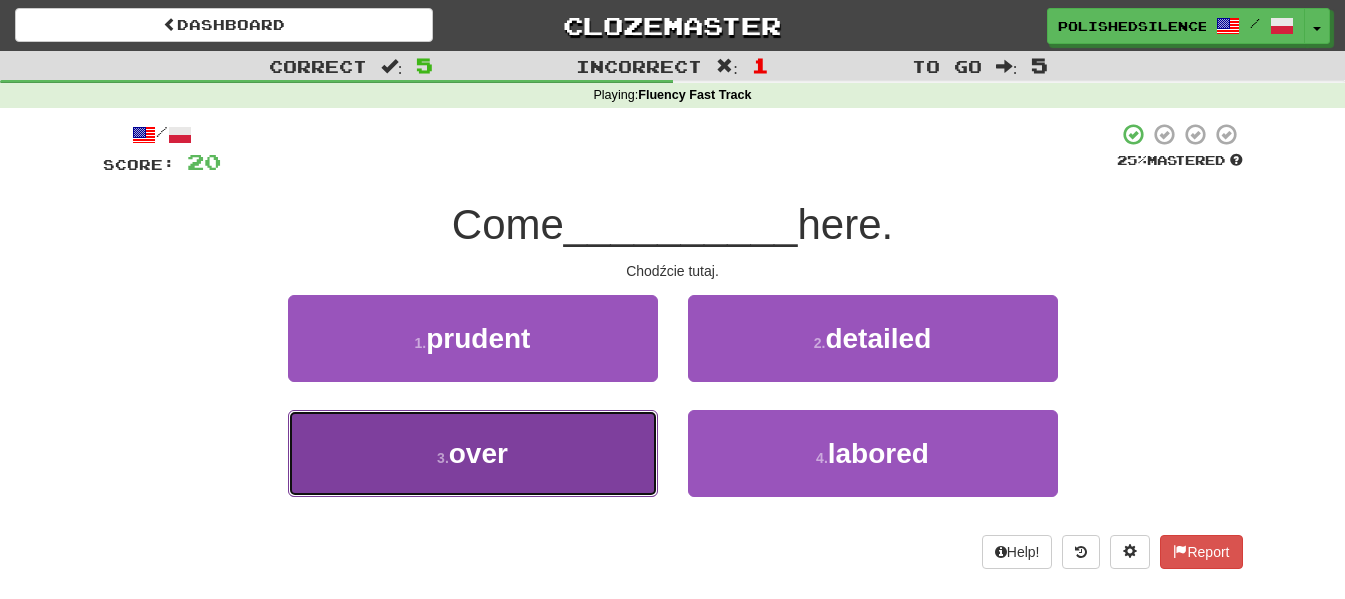 click on "3 .  over" at bounding box center [473, 453] 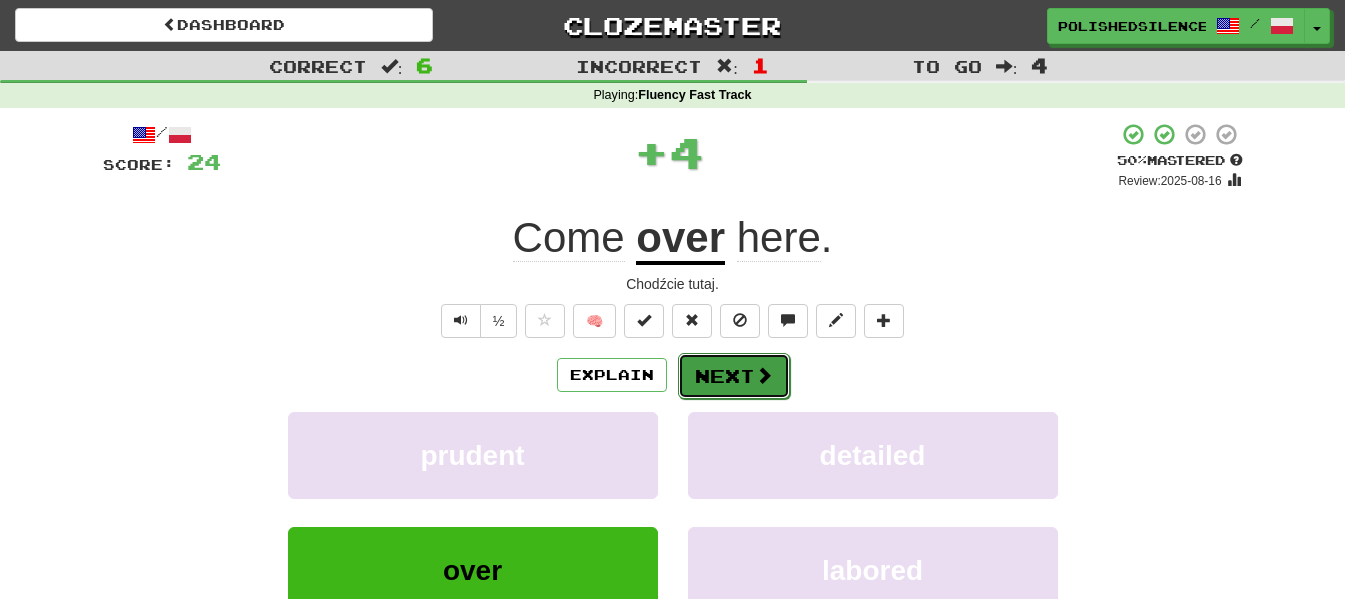 click on "Next" at bounding box center (734, 376) 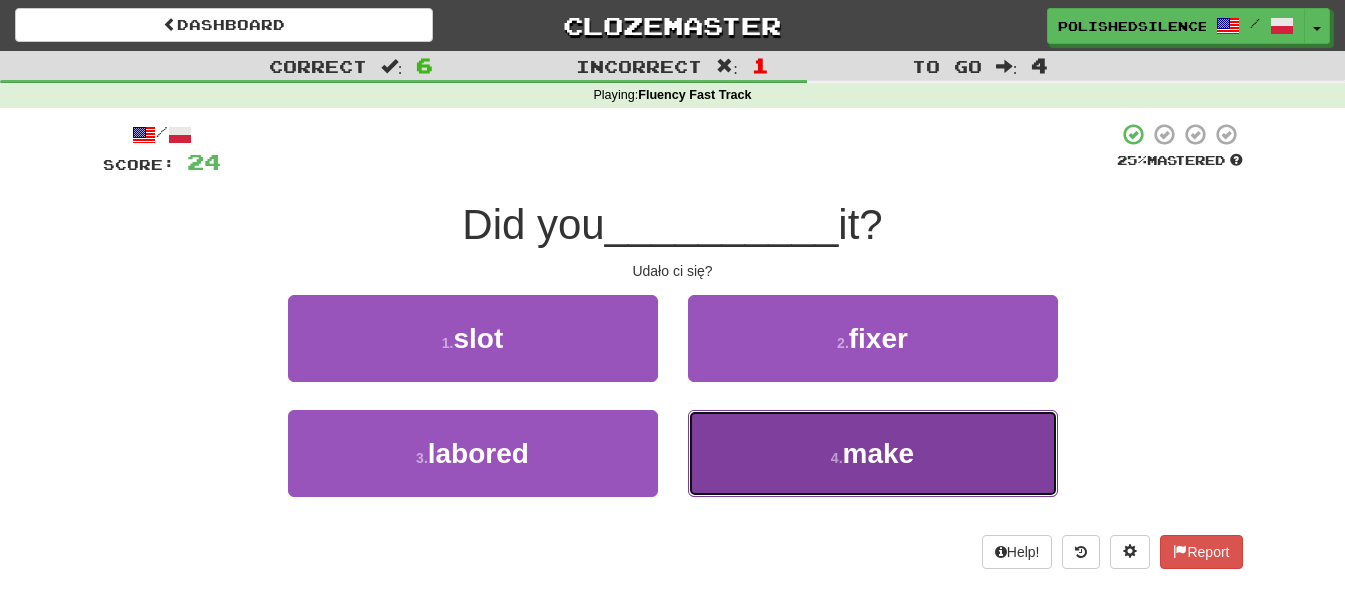click on "4 .  make" at bounding box center [873, 453] 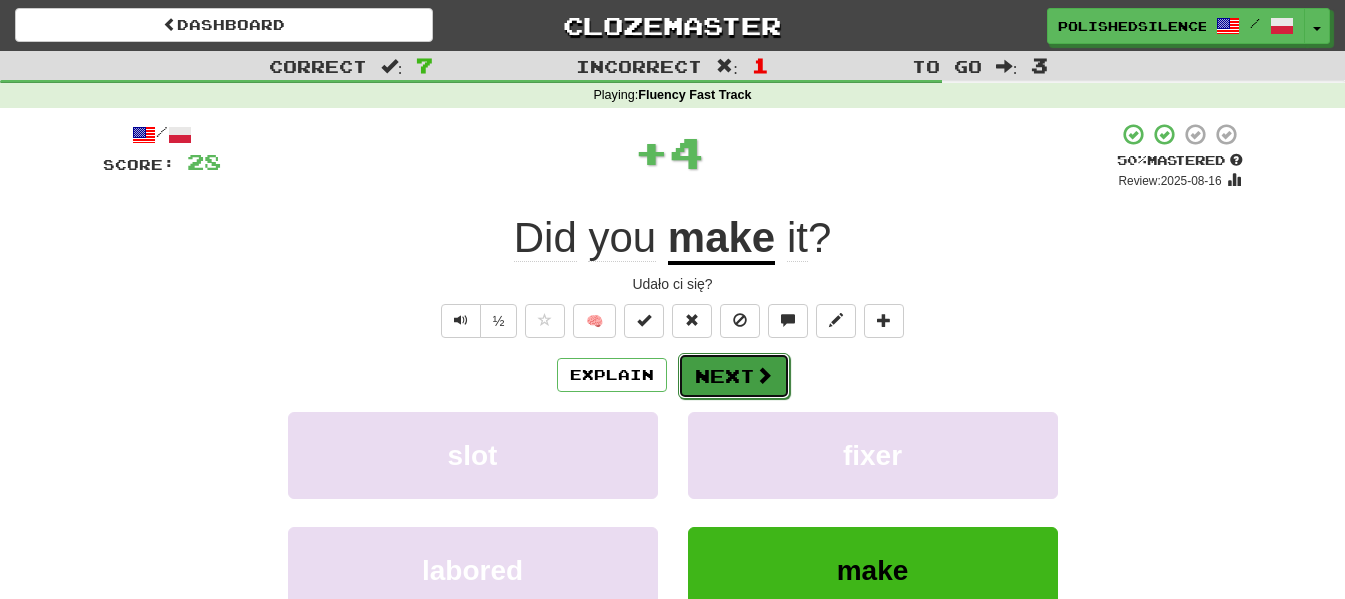 click on "Next" at bounding box center (734, 376) 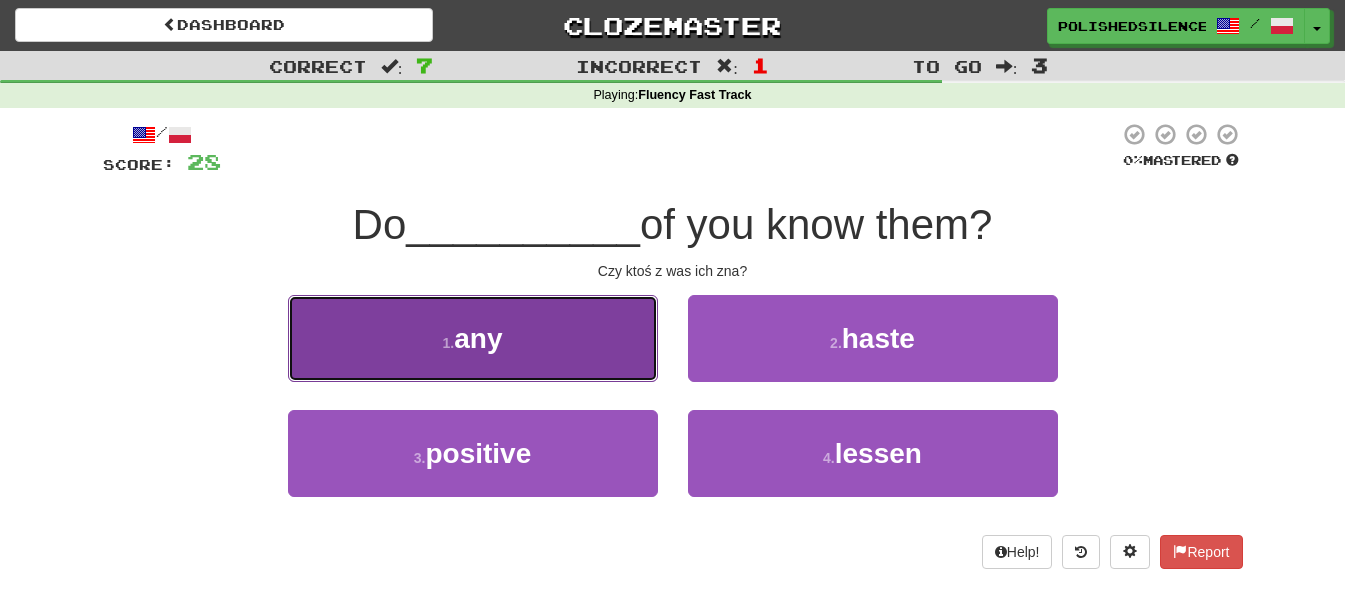 click on "1 .  any" at bounding box center (473, 338) 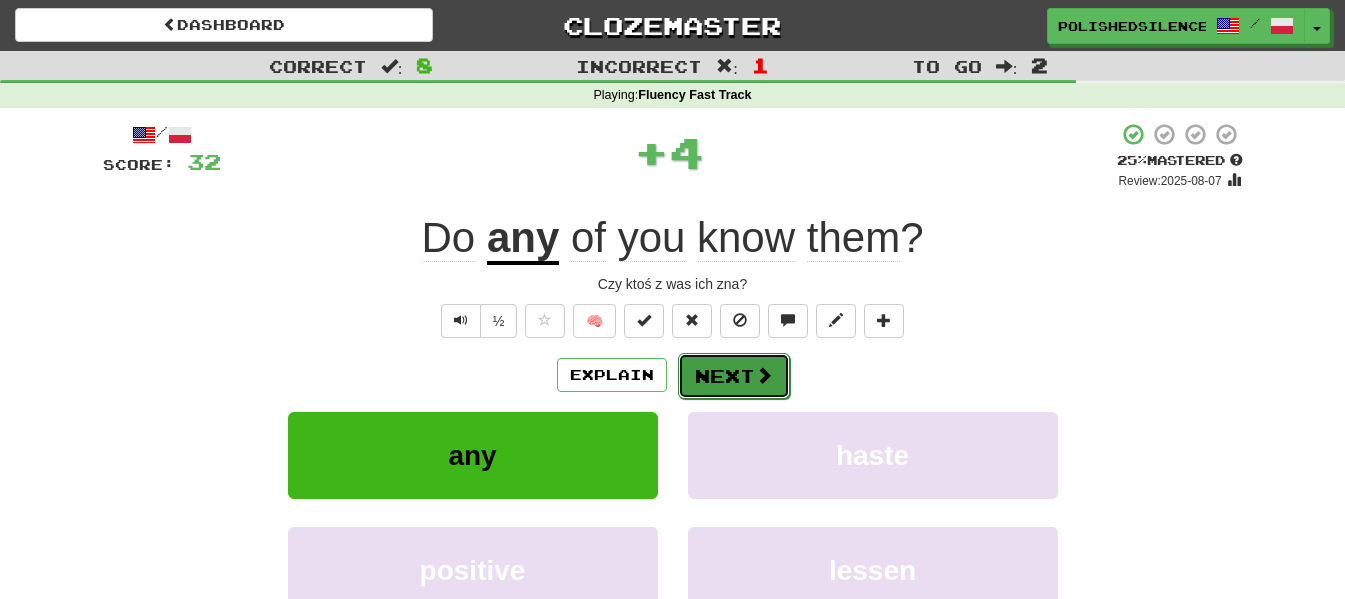 click at bounding box center (764, 375) 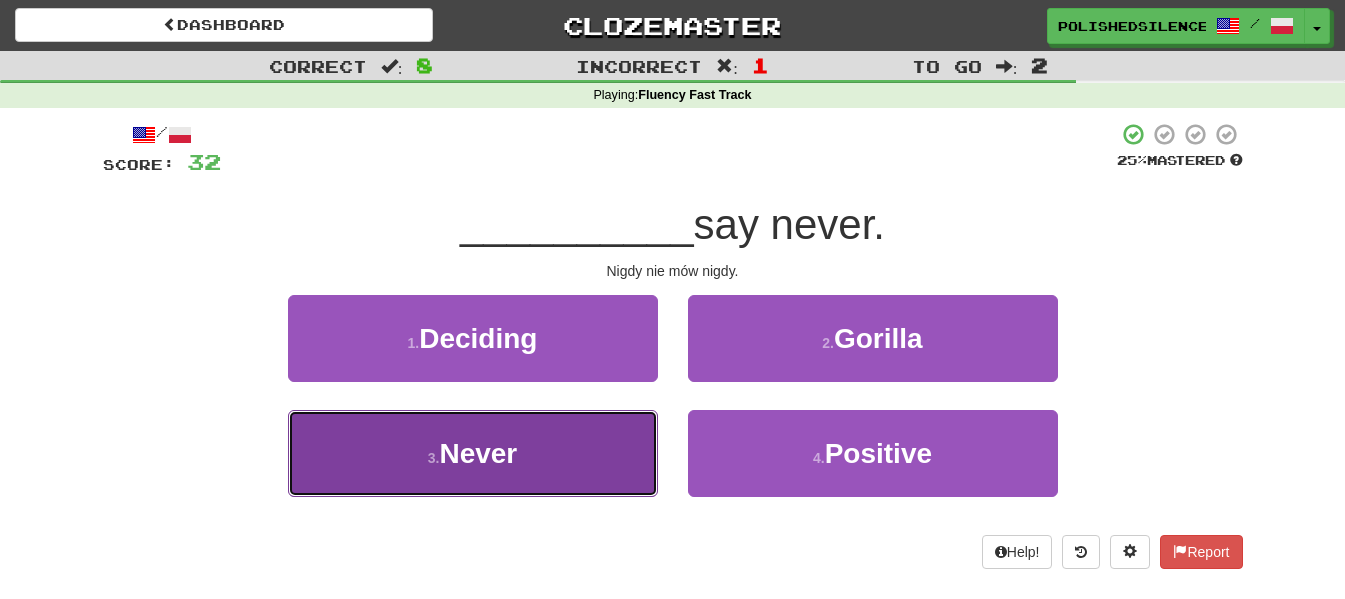 click on "3 .  Never" at bounding box center (473, 453) 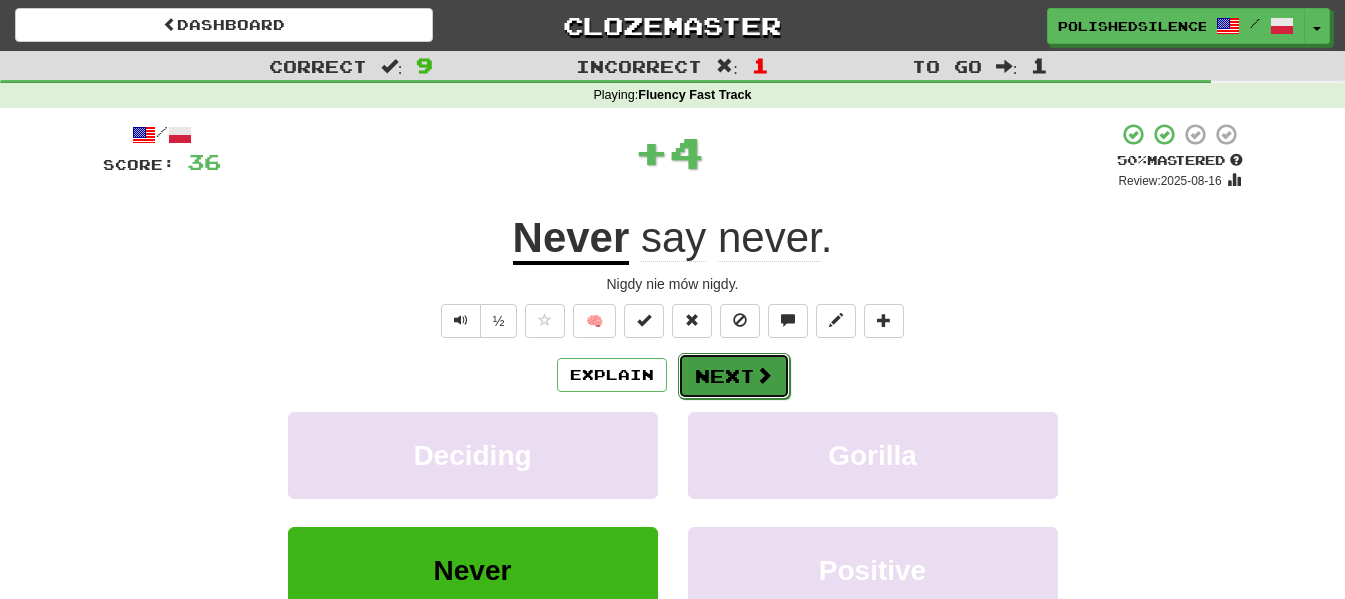 click on "Next" at bounding box center (734, 376) 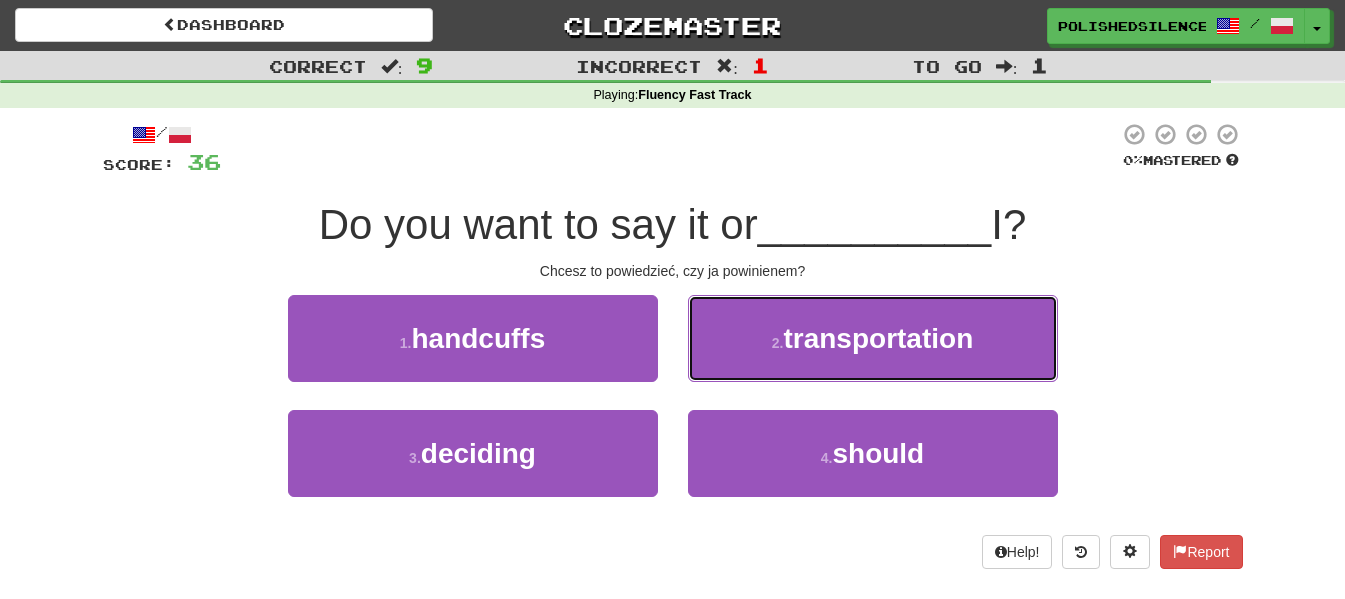 click on "2 .  transportation" at bounding box center (873, 338) 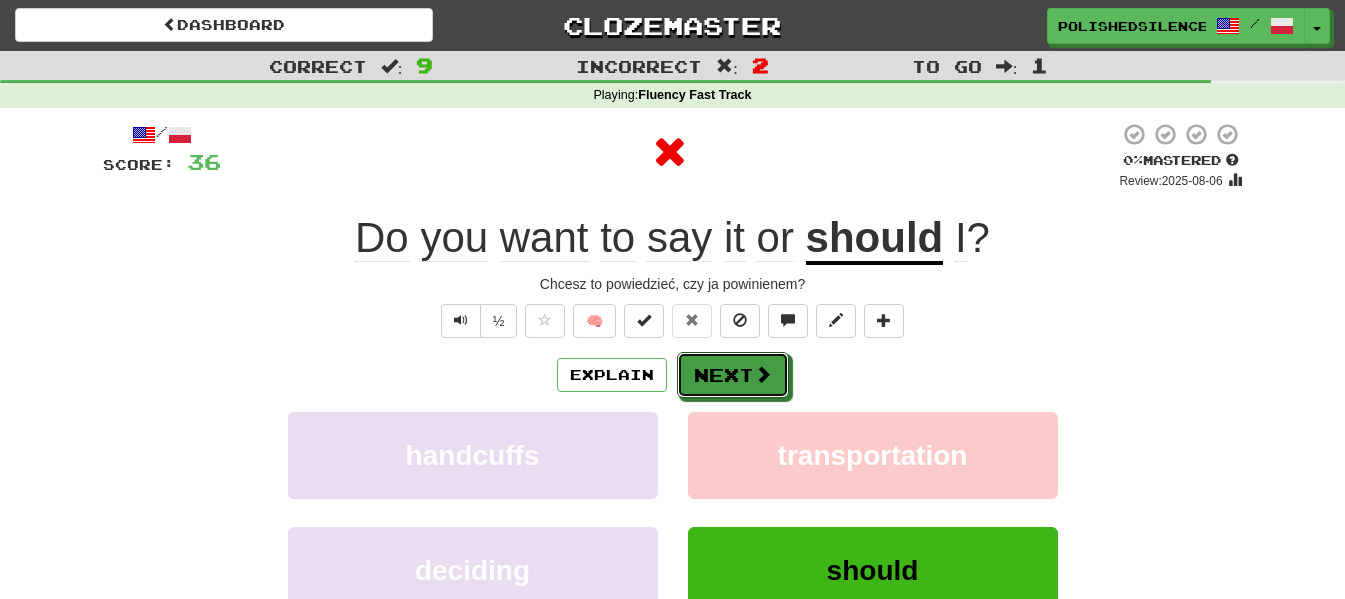 click on "Next" at bounding box center [733, 375] 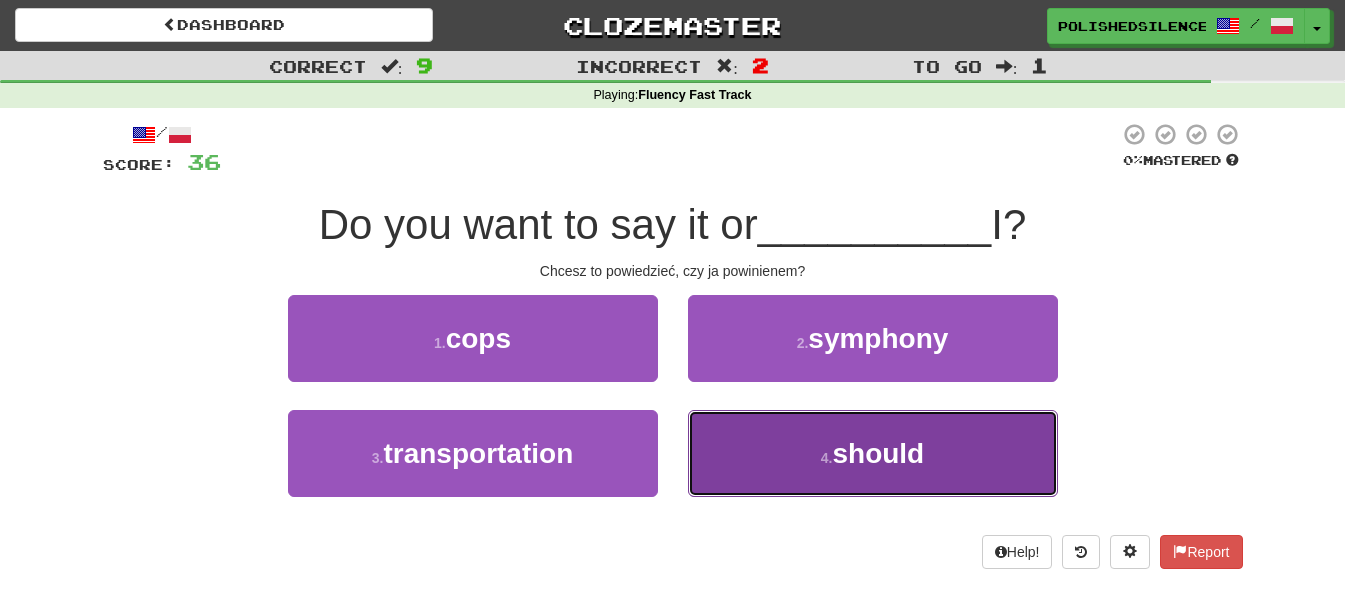 click on "4 .  should" at bounding box center [873, 453] 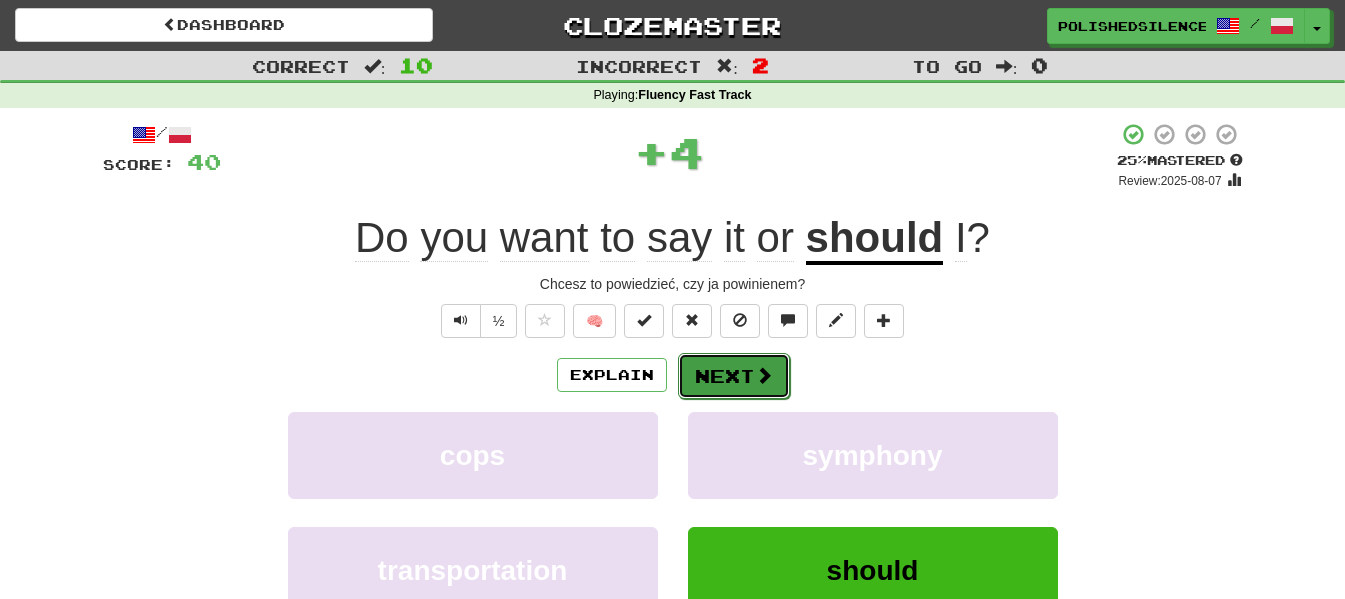 click on "Next" at bounding box center (734, 376) 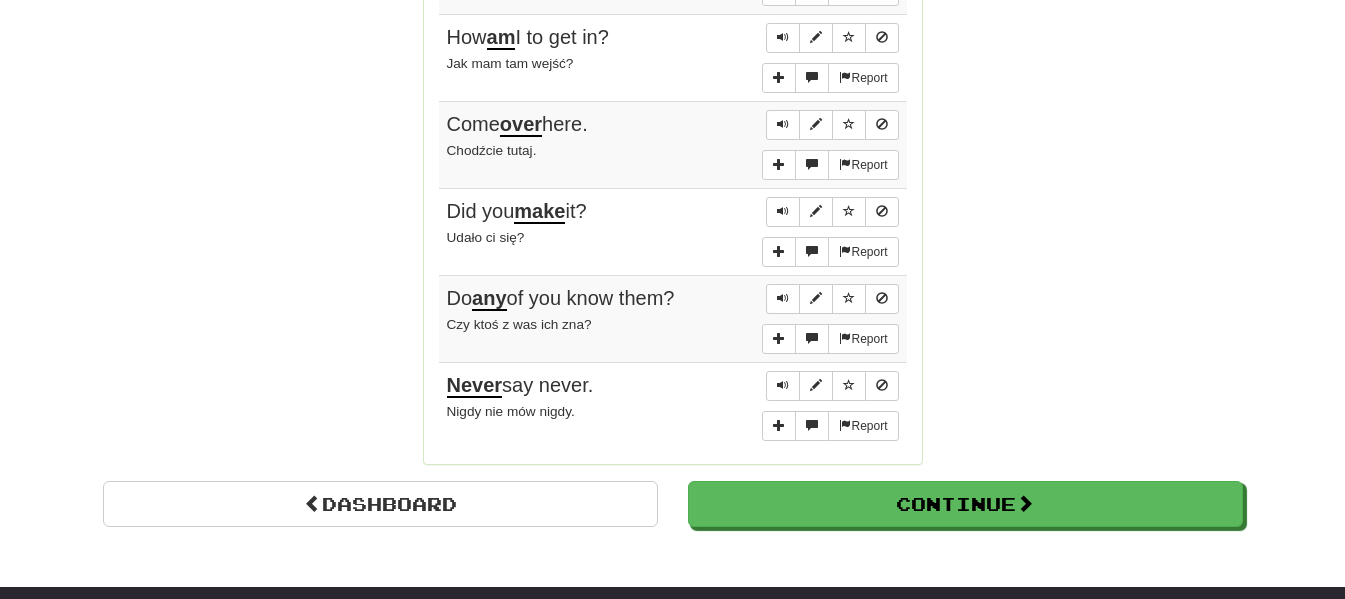 scroll, scrollTop: 1770, scrollLeft: 0, axis: vertical 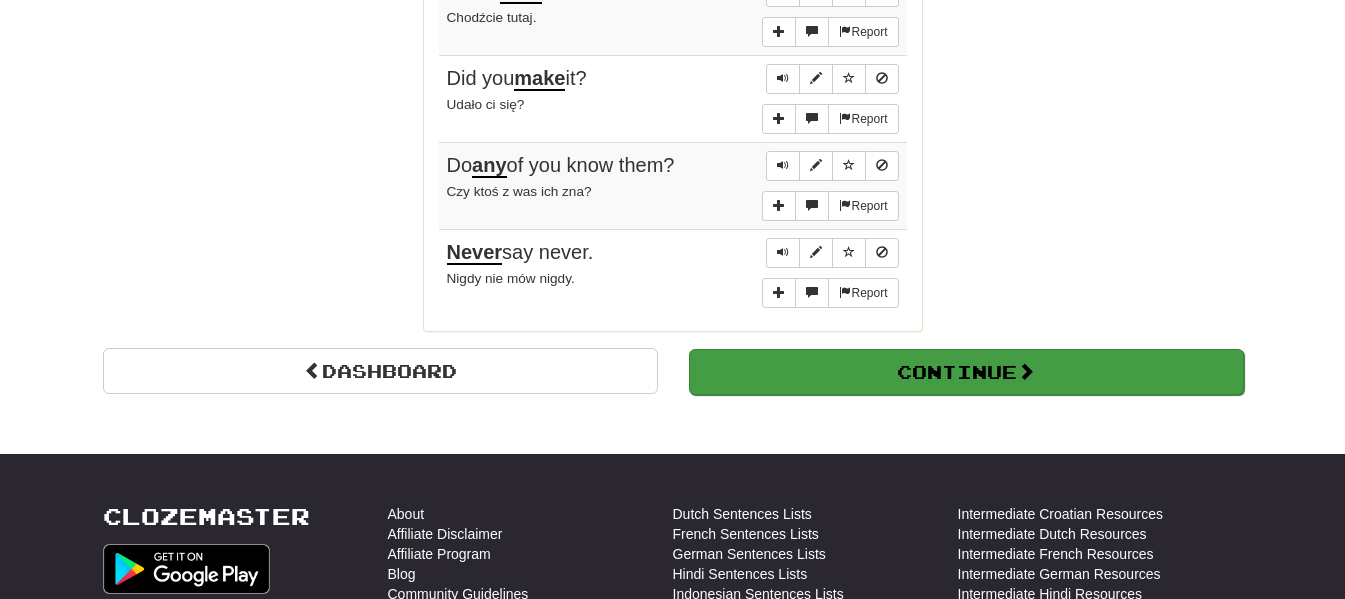 drag, startPoint x: 998, startPoint y: 395, endPoint x: 963, endPoint y: 362, distance: 48.104053 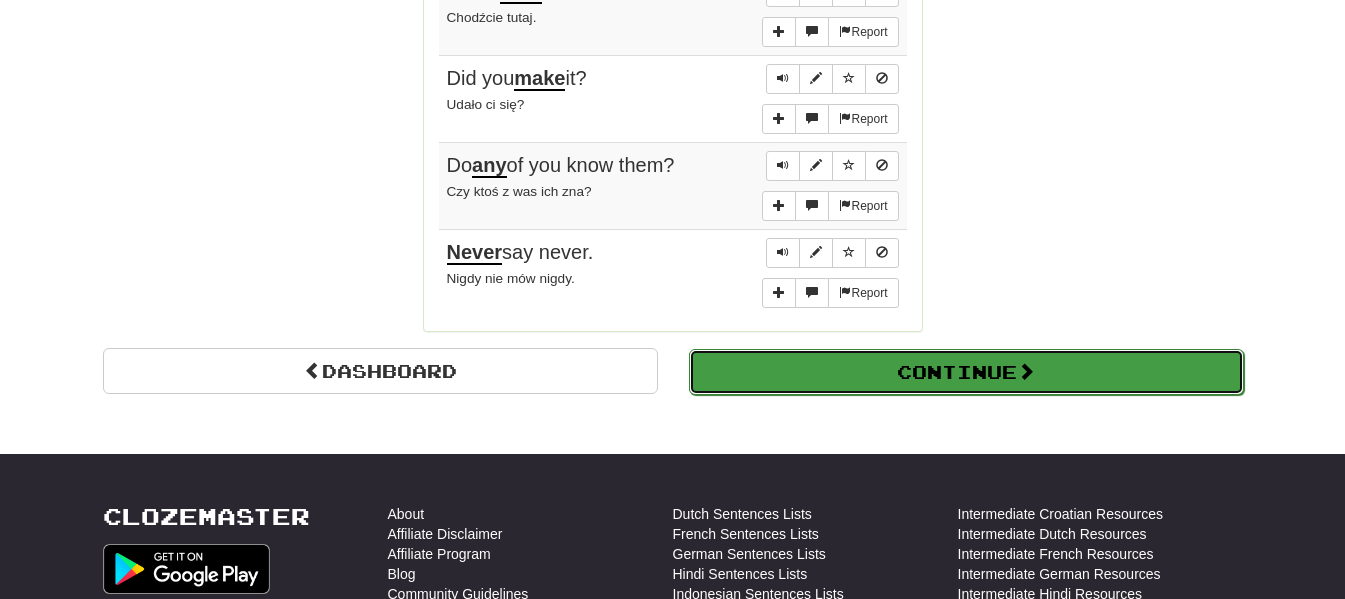 click on "Continue" at bounding box center (966, 372) 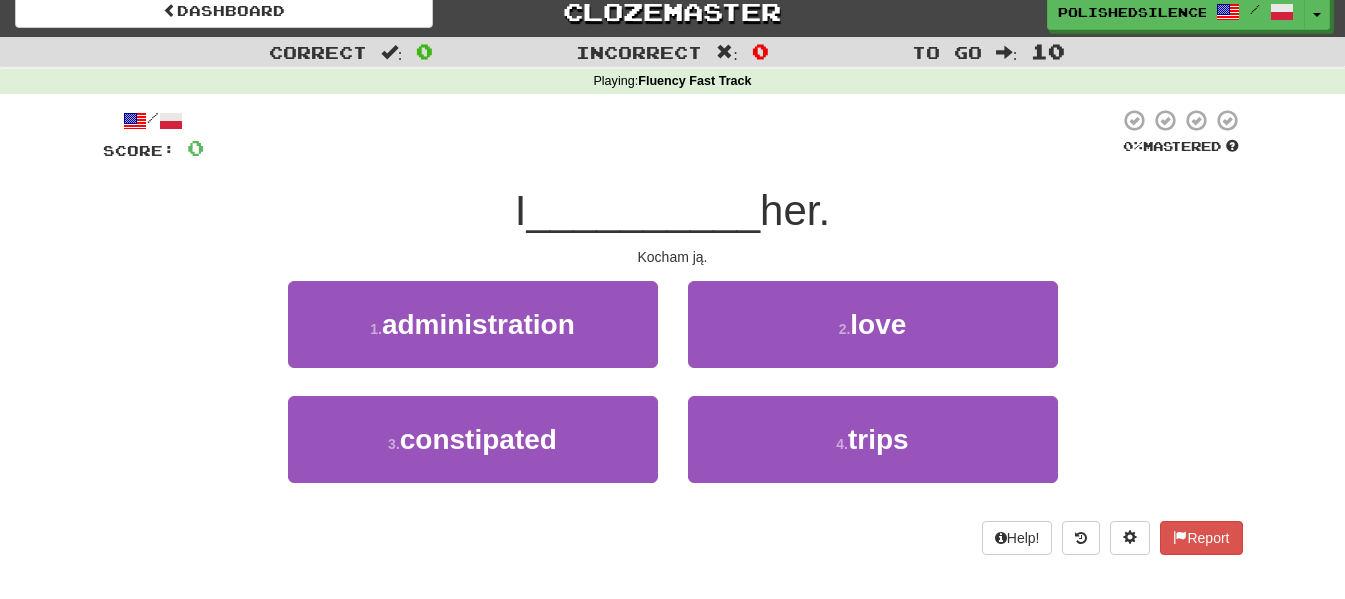 scroll, scrollTop: 0, scrollLeft: 0, axis: both 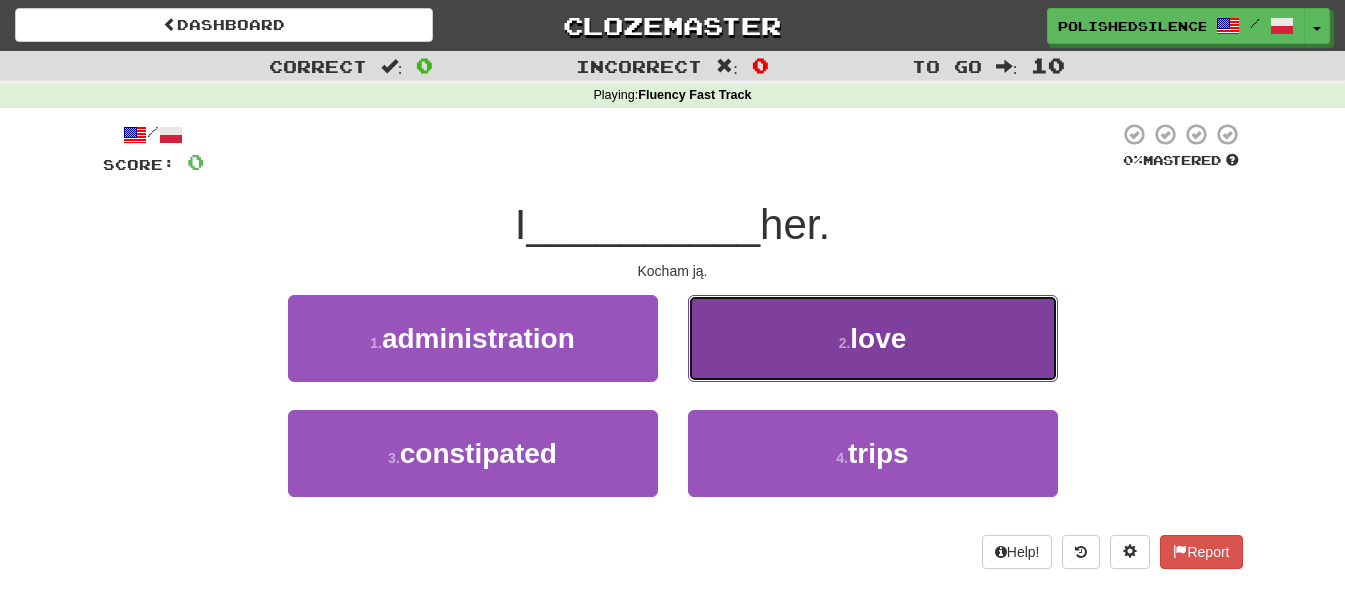 click on "2 ." at bounding box center (845, 343) 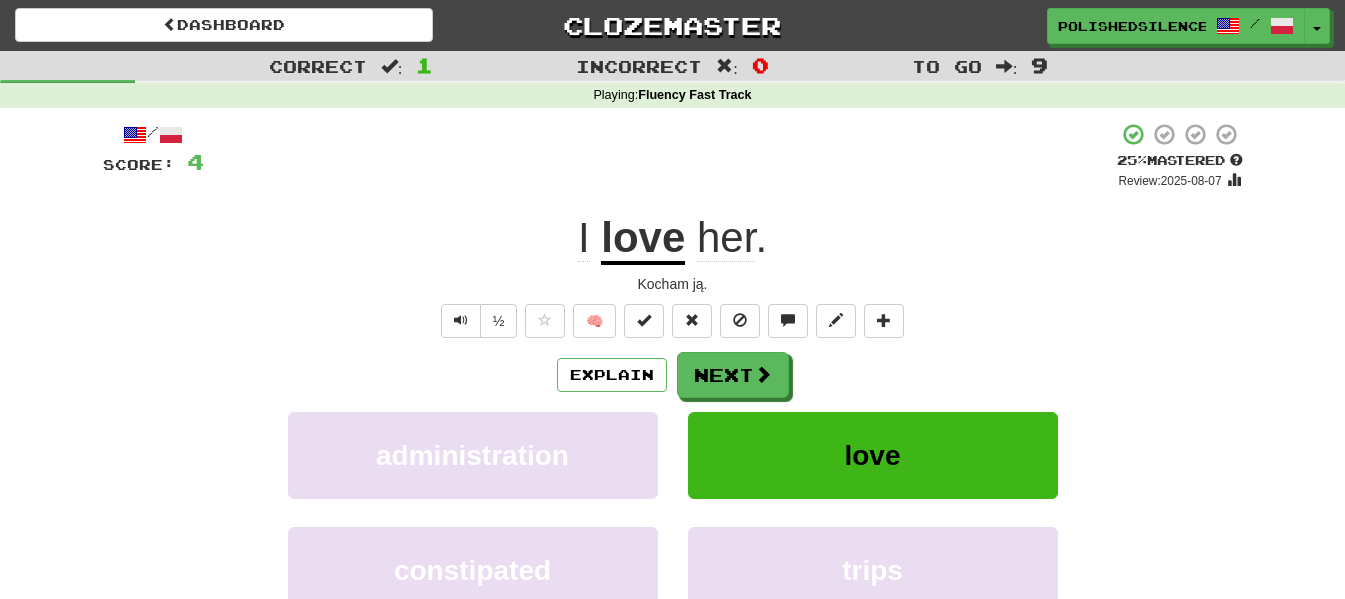 click on "I   love   her ." at bounding box center (673, 238) 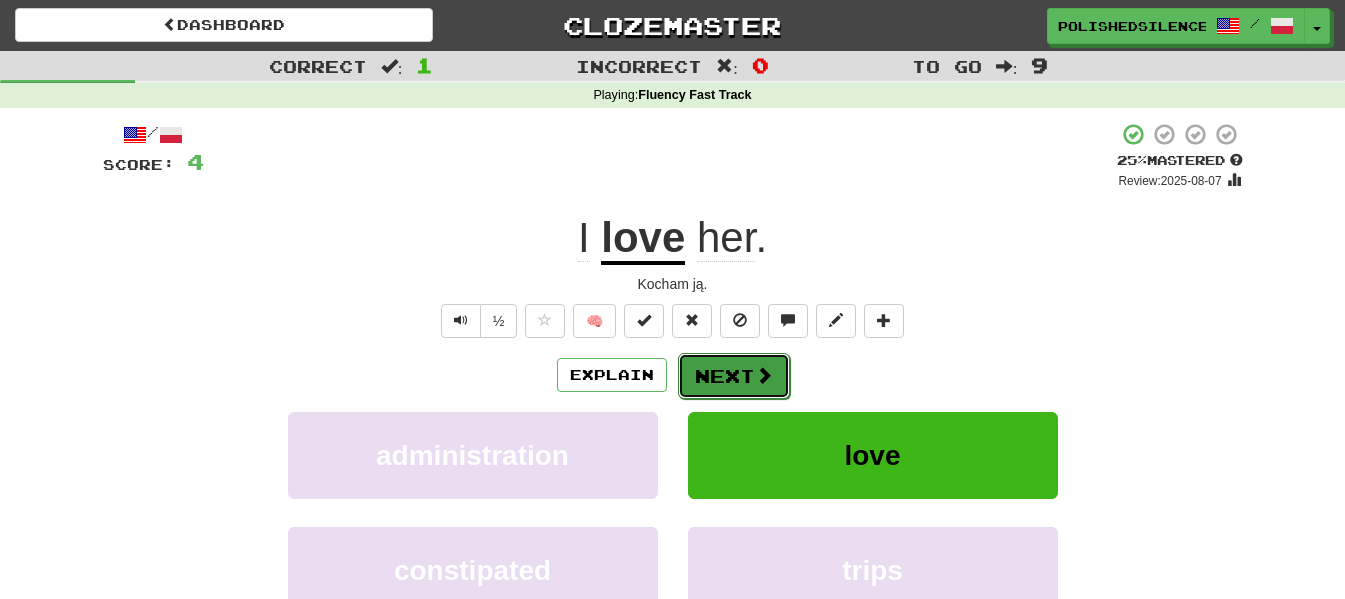 click on "Next" at bounding box center (734, 376) 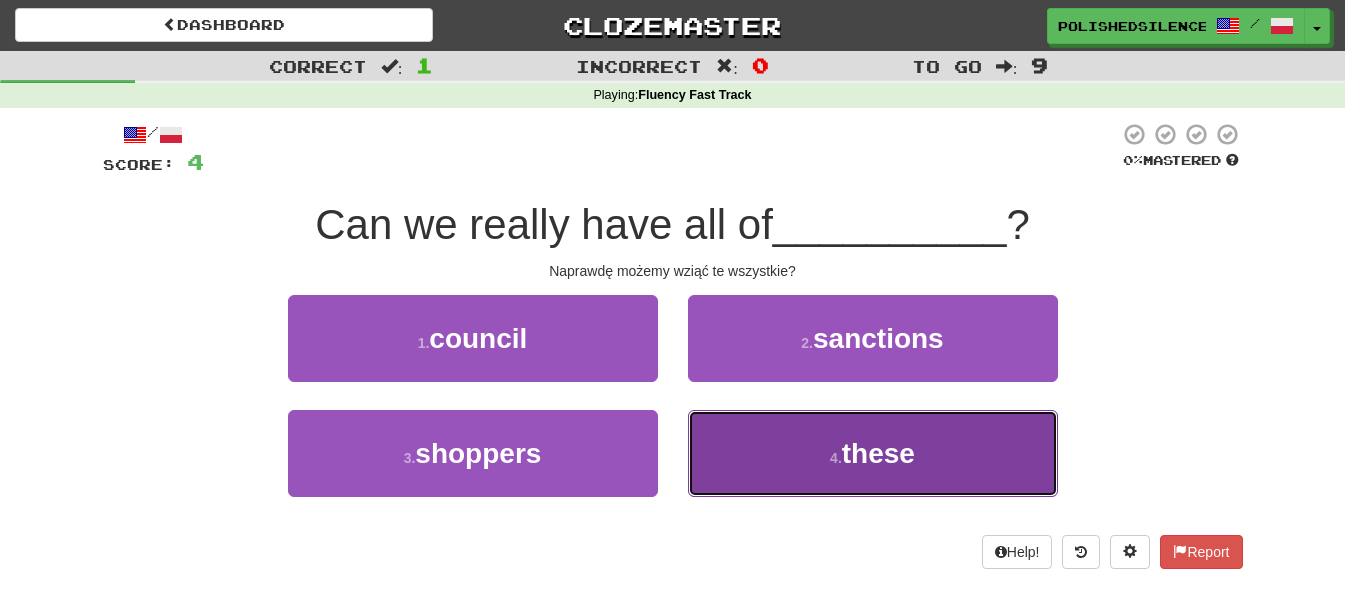 click on "4 .  these" at bounding box center (873, 453) 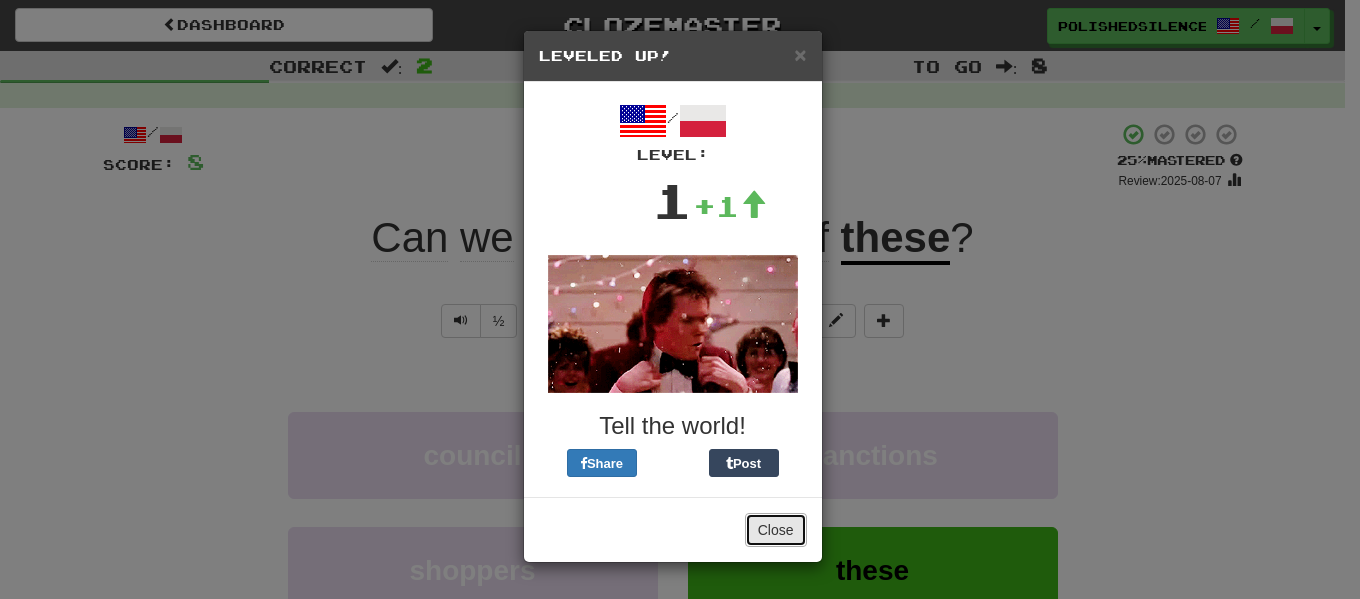 click on "Close" at bounding box center (776, 530) 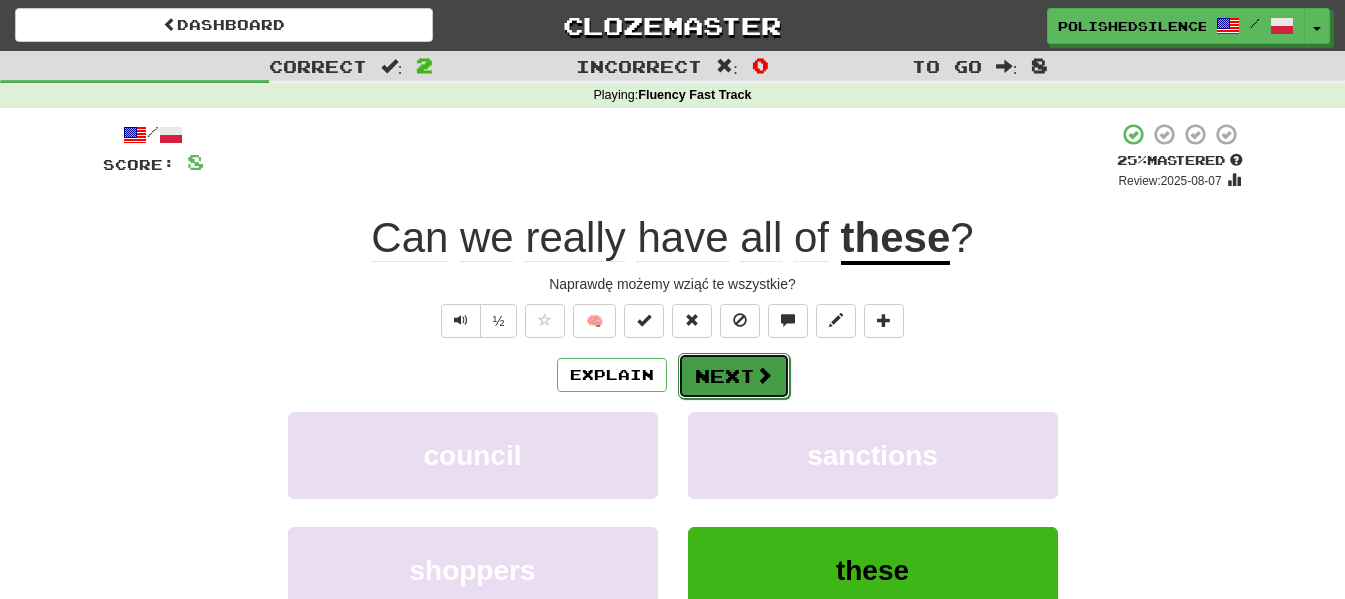 click on "Next" at bounding box center (734, 376) 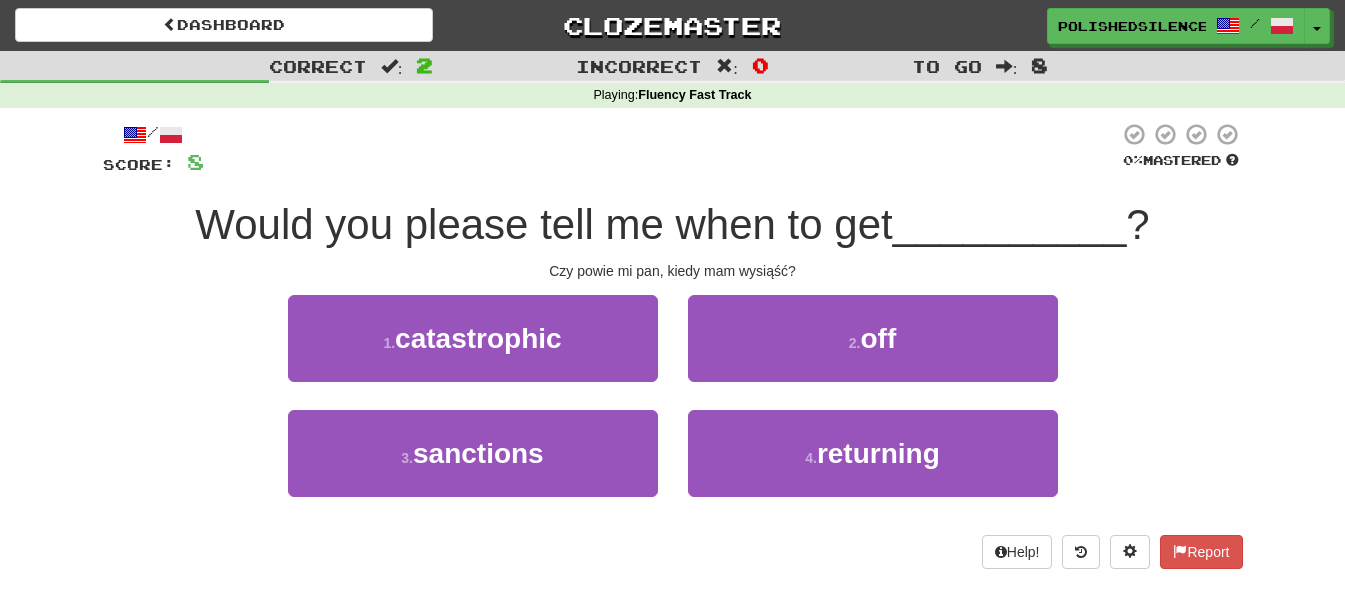 click on "/  Score:   8 0 %  Mastered Would you please tell me when to get  __________ ? Czy powie mi pan, kiedy mam wysiąść? 1 .  catastrophic 2 .  off 3 .  sanctions 4 .  returning  Help!  Report" at bounding box center (673, 345) 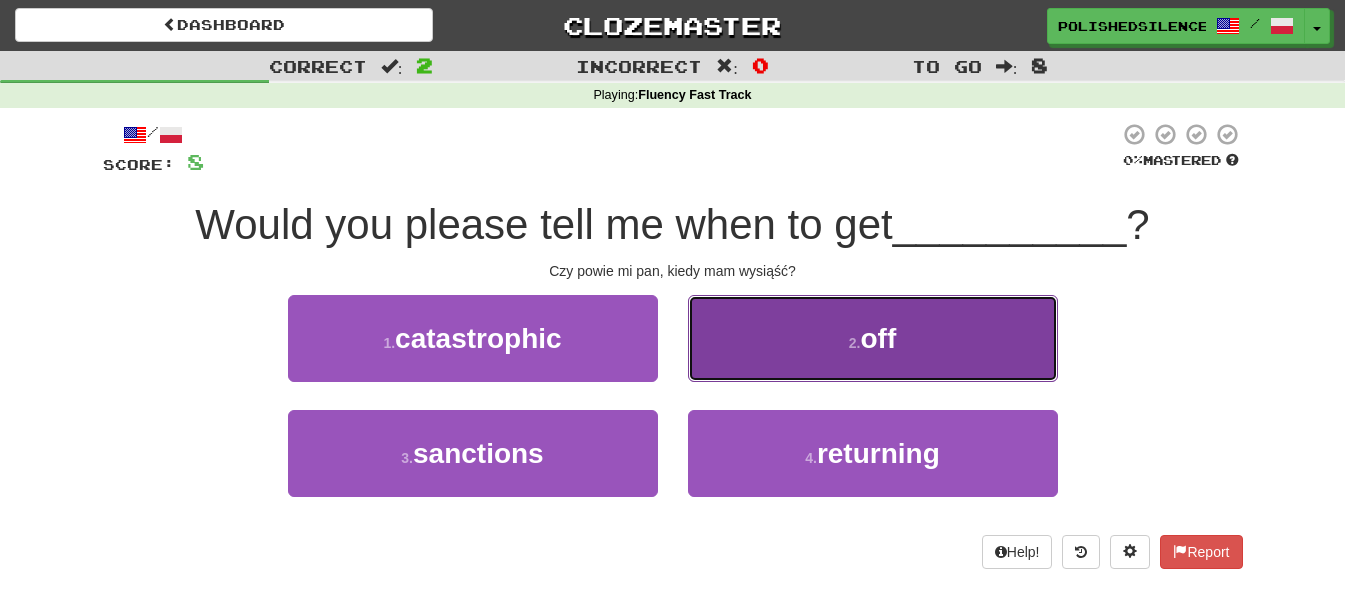 click on "2 .  off" at bounding box center [873, 338] 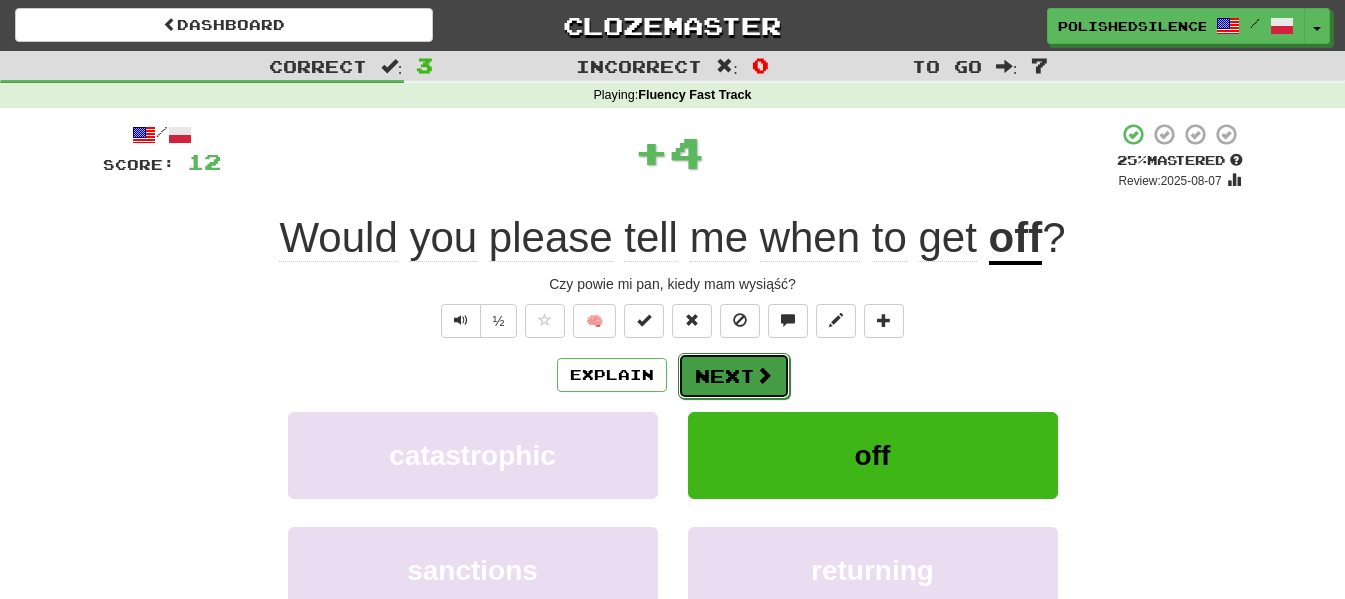 click at bounding box center [764, 375] 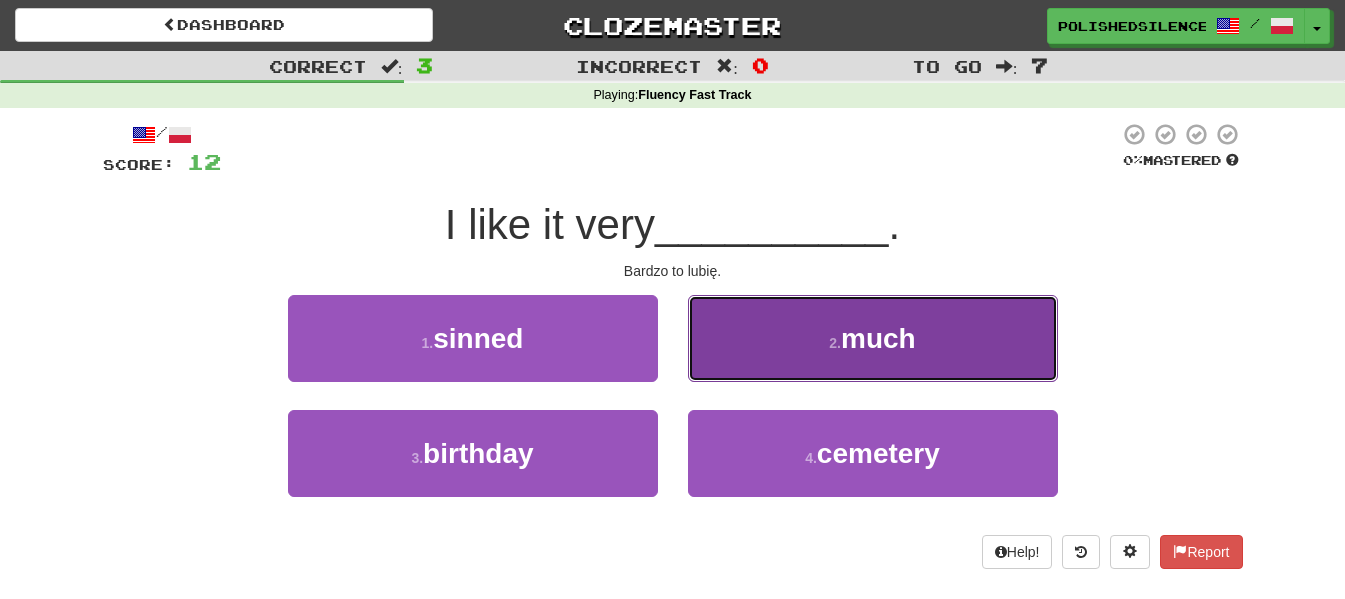 click on "much" at bounding box center [878, 338] 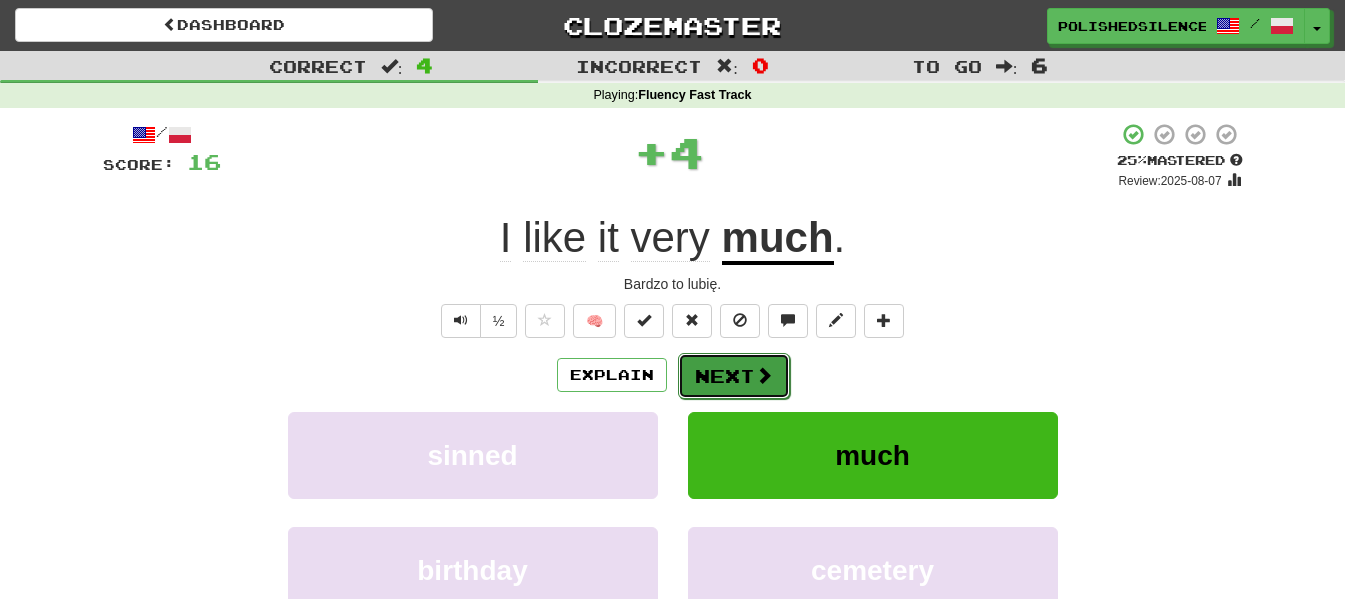 click on "Next" at bounding box center [734, 376] 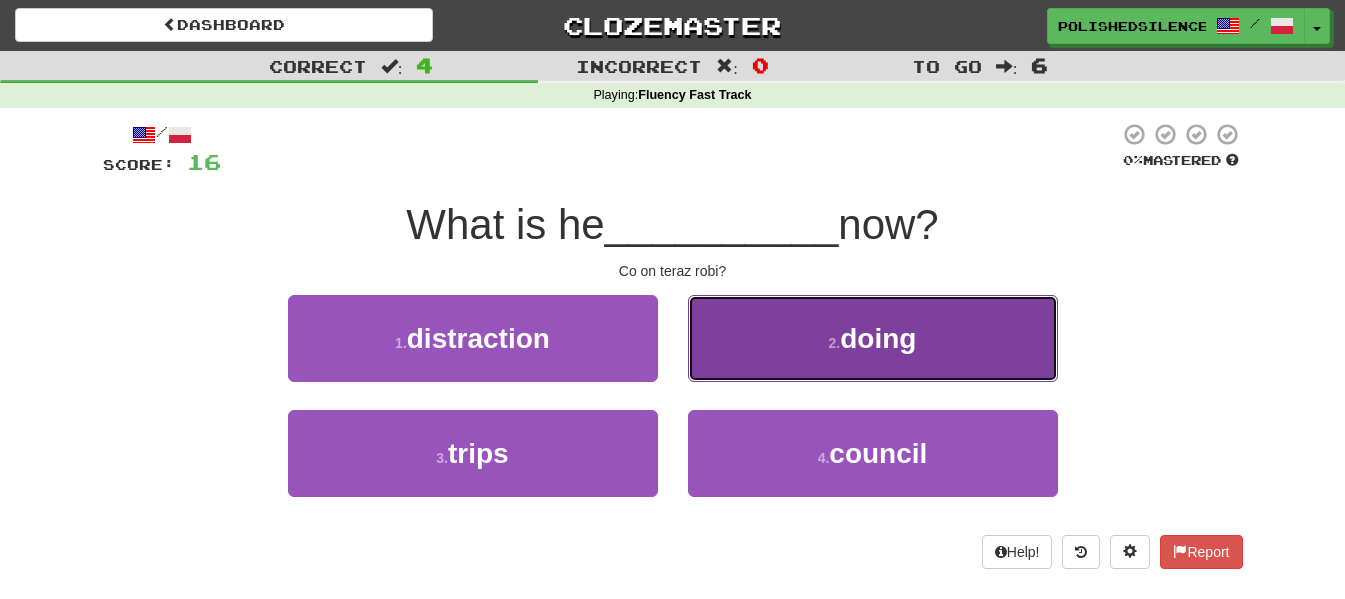 click on "doing" at bounding box center (878, 338) 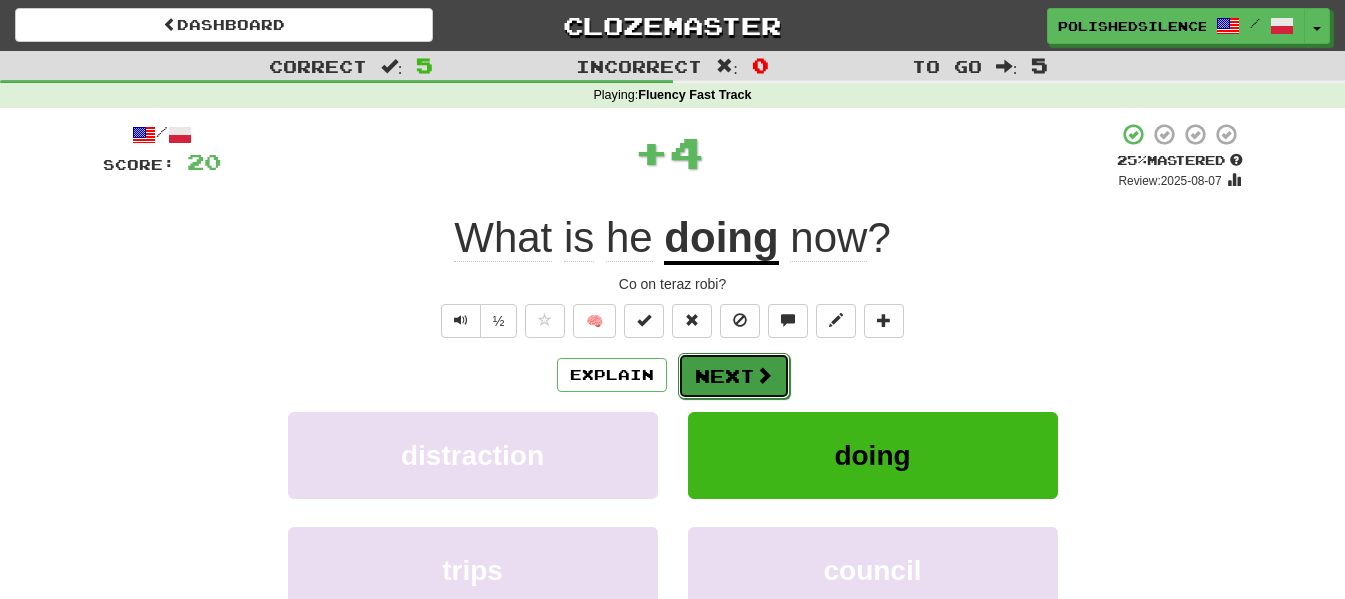 click on "Next" at bounding box center (734, 376) 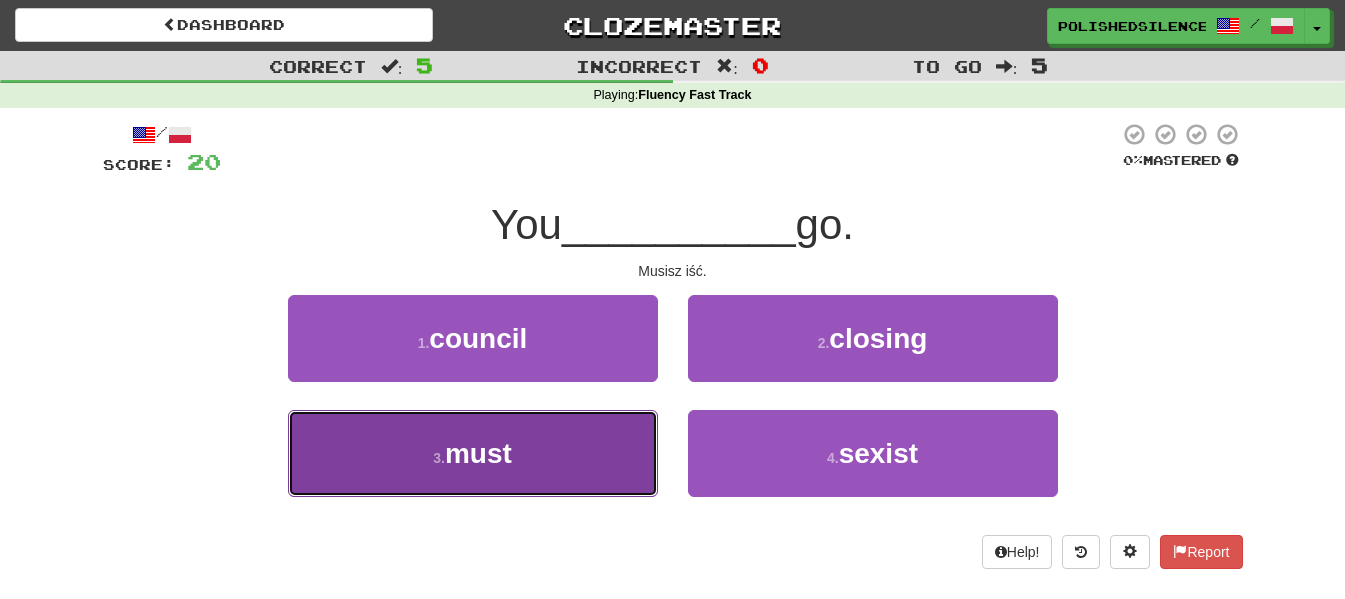 click on "3 .  must" at bounding box center (473, 453) 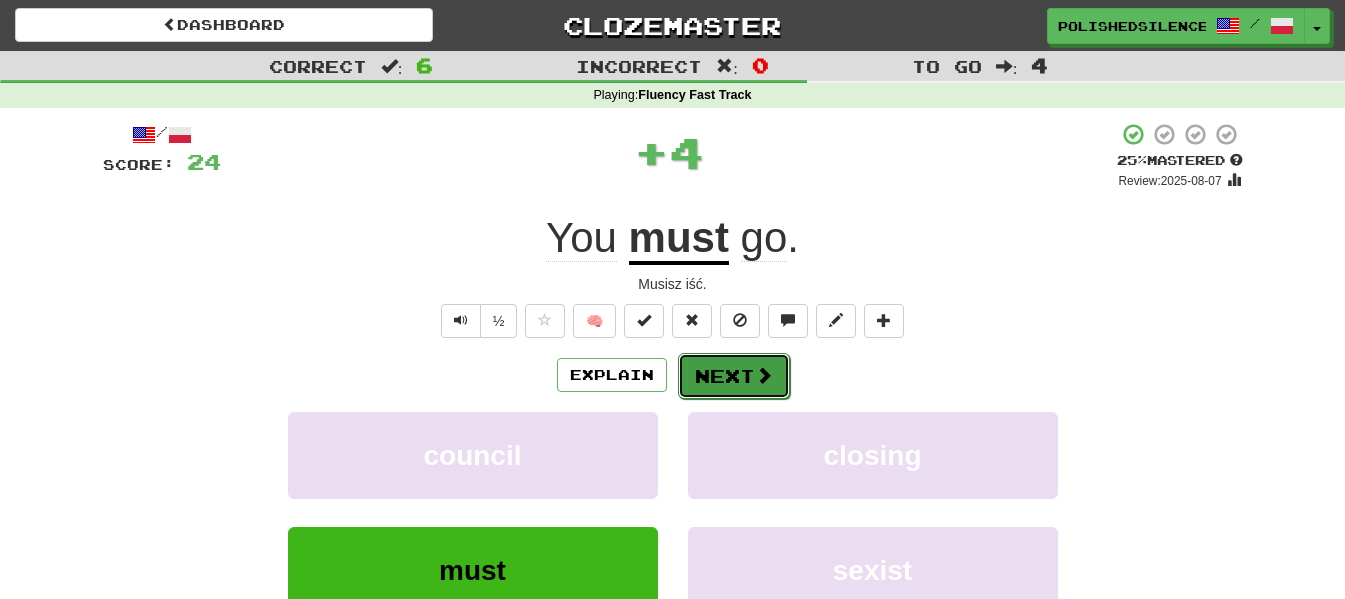 click on "Next" at bounding box center (734, 376) 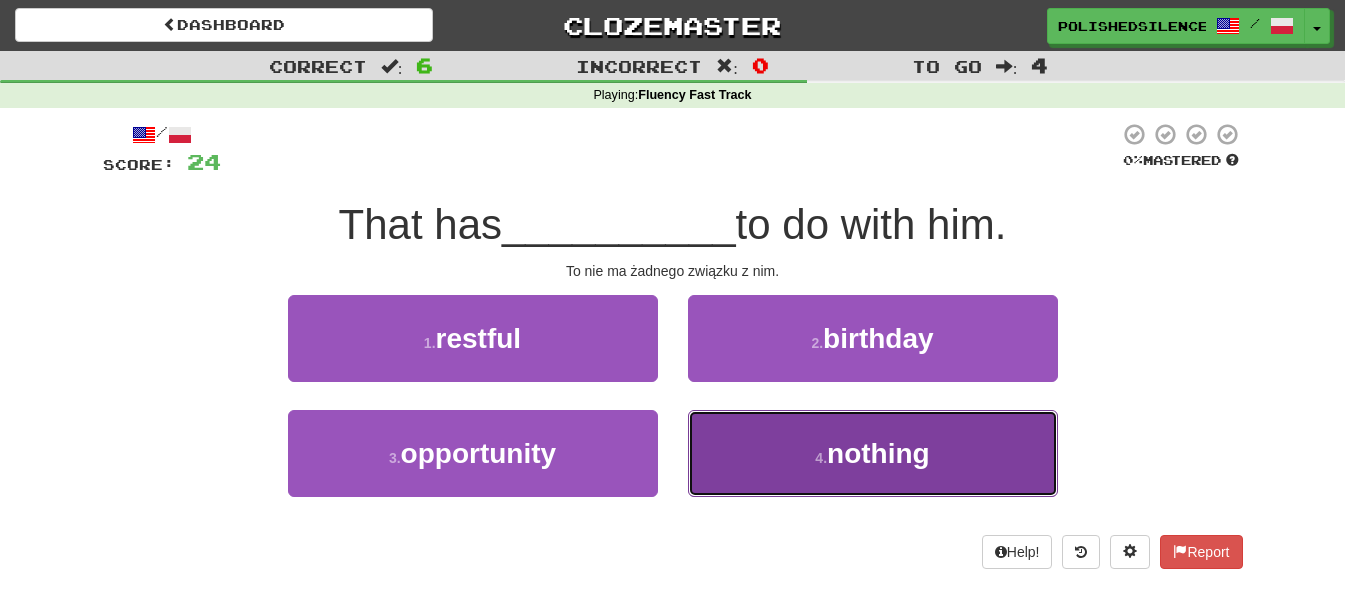 click on "4 .  nothing" at bounding box center (873, 453) 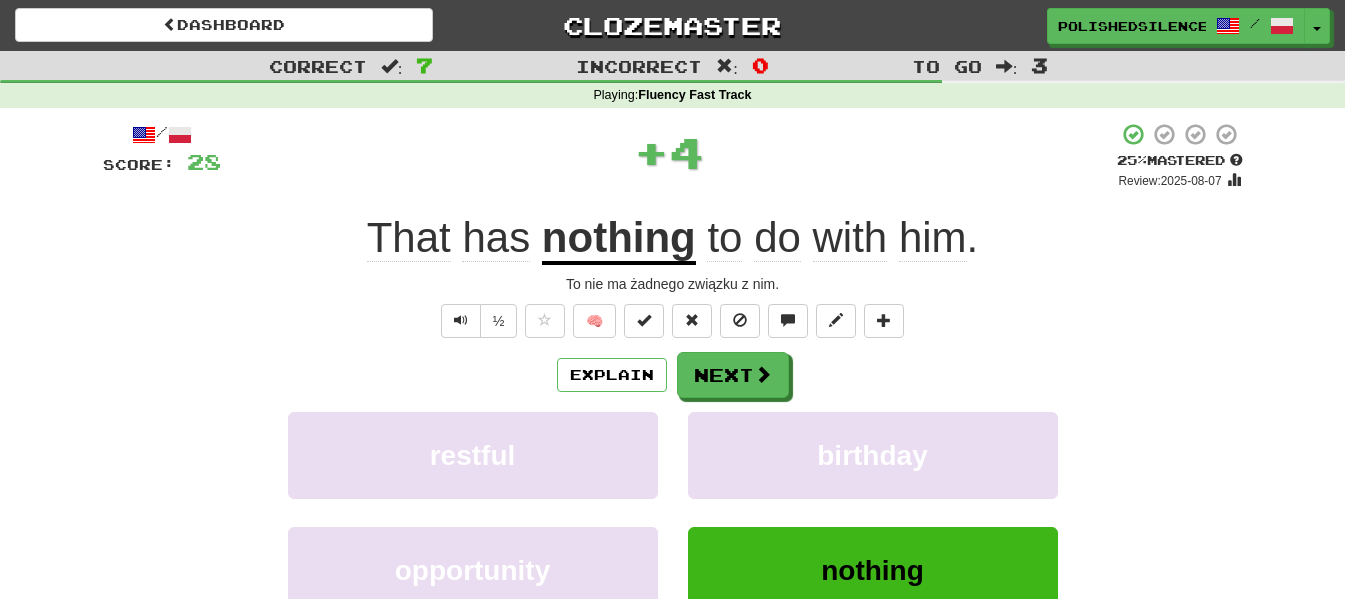 click on "Explain Next restful birthday opportunity nothing Learn more: restful birthday opportunity nothing" at bounding box center [673, 512] 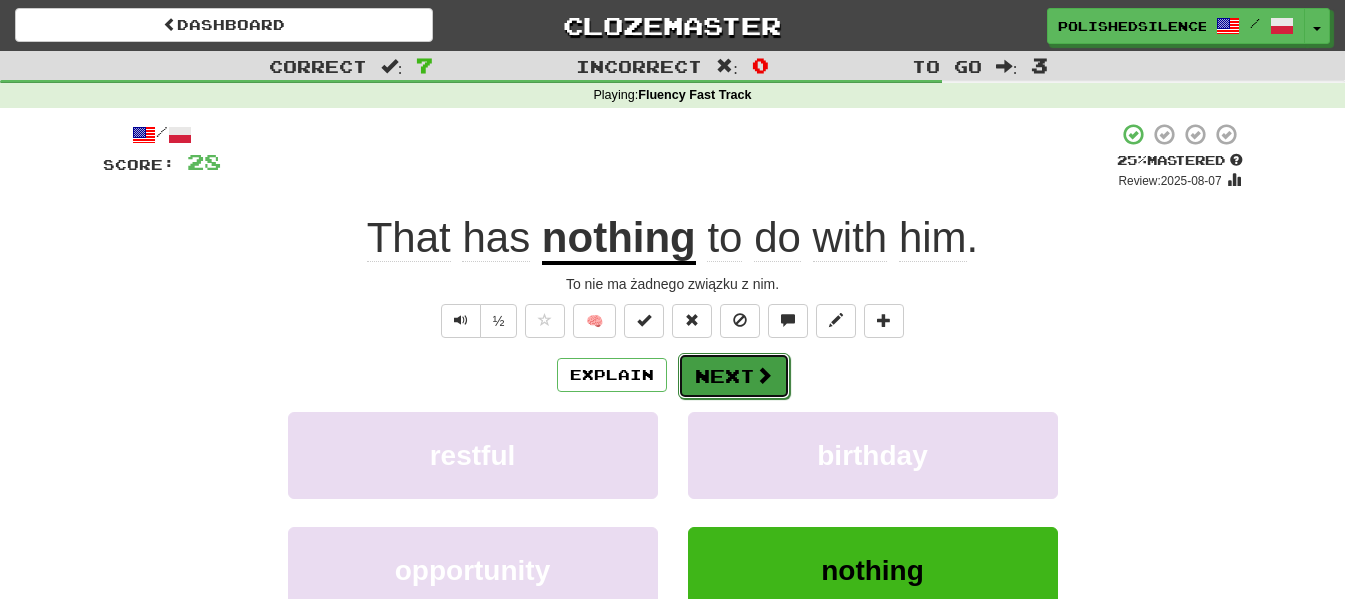 click on "Next" at bounding box center (734, 376) 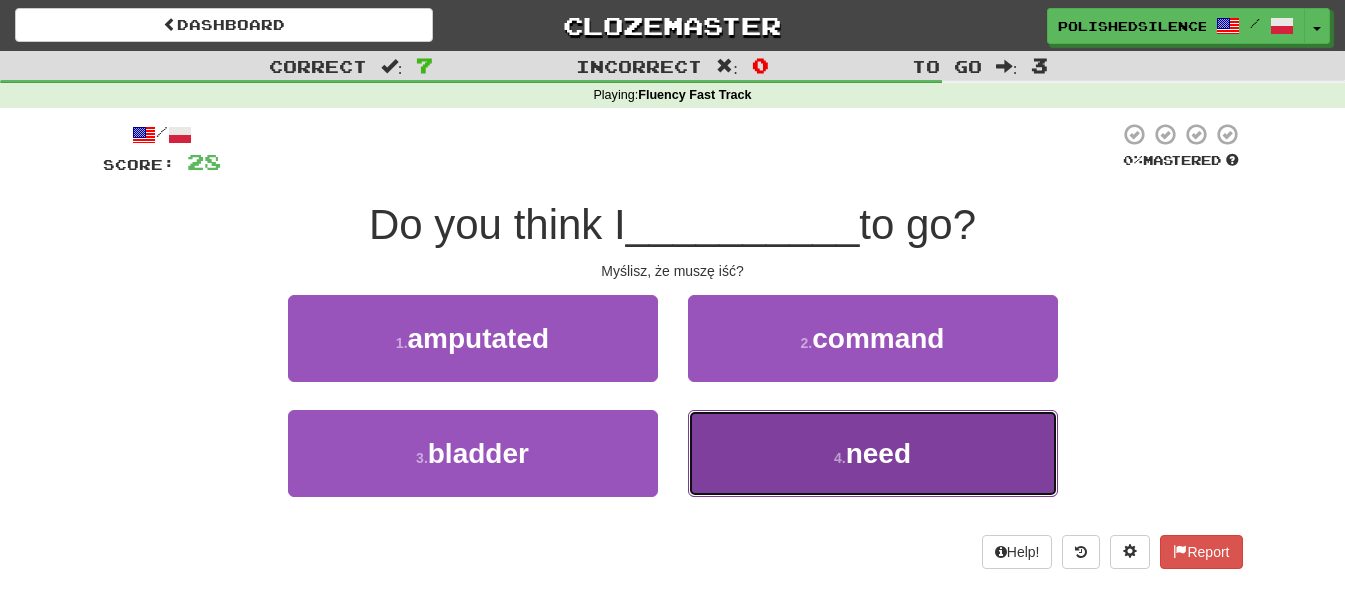 click on "4 .  need" at bounding box center [873, 453] 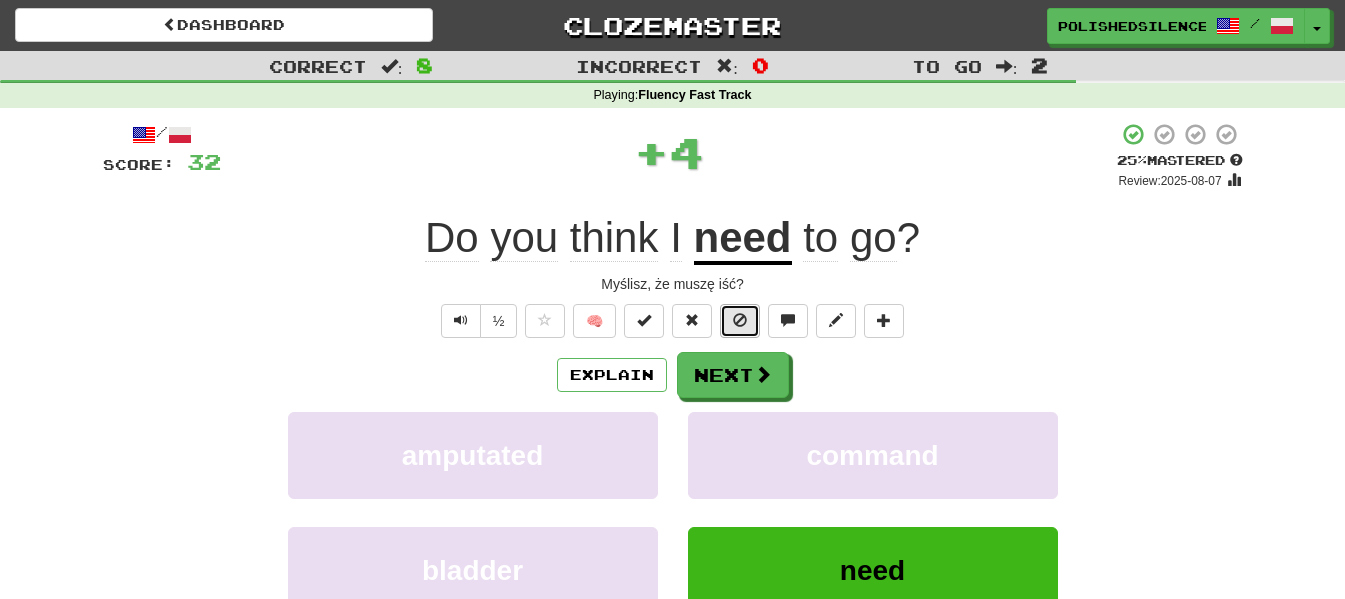 click at bounding box center [740, 320] 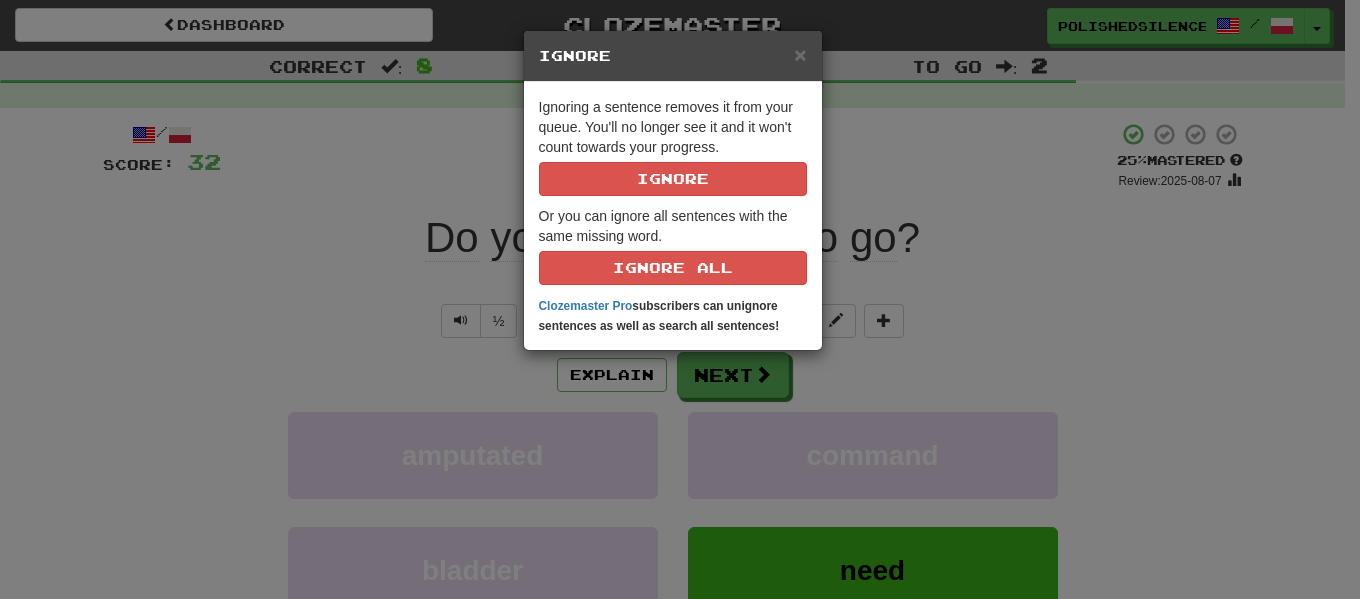 click on "× Ignore Ignoring a sentence removes it from your queue. You'll no longer see it and it won't count towards your progress. Ignore Or you can ignore all sentences with the same missing word. Ignore All Clozemaster Pro  subscribers can unignore sentences as well as search all sentences!" at bounding box center (680, 299) 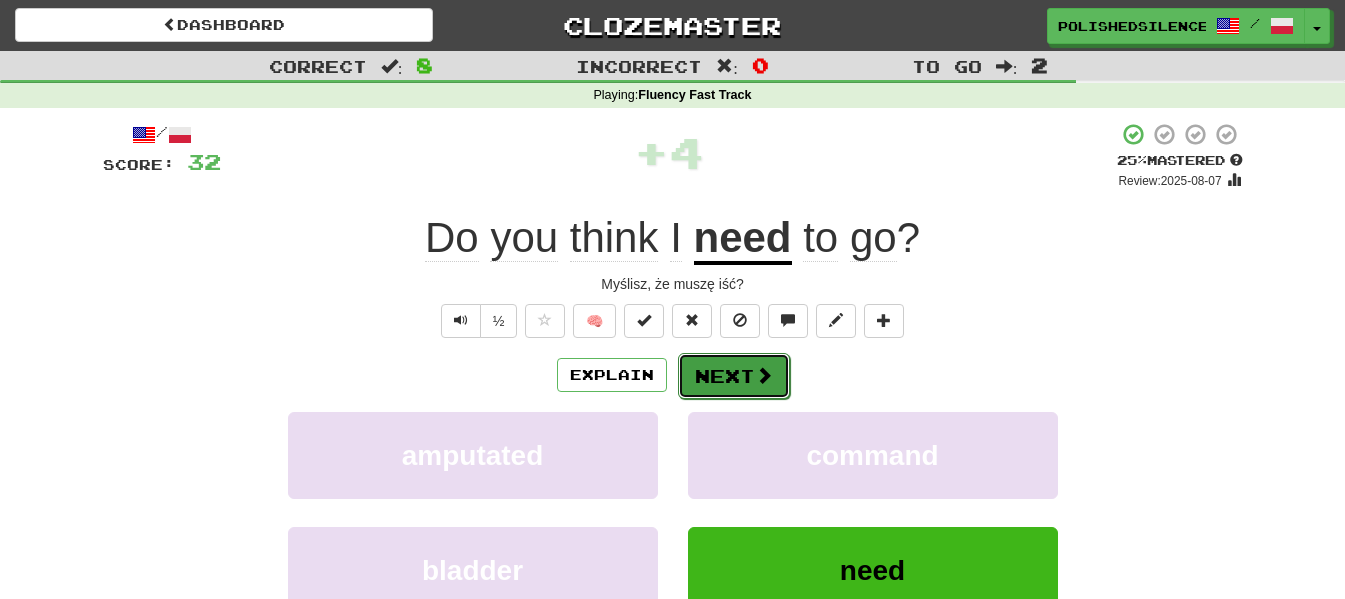 click on "Next" at bounding box center [734, 376] 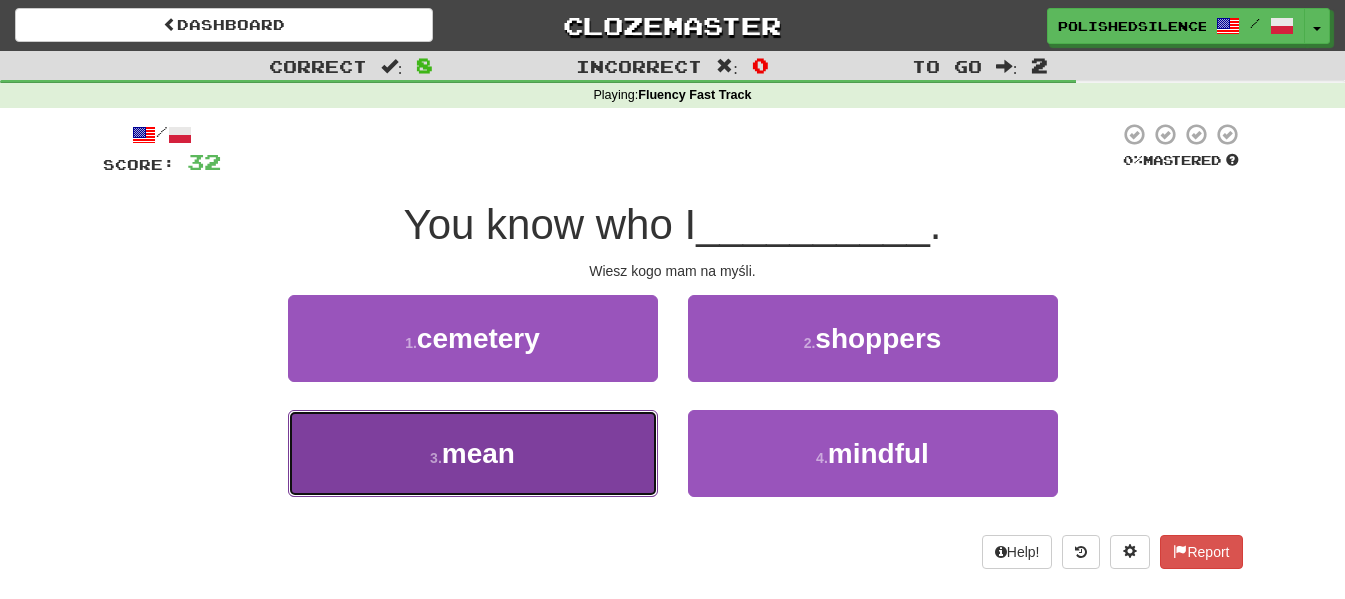 click on "3 .  mean" at bounding box center [473, 453] 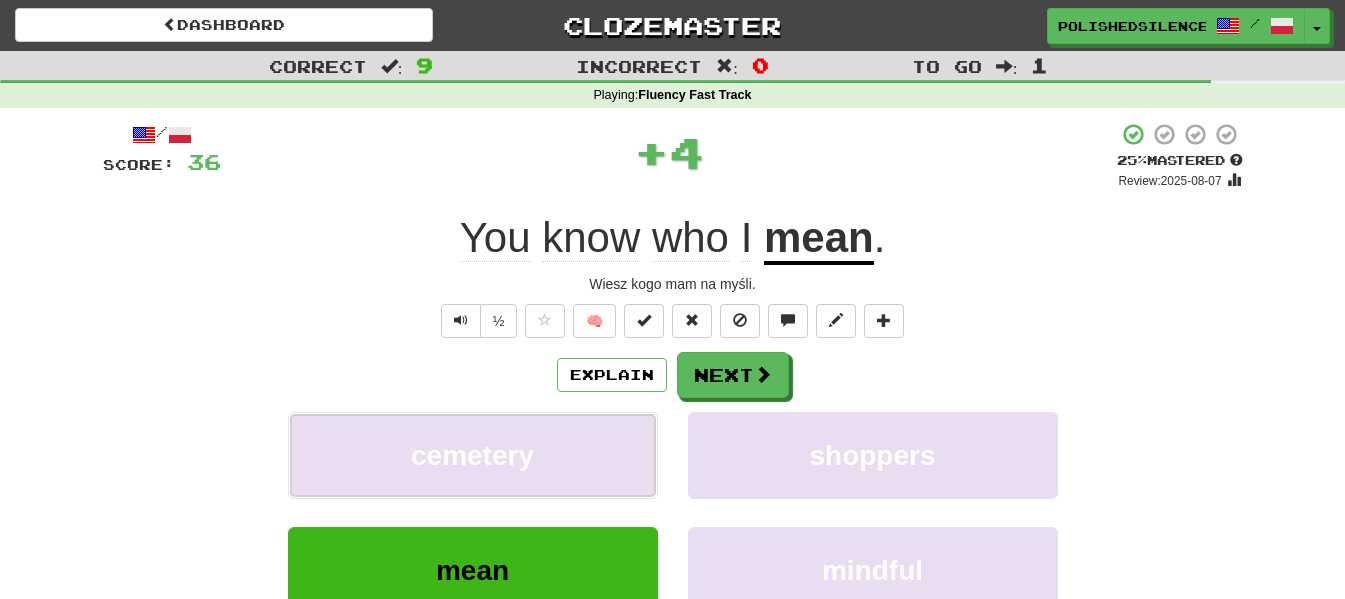 click on "cemetery" at bounding box center (473, 455) 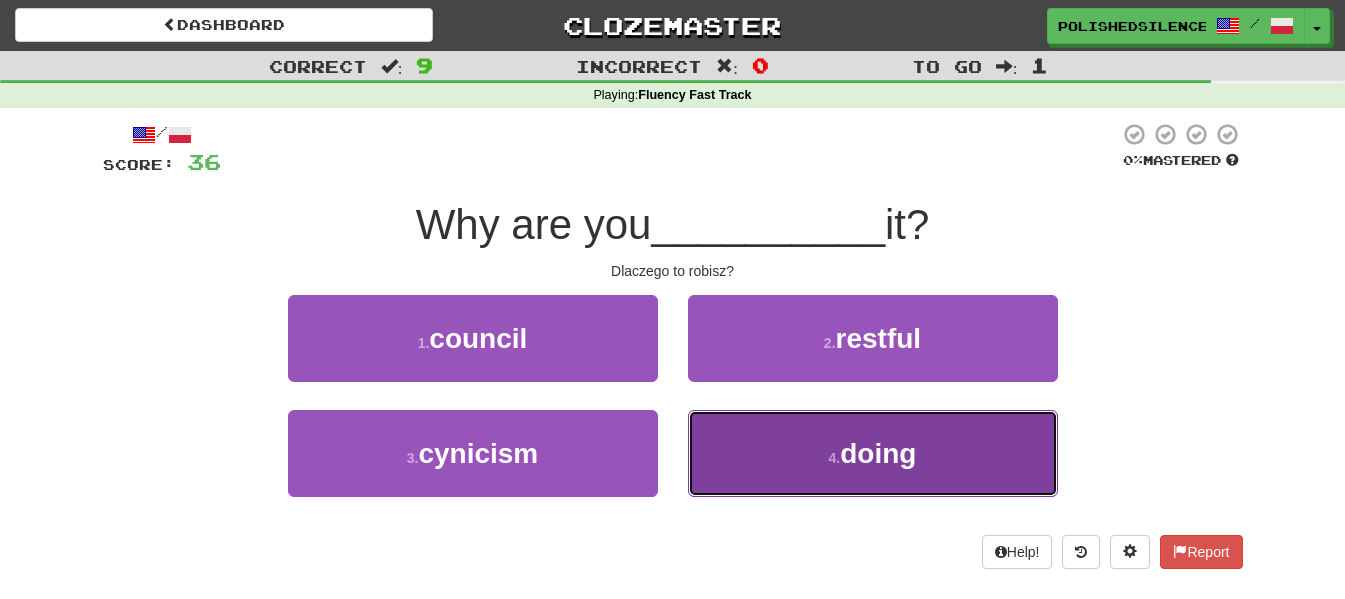 click on "4 .  doing" at bounding box center [873, 453] 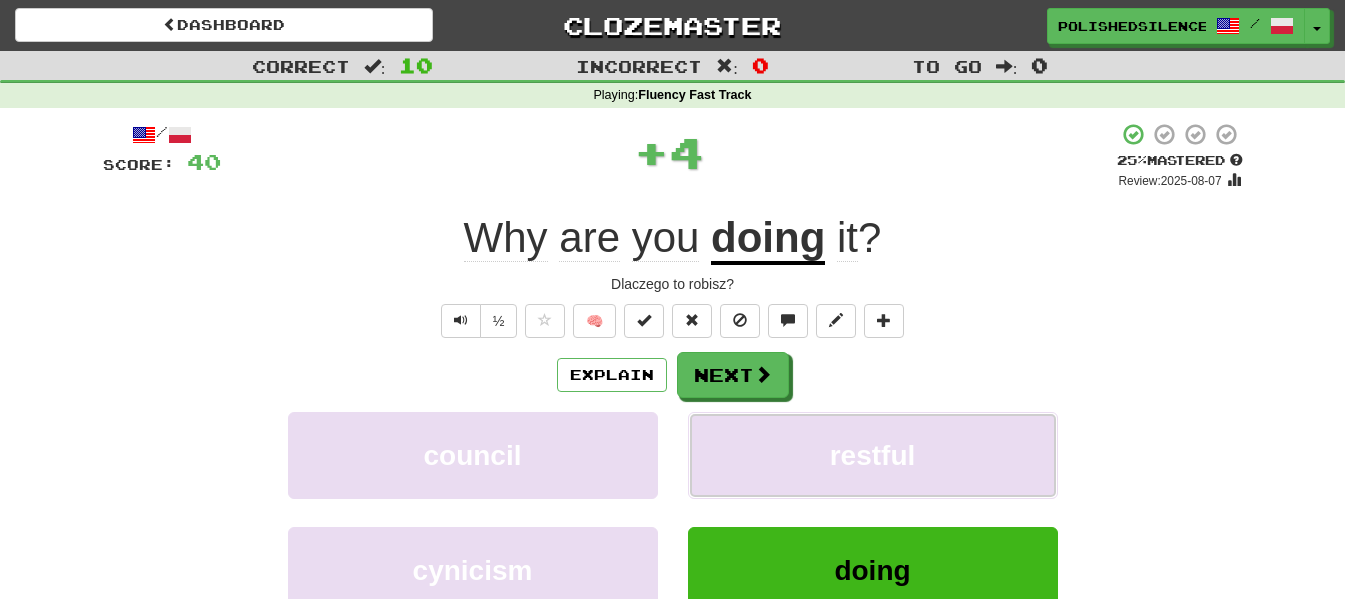 click on "restful" at bounding box center (873, 455) 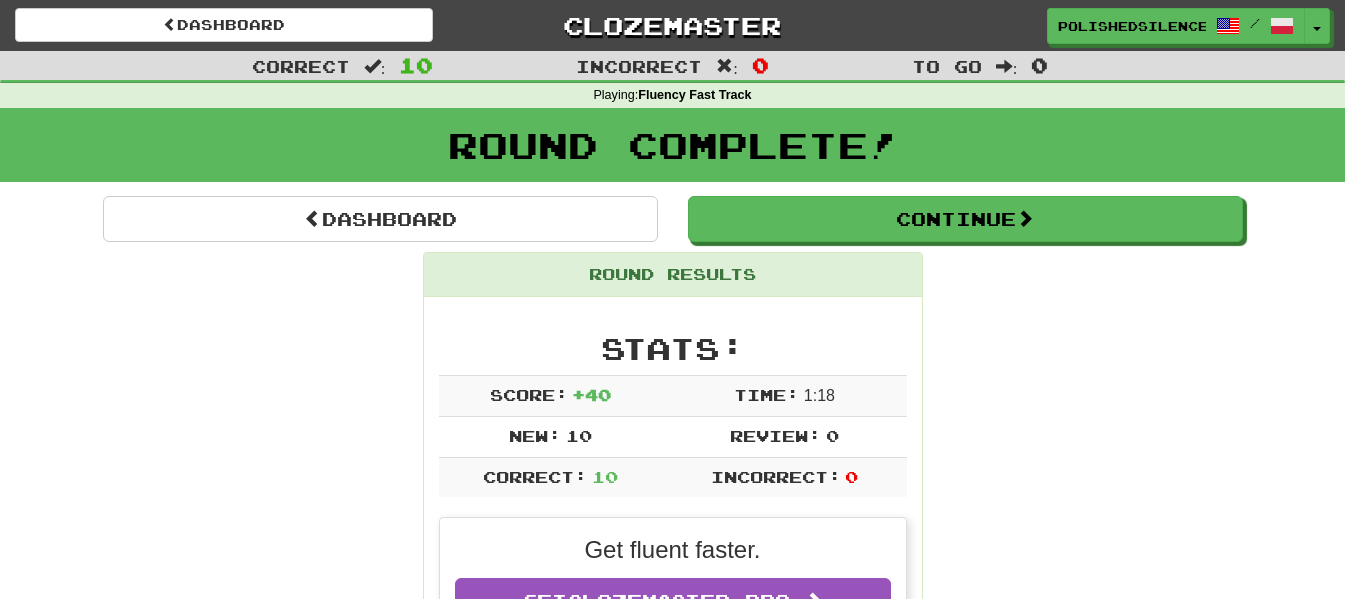 scroll, scrollTop: 524, scrollLeft: 0, axis: vertical 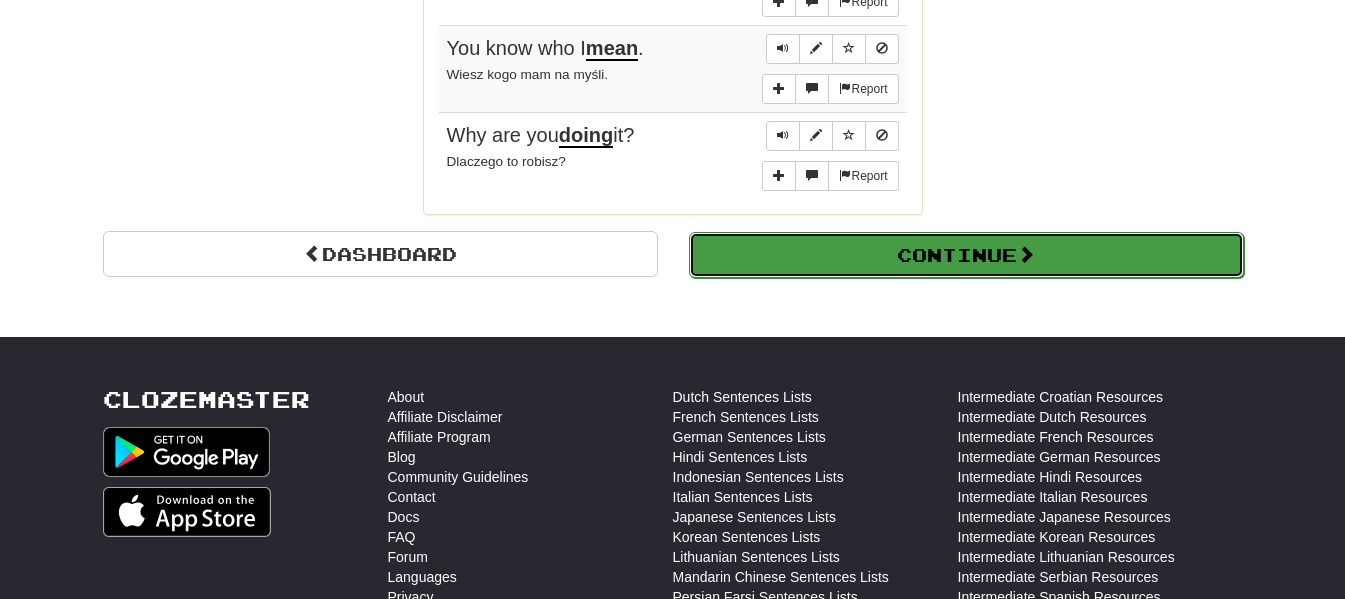 click on "Continue" at bounding box center (966, 255) 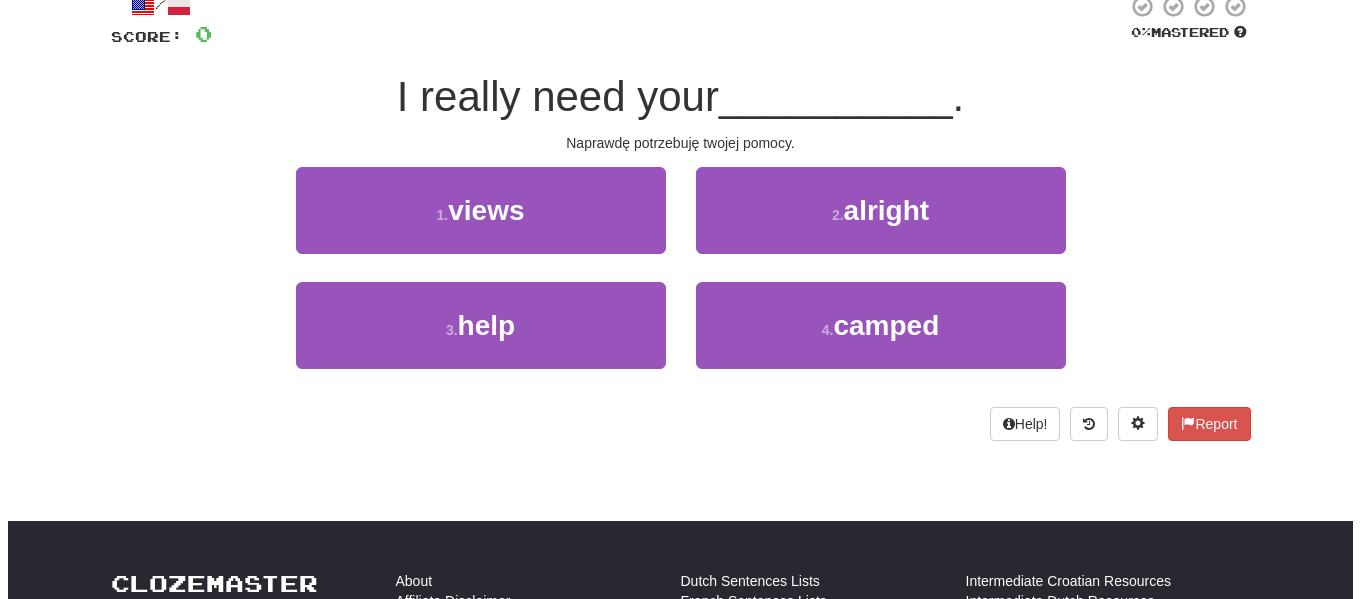 scroll, scrollTop: 125, scrollLeft: 0, axis: vertical 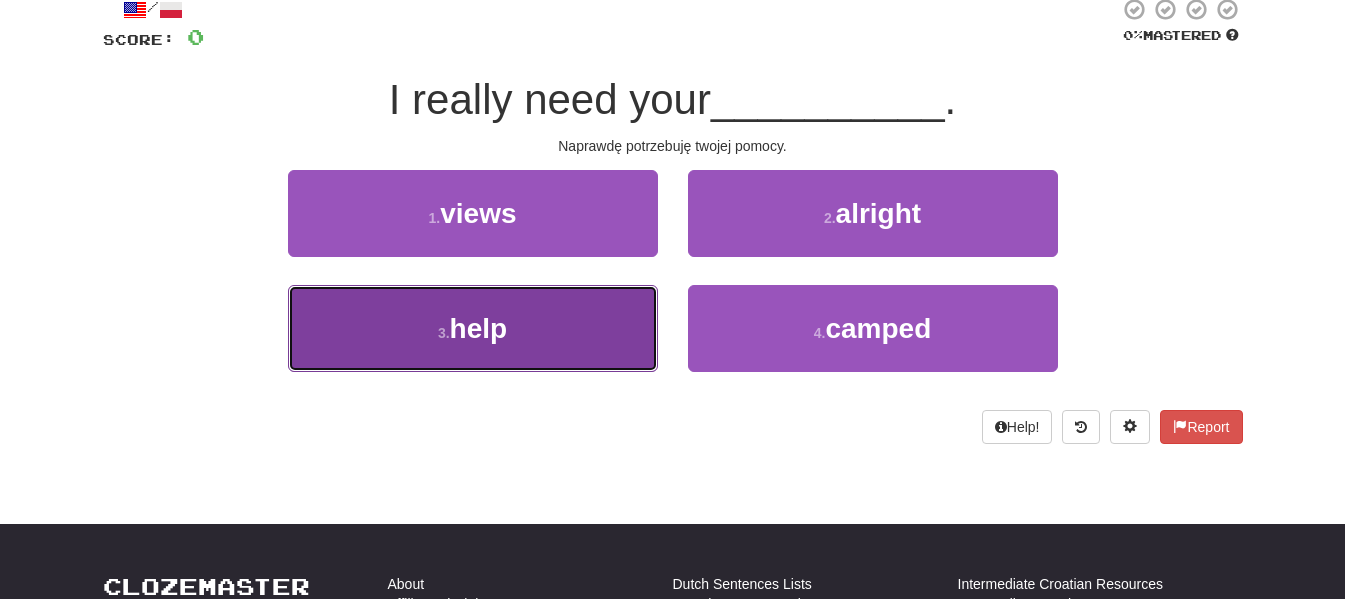 click on "help" at bounding box center (479, 328) 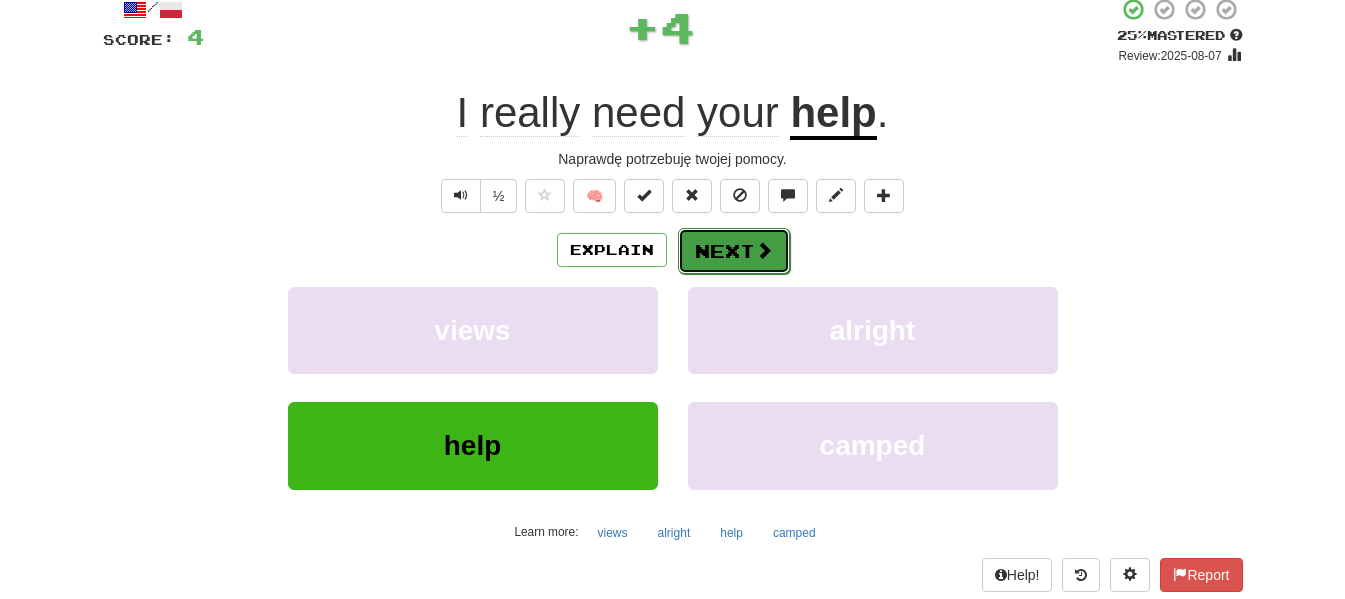 click on "Next" at bounding box center (734, 251) 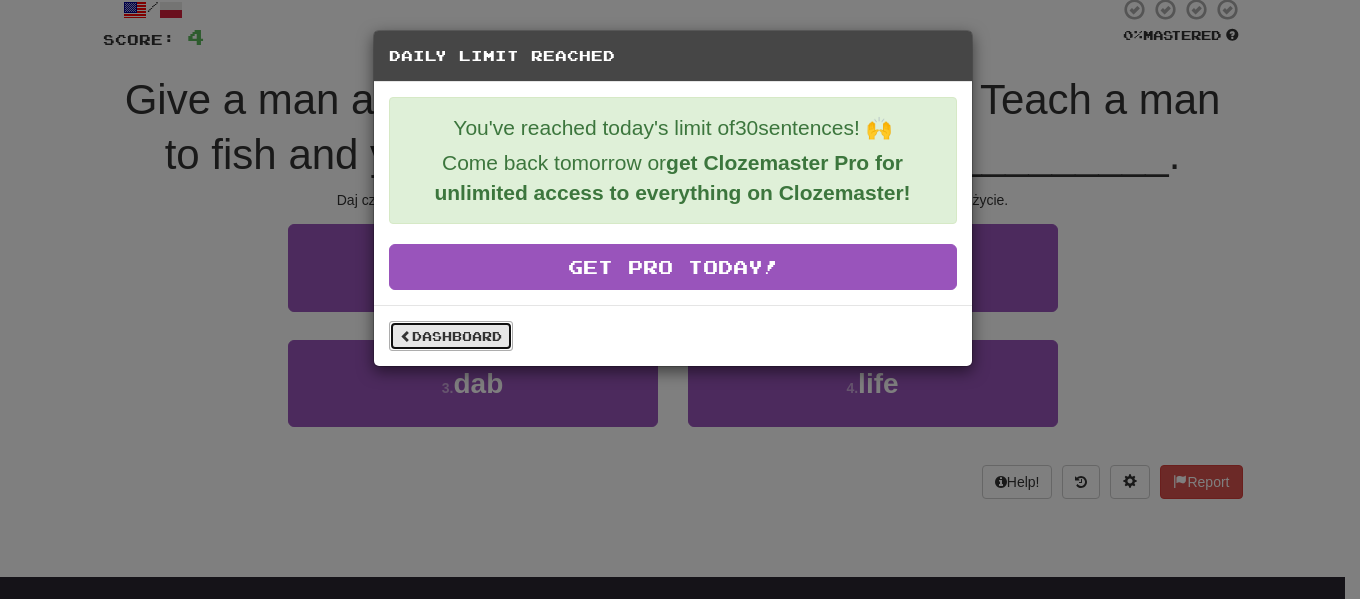 click on "Dashboard" at bounding box center [451, 336] 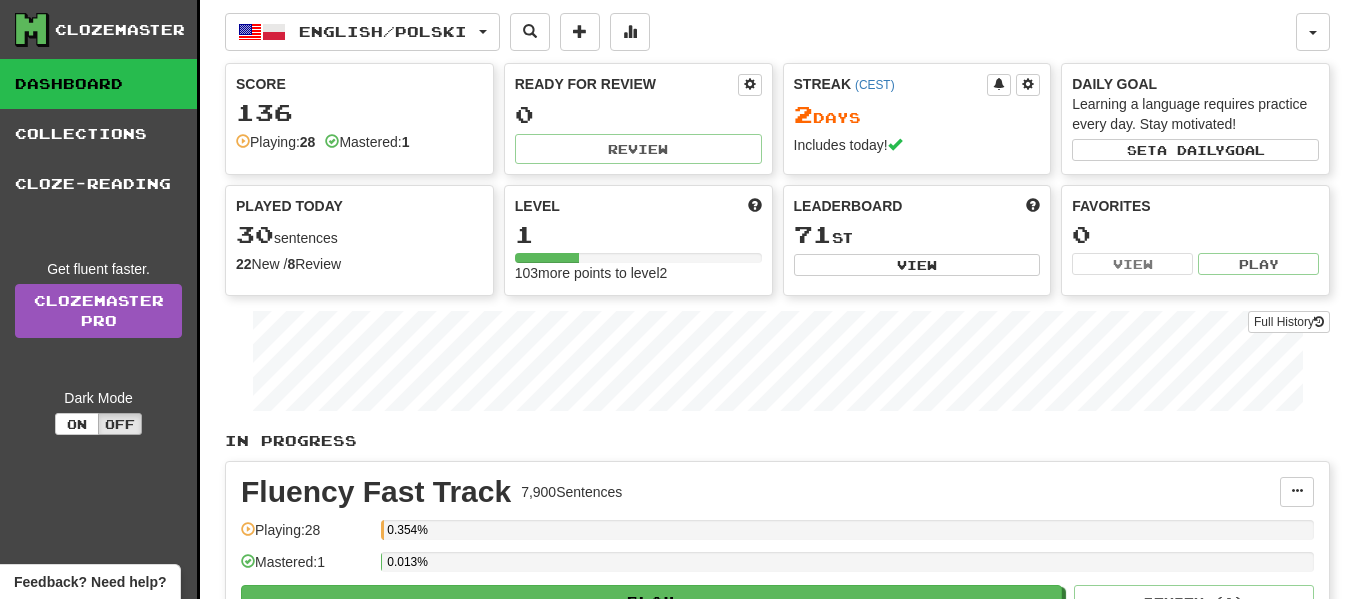 scroll, scrollTop: 0, scrollLeft: 0, axis: both 